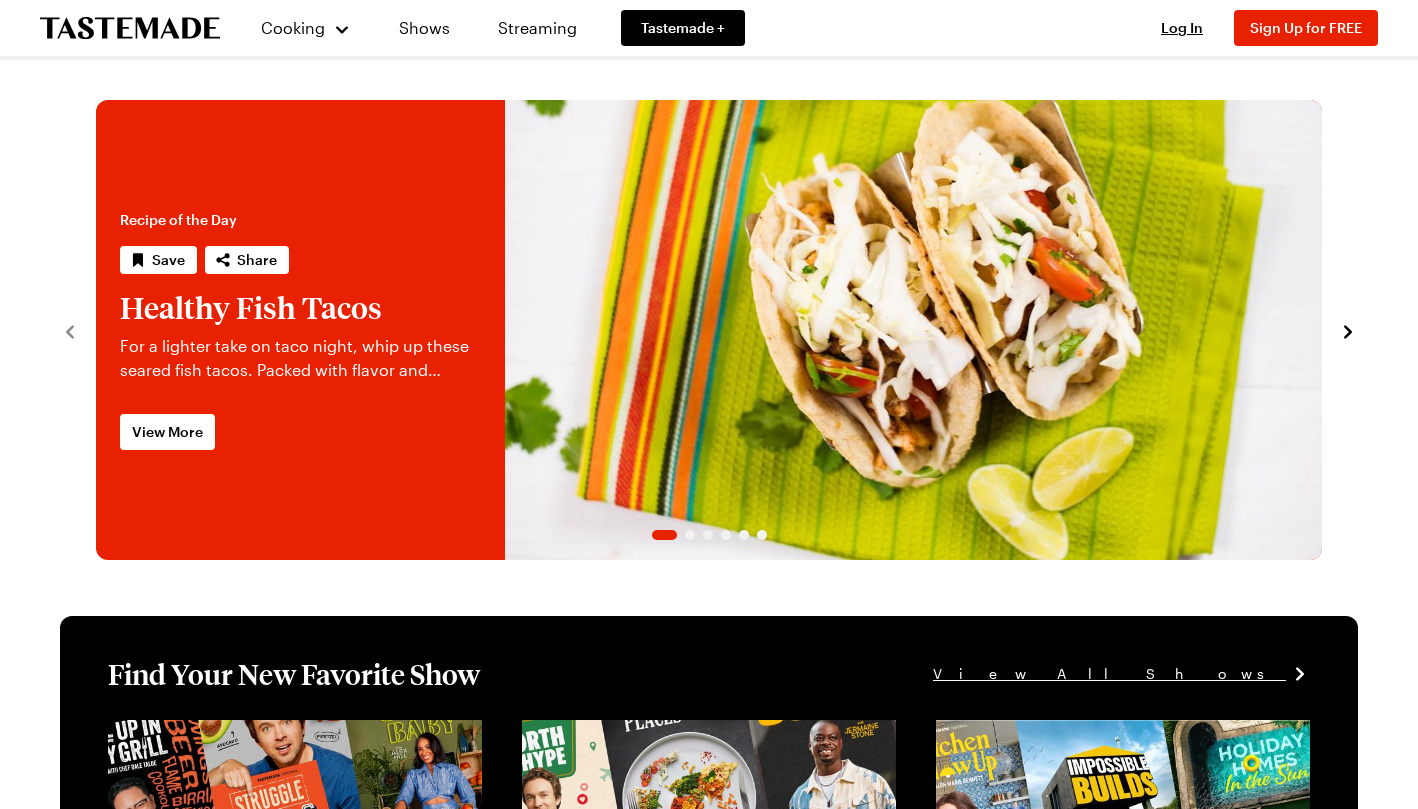 scroll, scrollTop: 0, scrollLeft: 0, axis: both 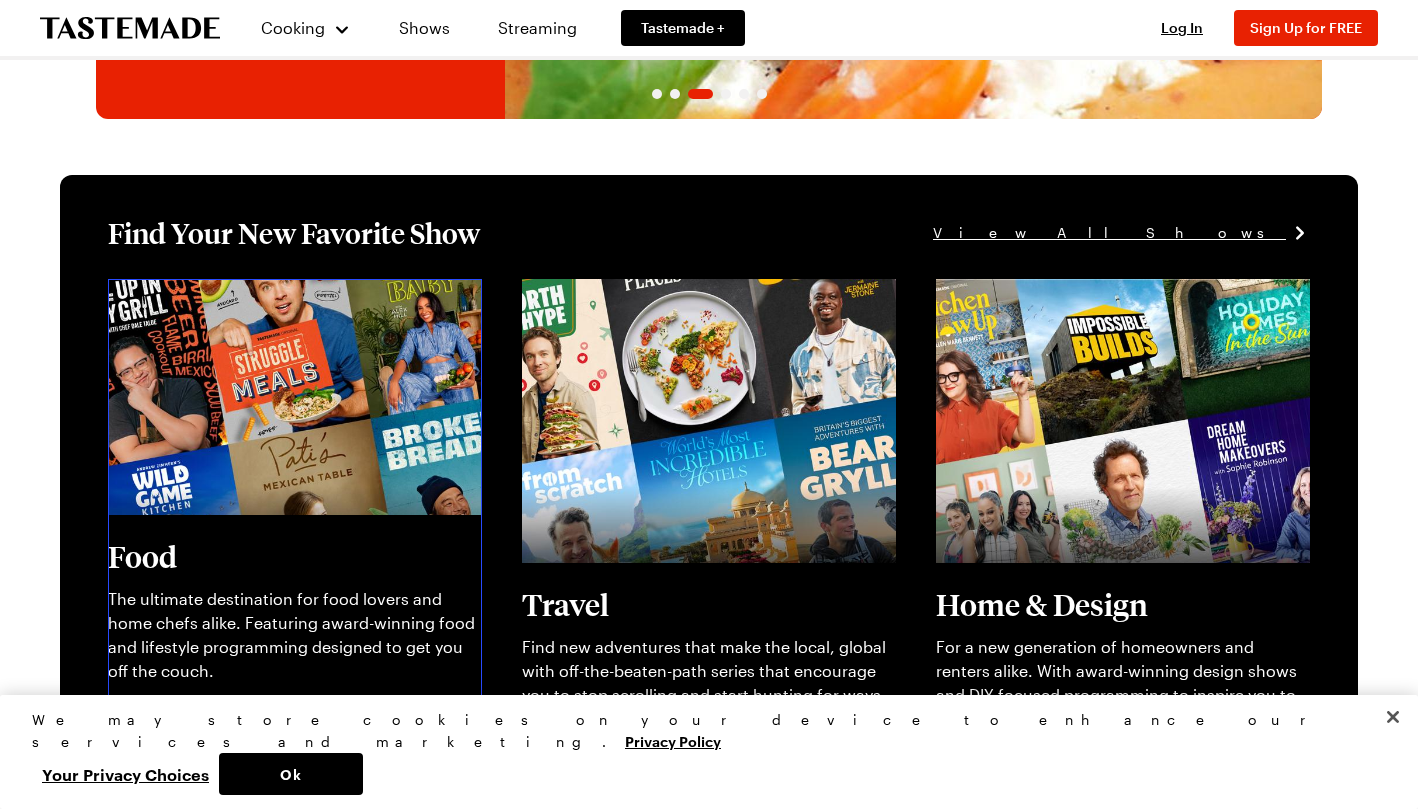 click on "View full content for [object Object]" at bounding box center [244, 290] 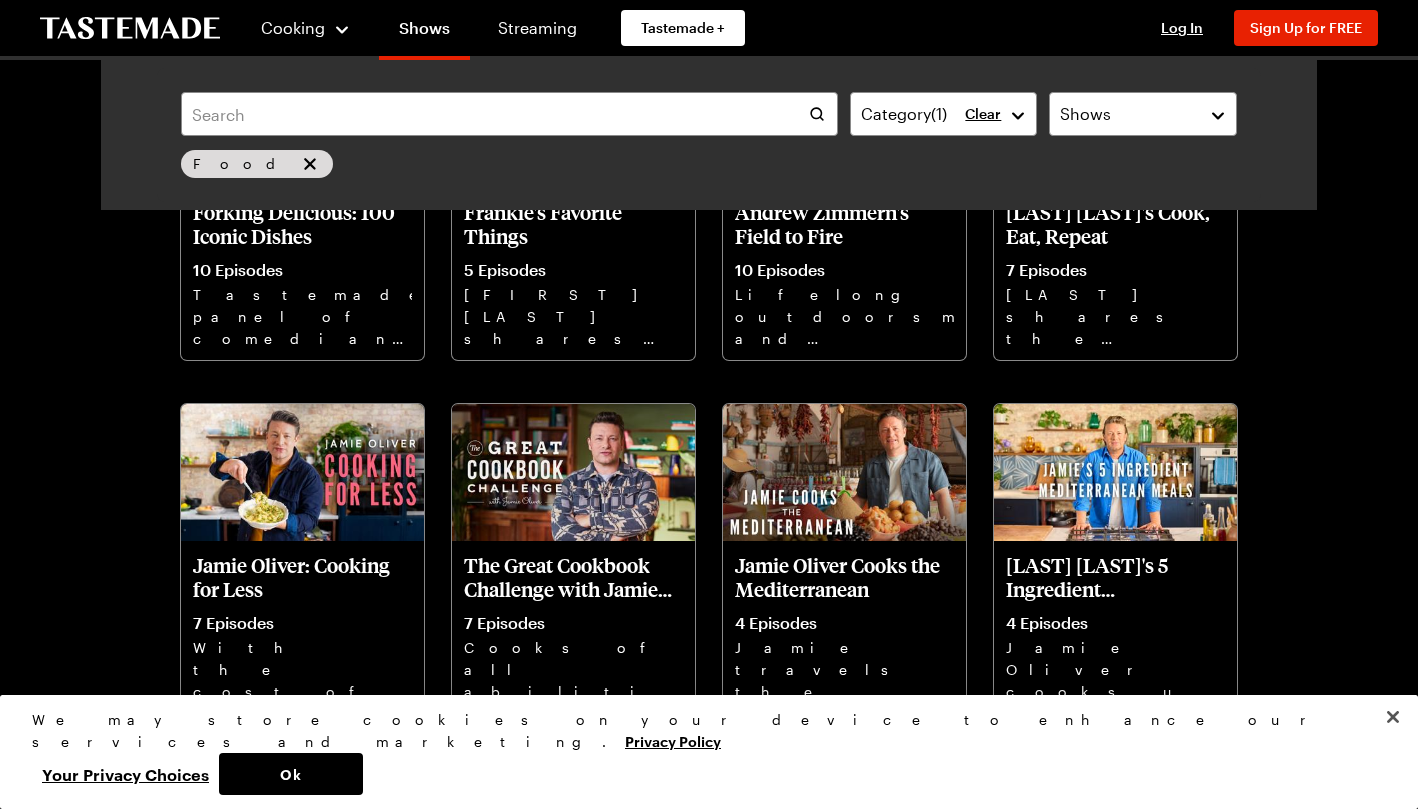 scroll, scrollTop: 1016, scrollLeft: 0, axis: vertical 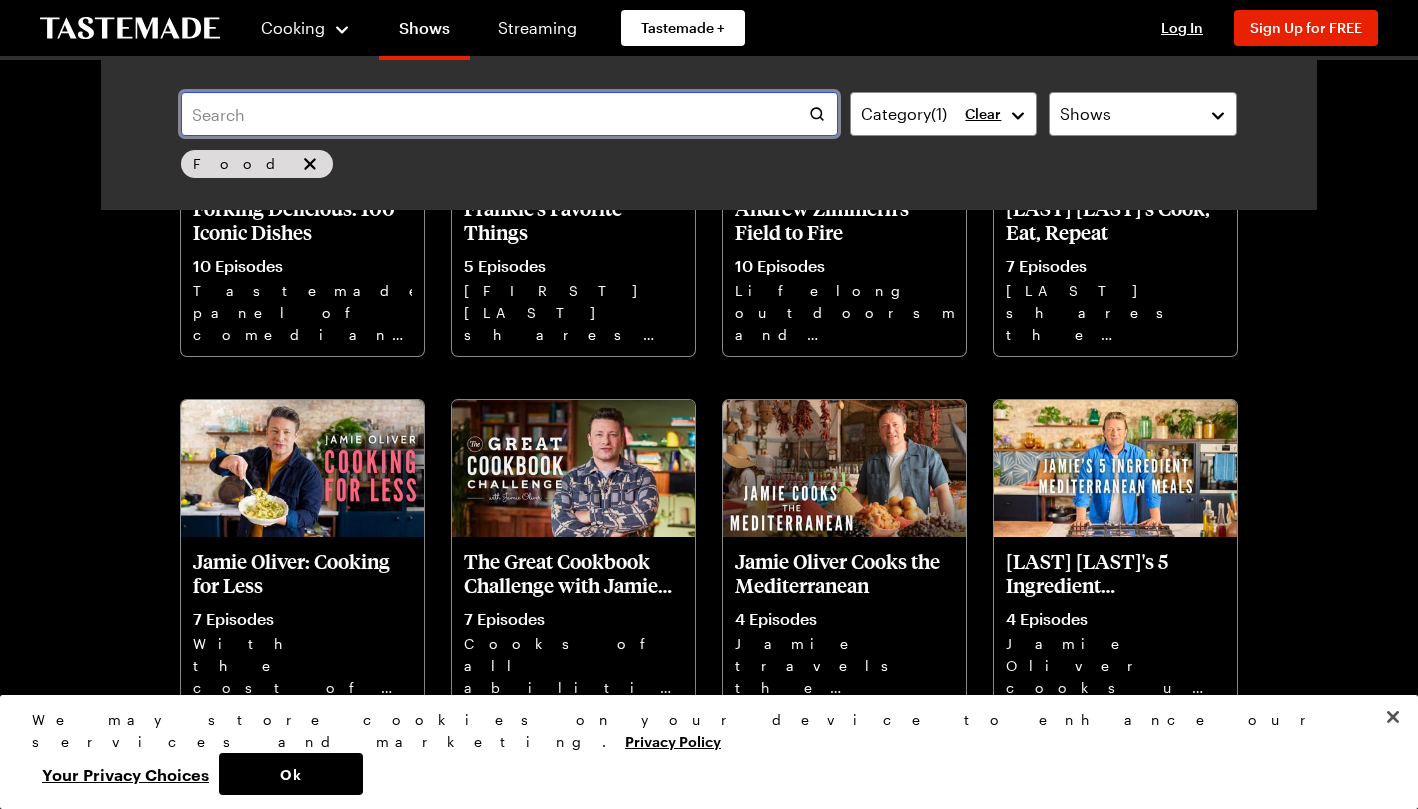 click at bounding box center (509, 114) 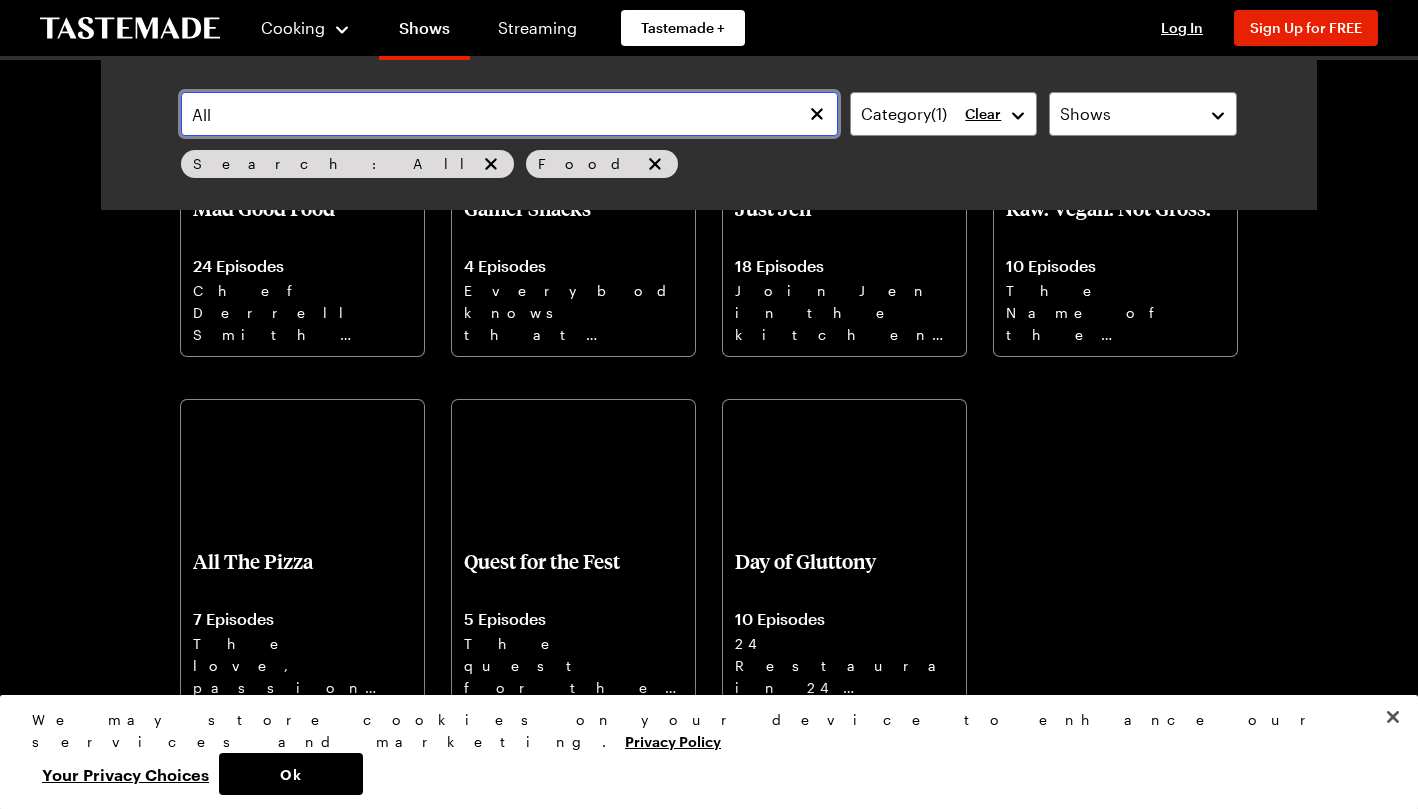 scroll, scrollTop: 0, scrollLeft: 0, axis: both 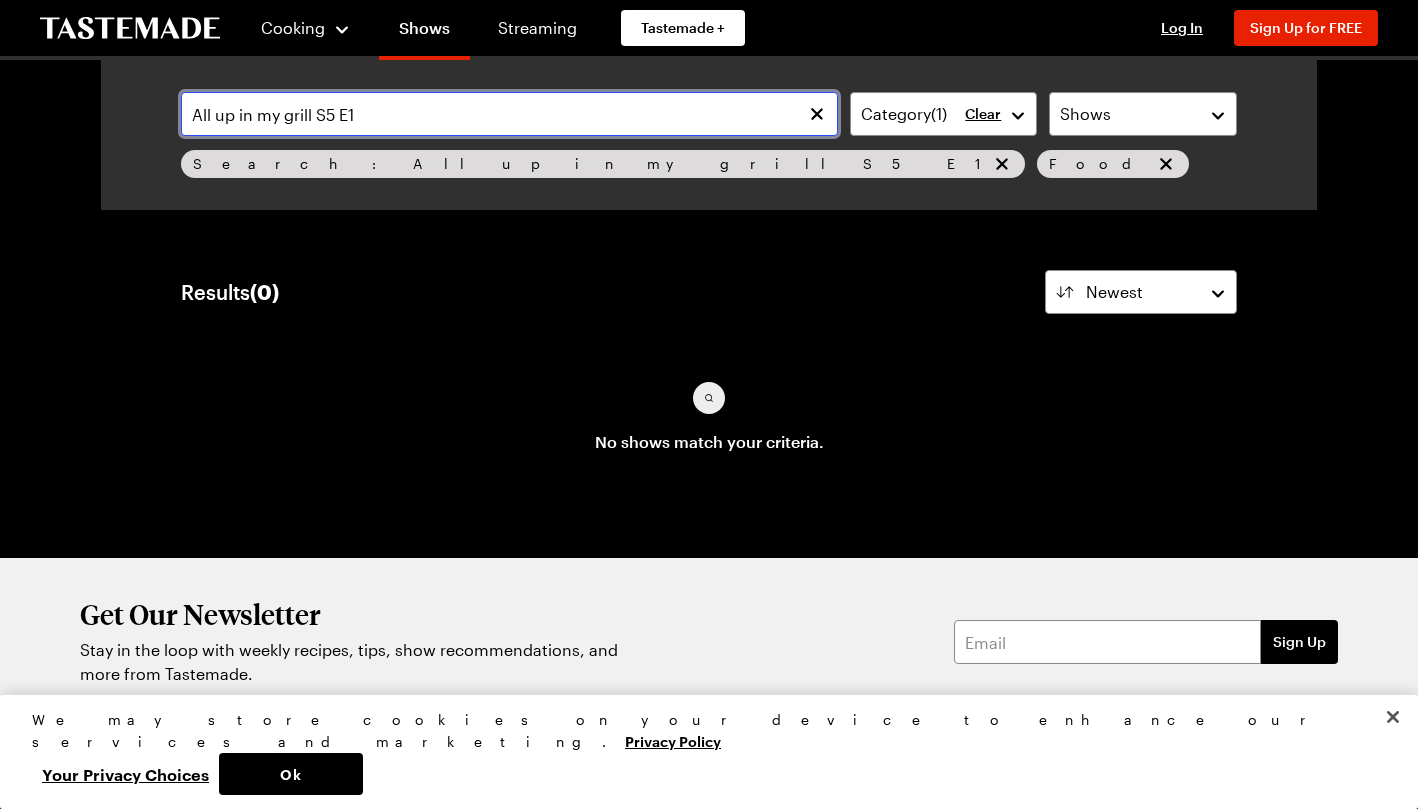 drag, startPoint x: 404, startPoint y: 120, endPoint x: 315, endPoint y: 118, distance: 89.02247 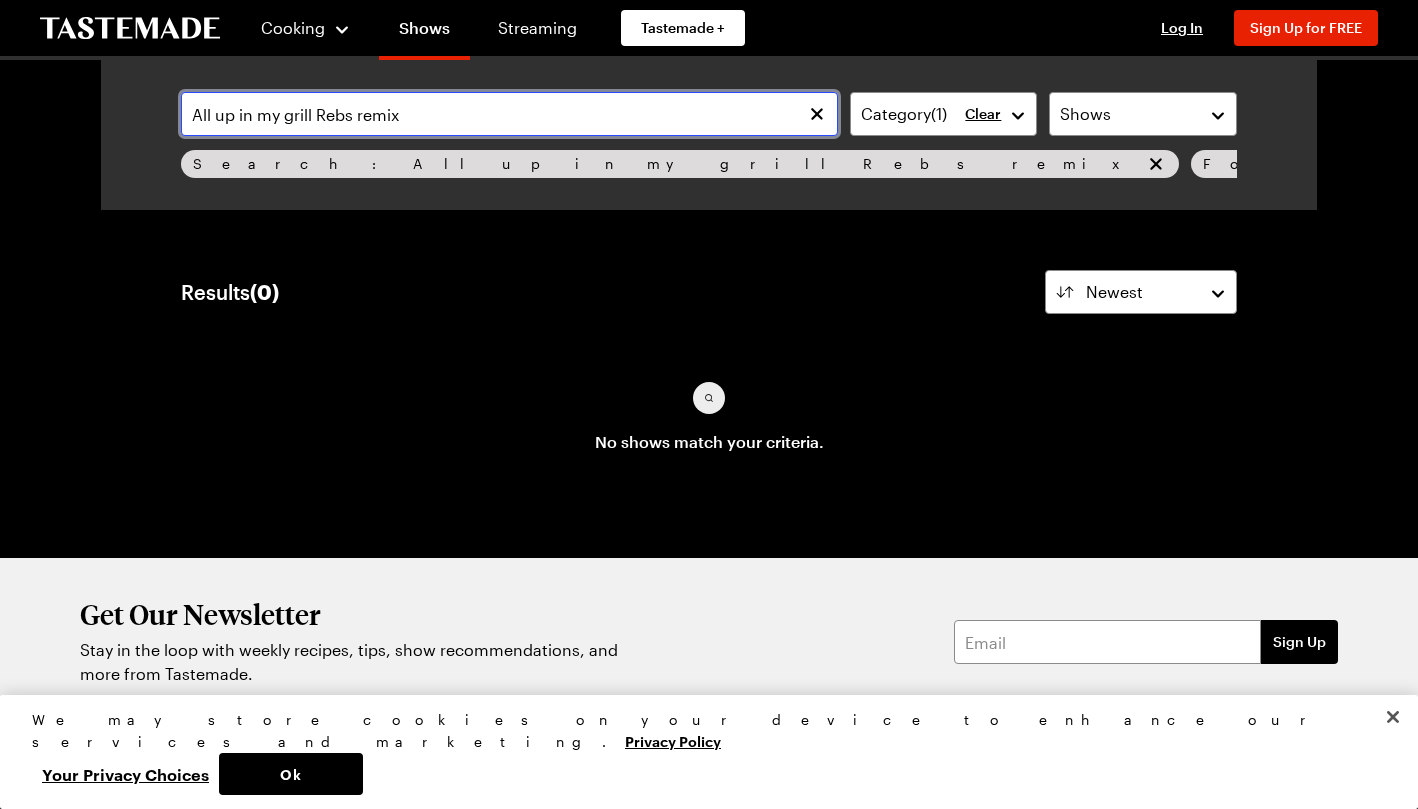 drag, startPoint x: 509, startPoint y: 113, endPoint x: 320, endPoint y: 231, distance: 222.81158 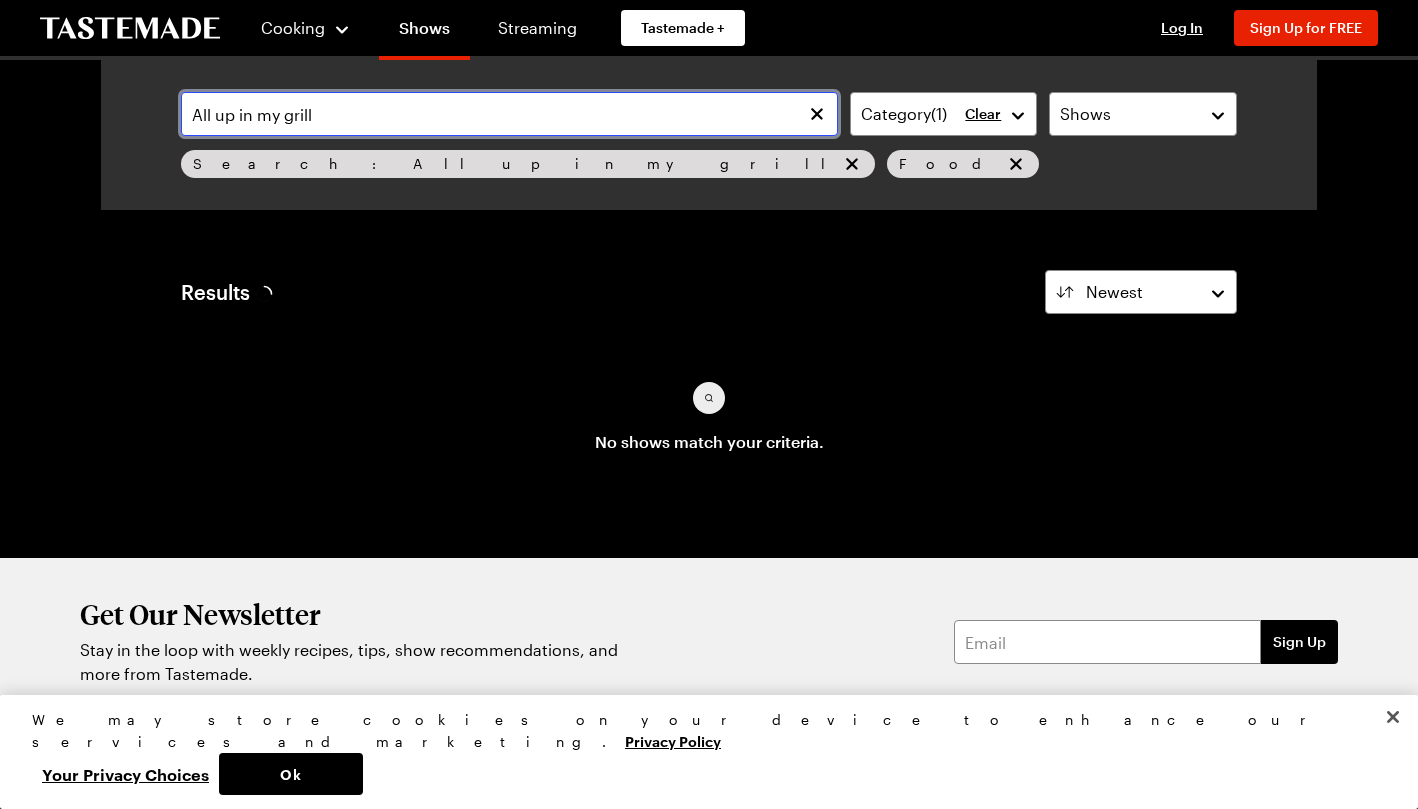 type on "All up in my grill" 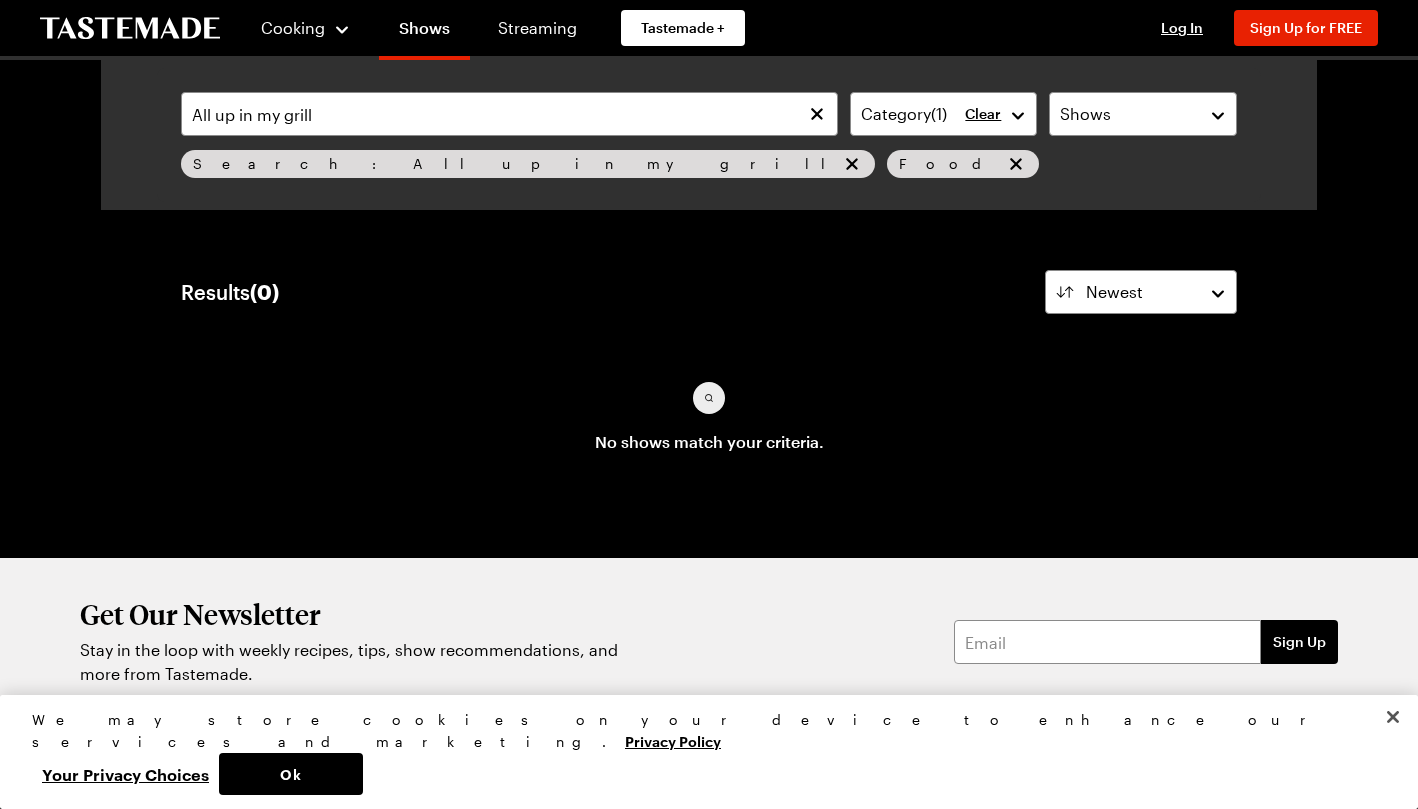 click on "Streaming" at bounding box center [537, 28] 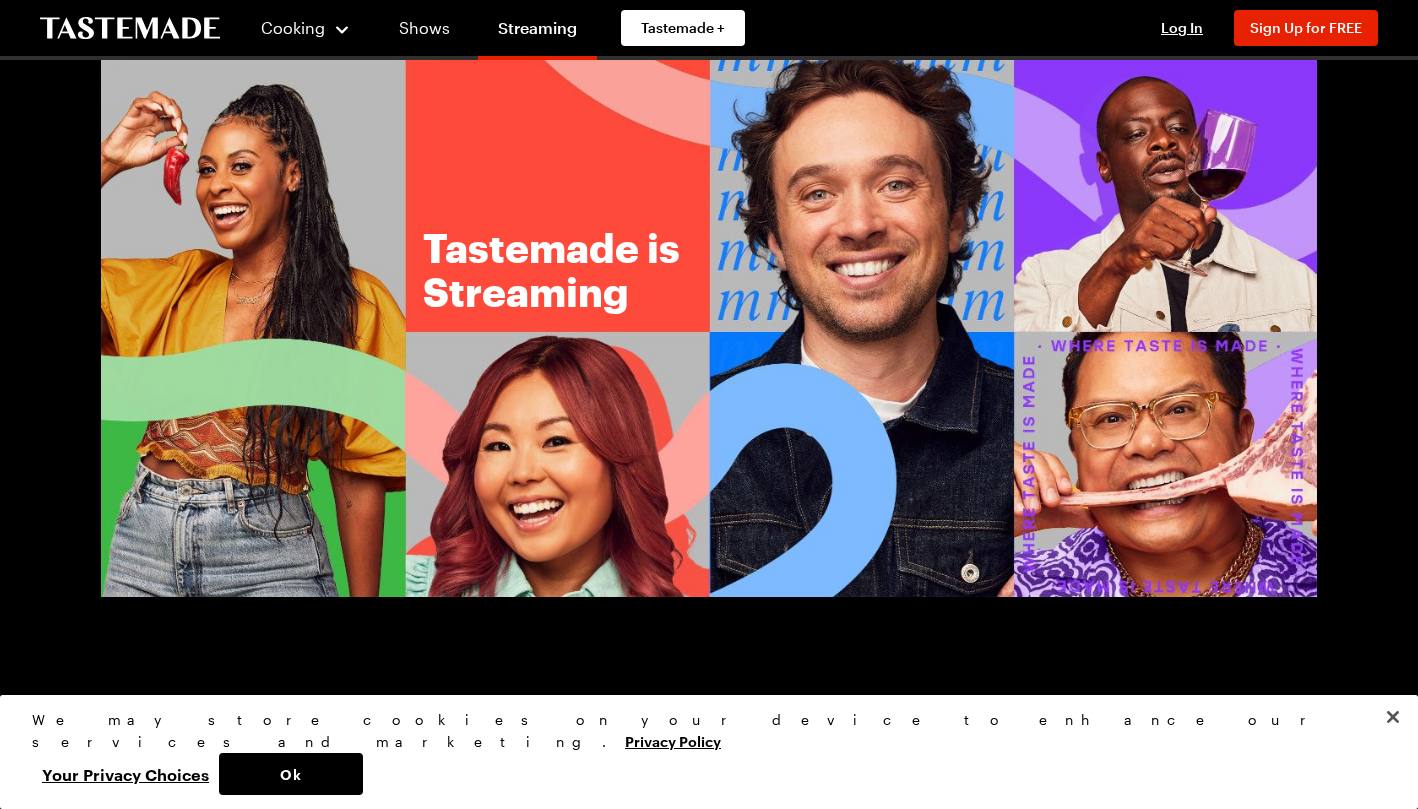 click on "Shows" at bounding box center [424, 28] 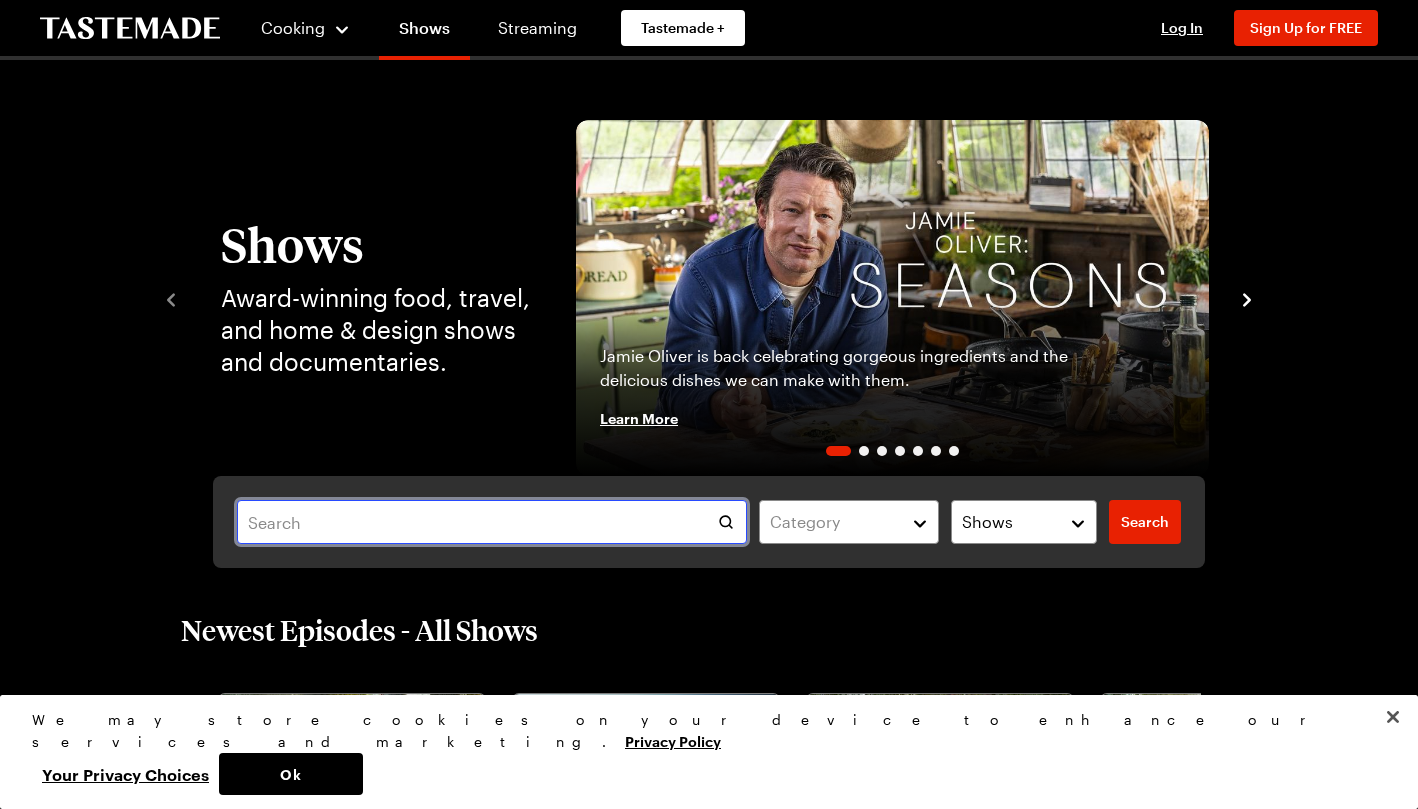 click at bounding box center [492, 522] 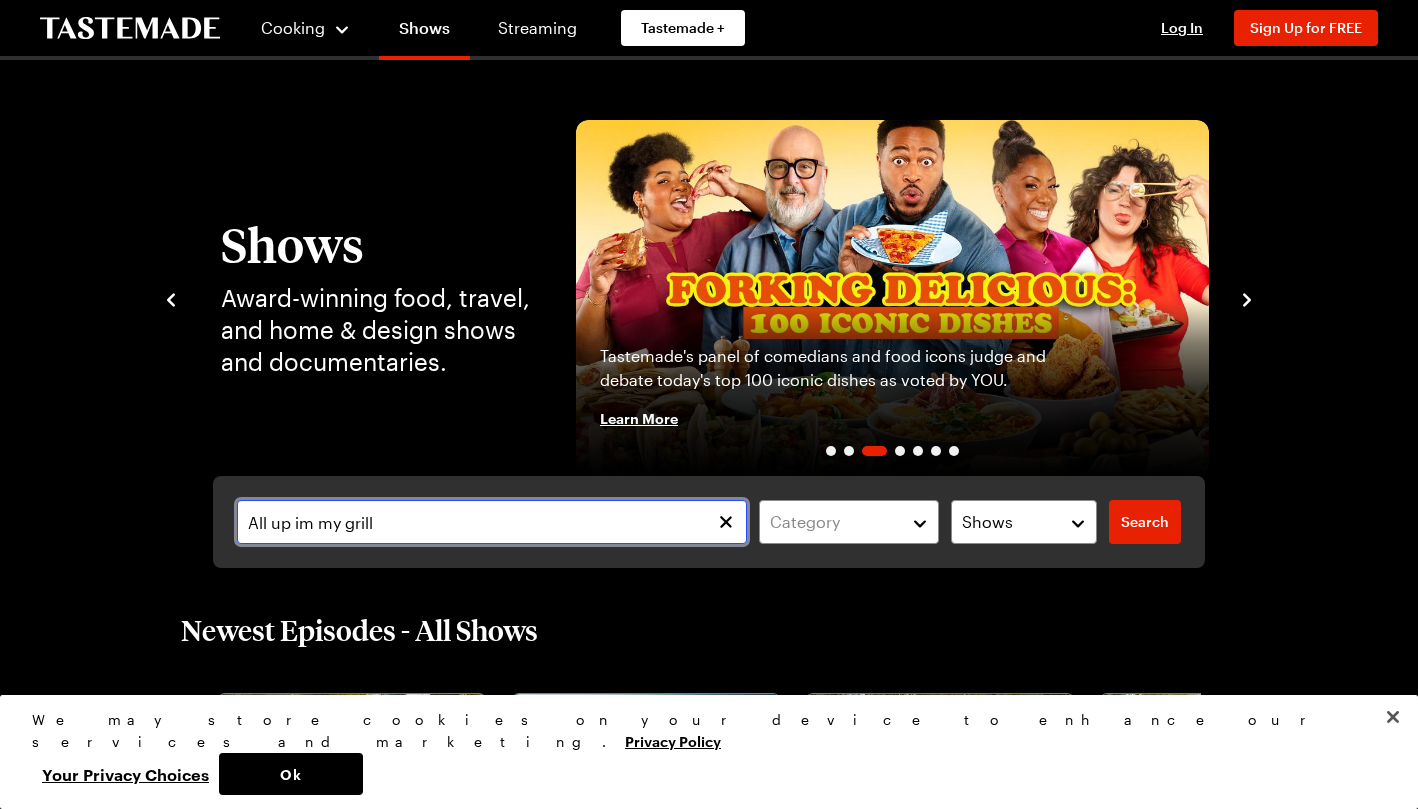 type on "All up im my grill" 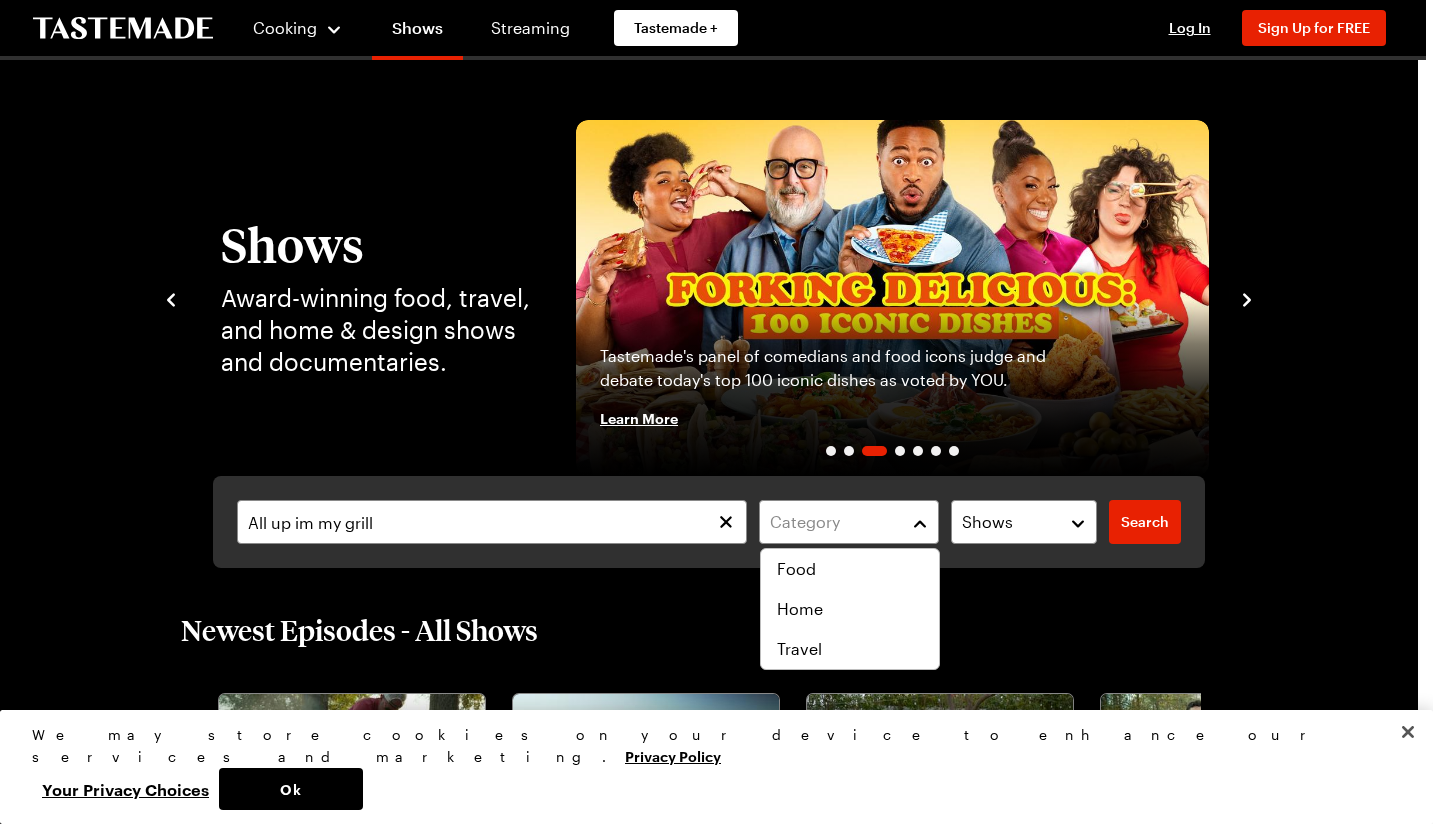 click on "Category" at bounding box center (849, 522) 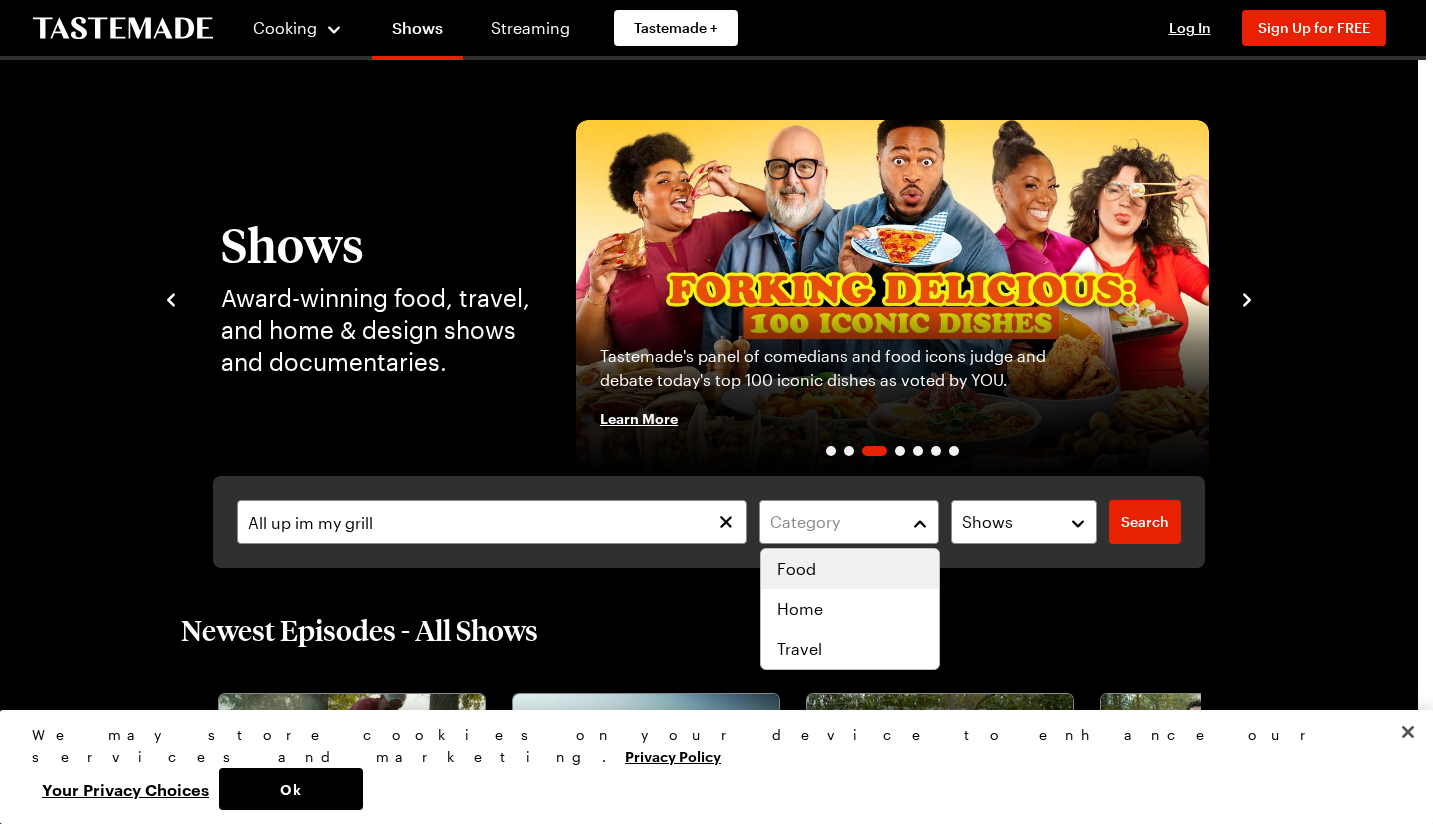 click on "Food" at bounding box center (850, 569) 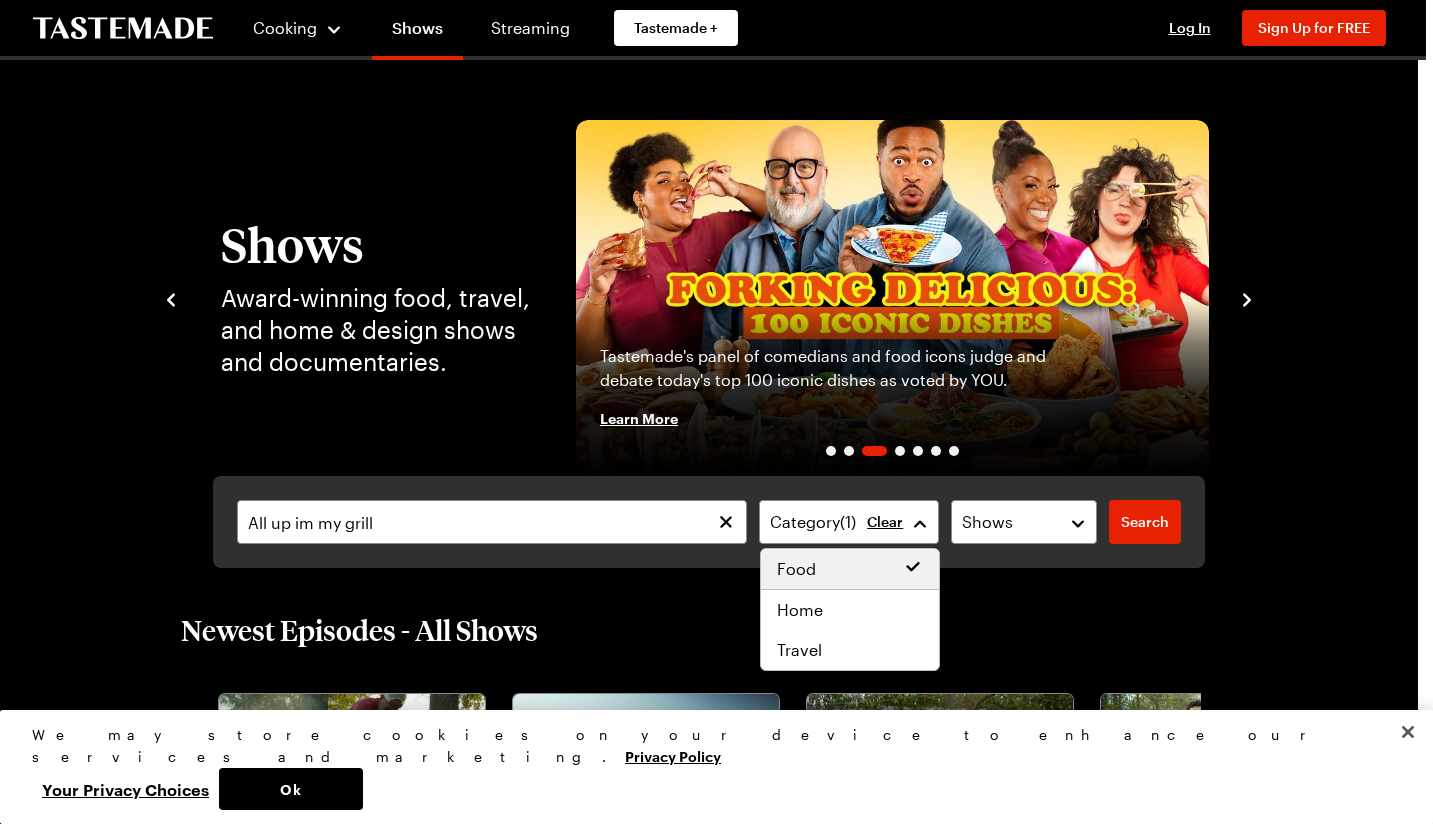 click on "All up im my grill Category  ( 1 ) Clear Shows Search Search" at bounding box center (709, 522) 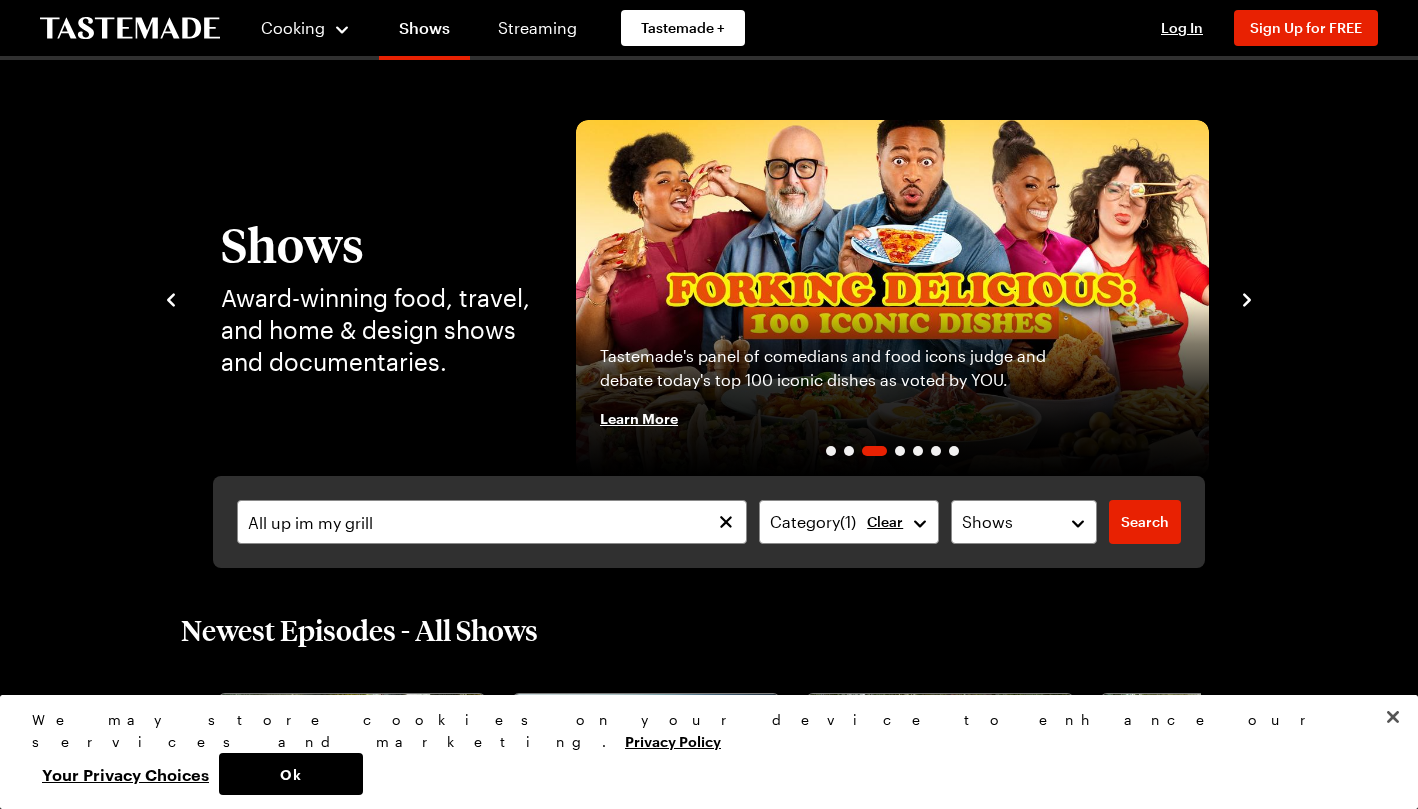 click on "Shows" at bounding box center [1024, 522] 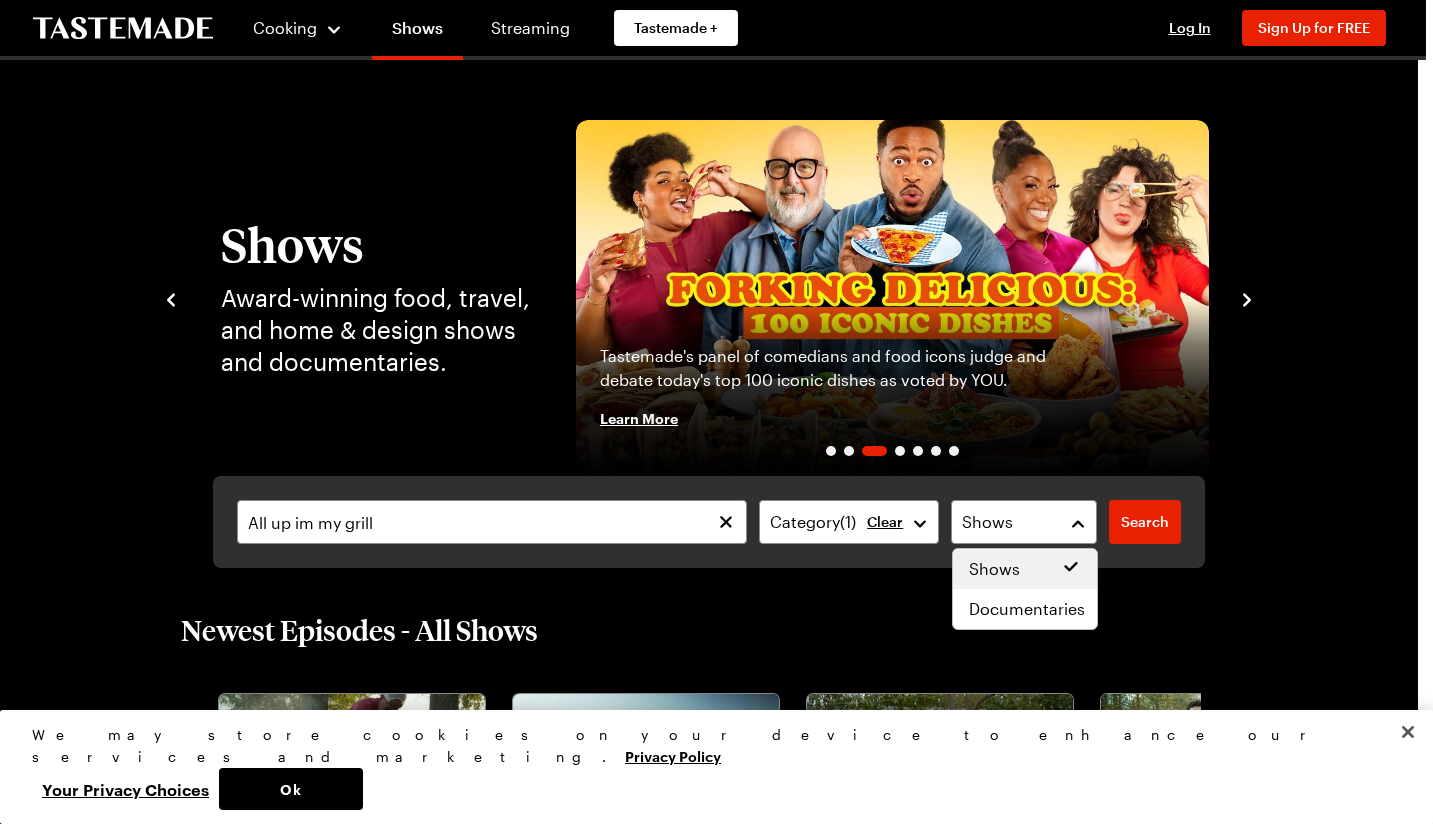 click on "Shows" at bounding box center (1025, 569) 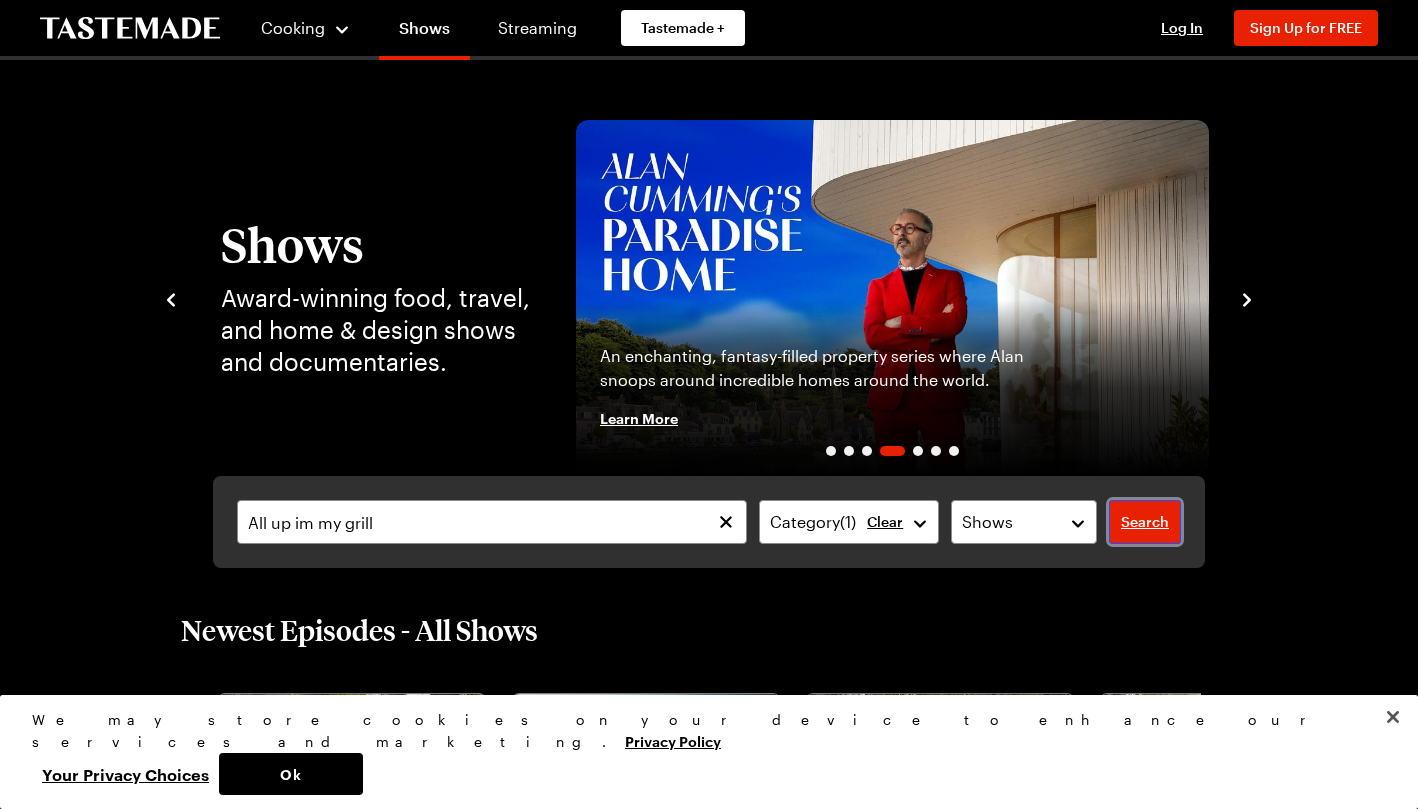 click on "Search" at bounding box center (1145, 522) 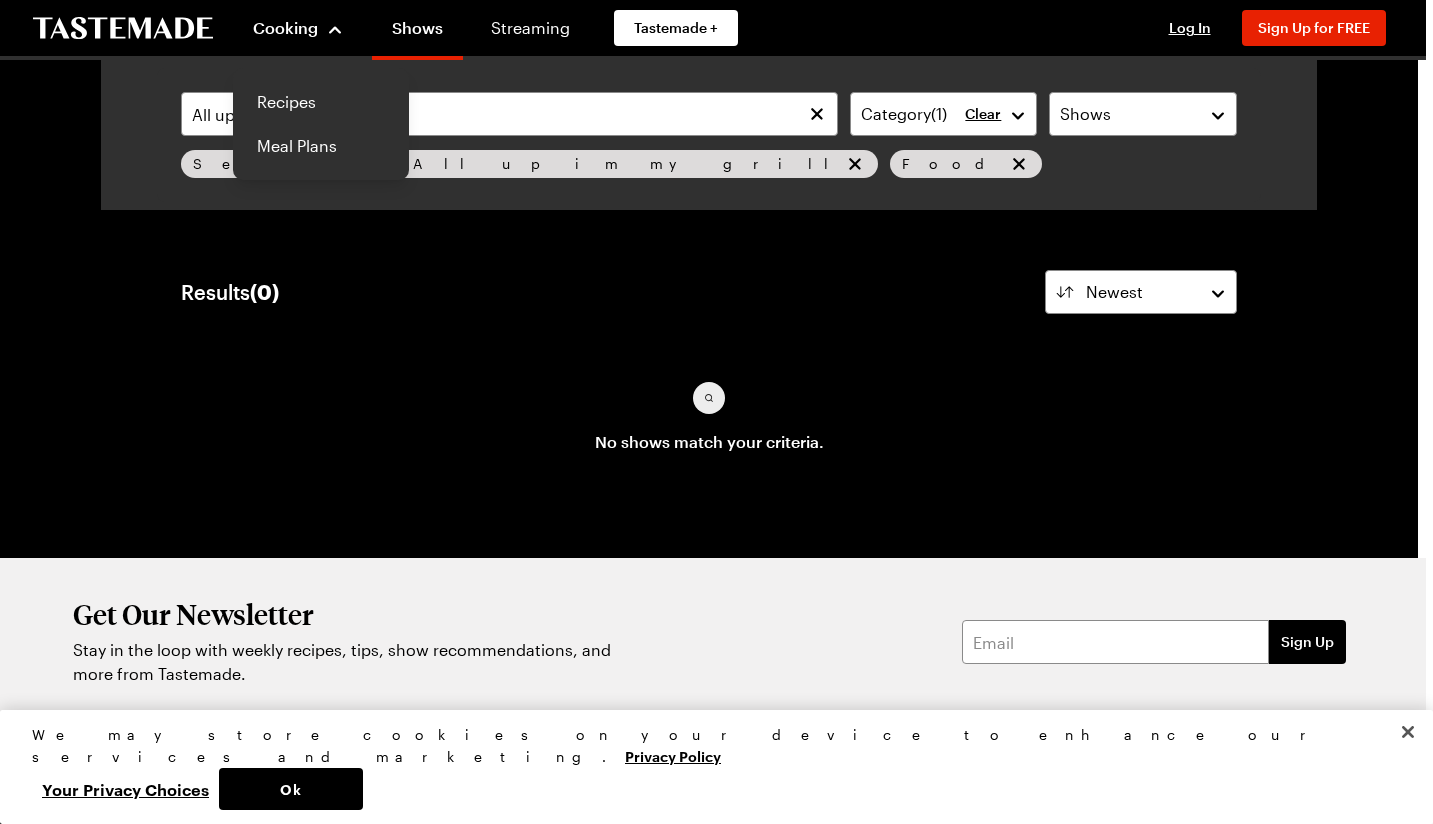 click on "Cooking" at bounding box center [298, 28] 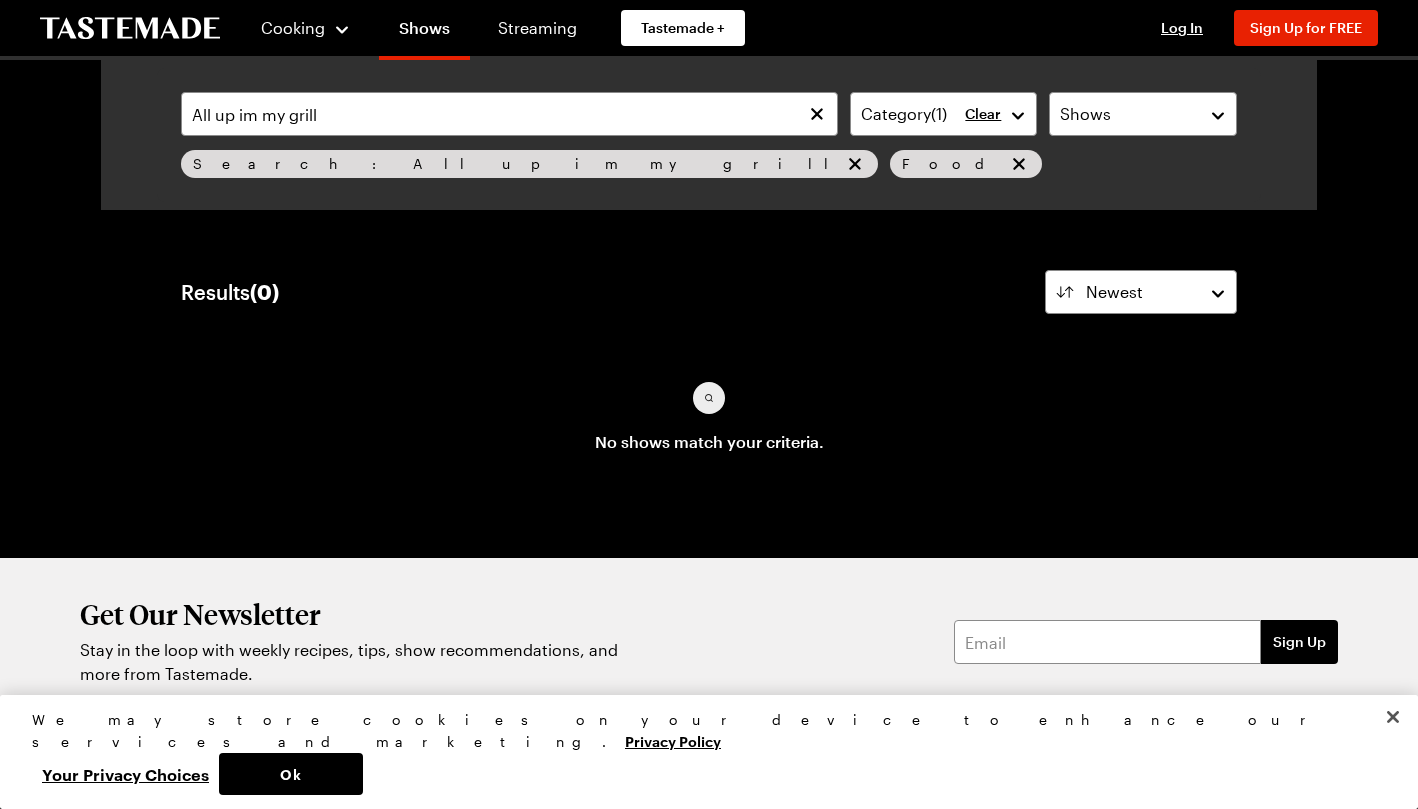 click on "Cooking" at bounding box center (305, 28) 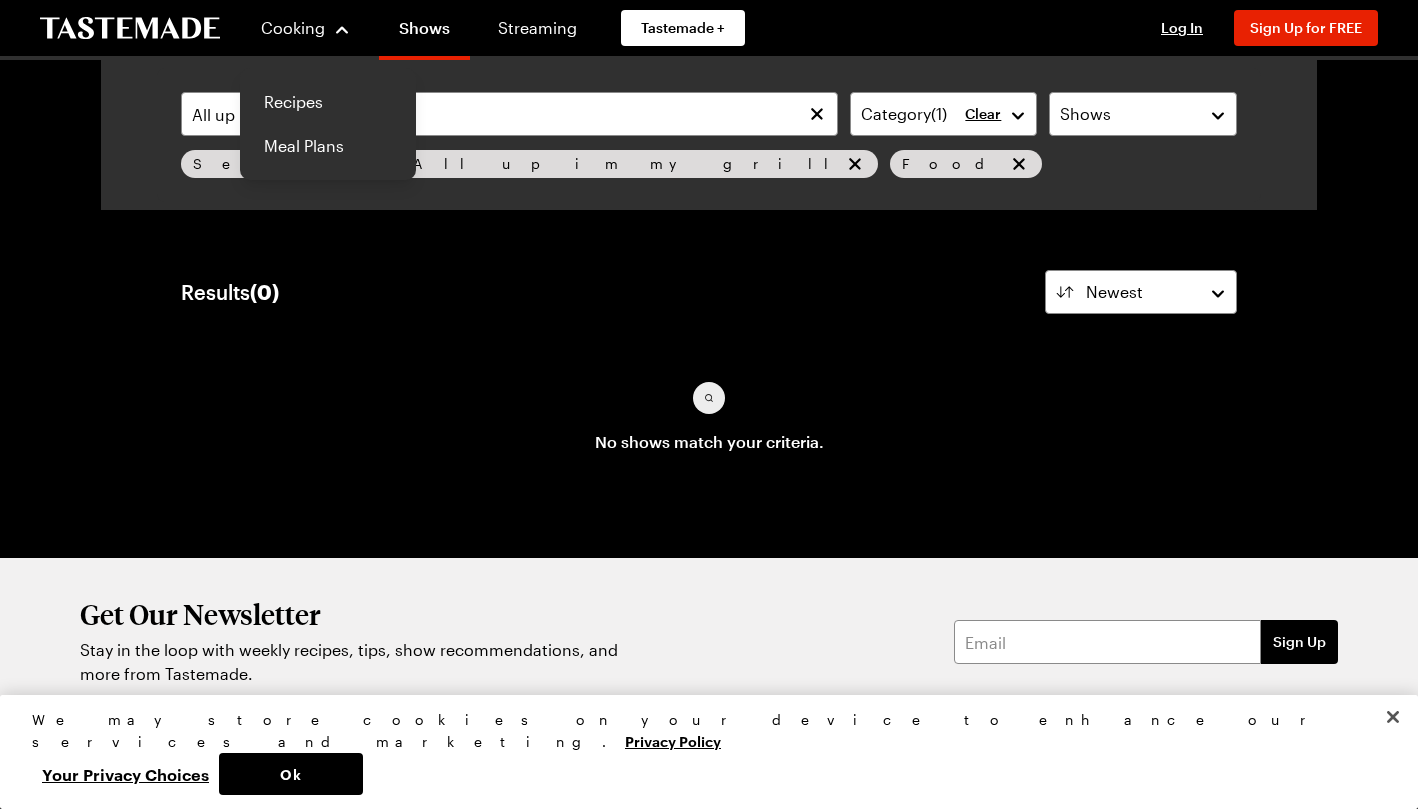 click on "Recipes" at bounding box center (328, 102) 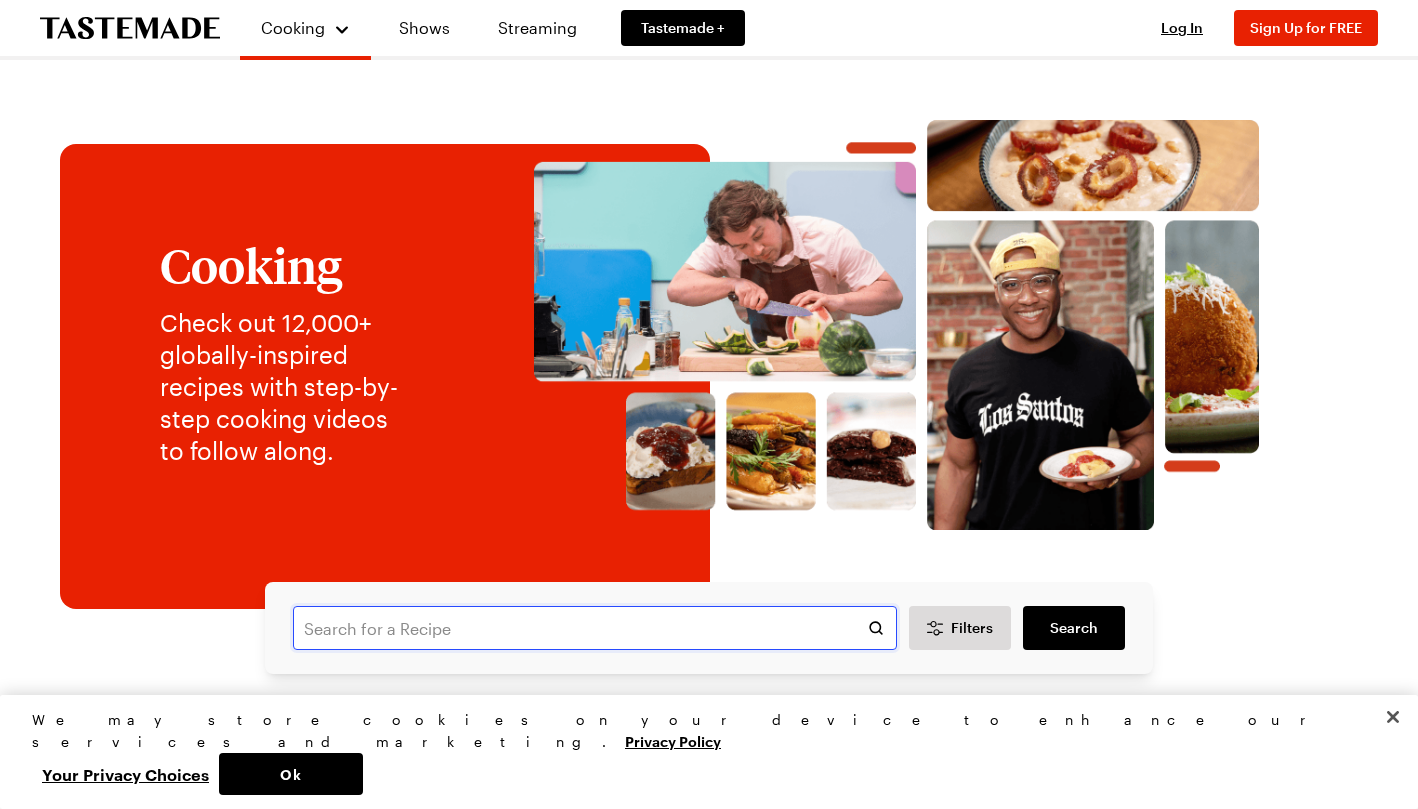 click at bounding box center (595, 628) 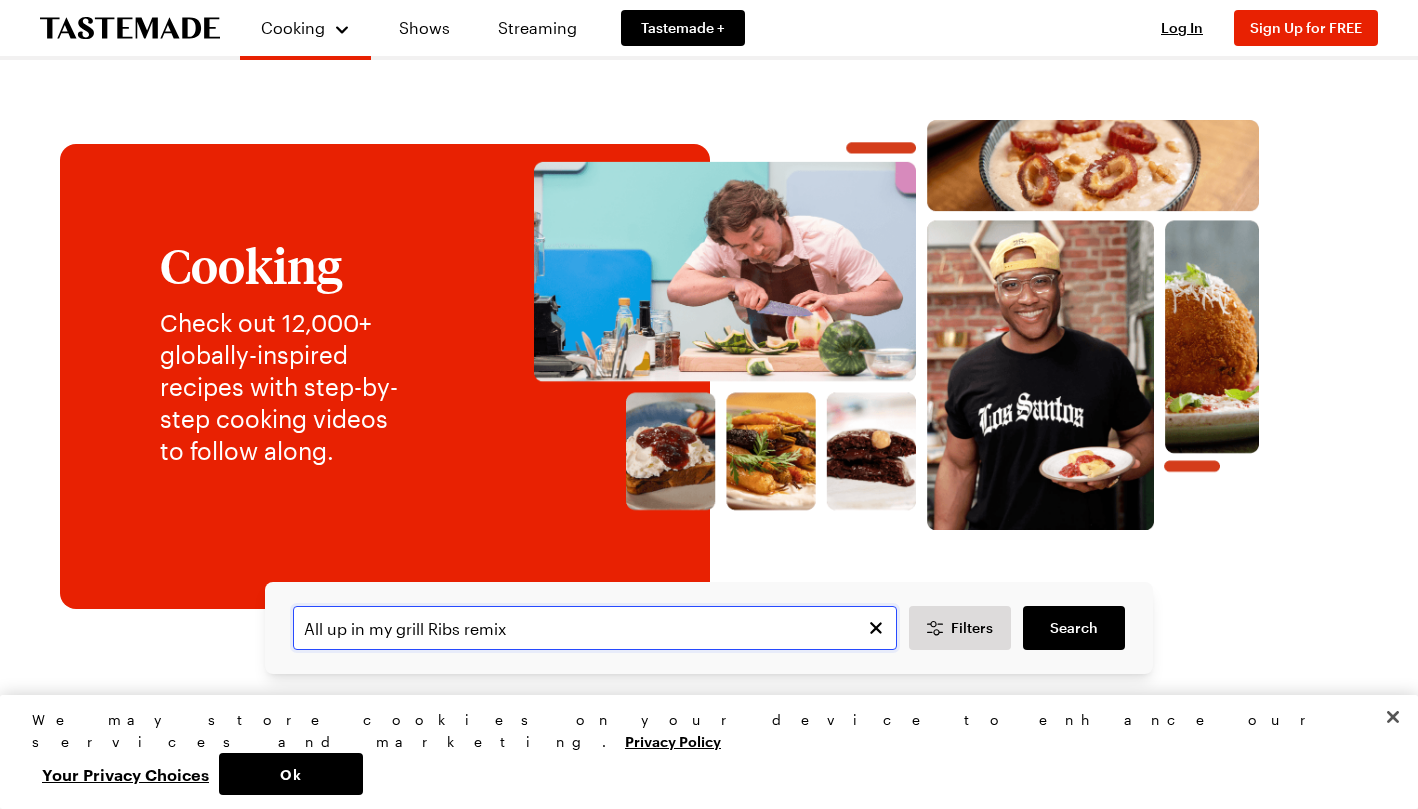 type on "All up in my grill Ribs remix" 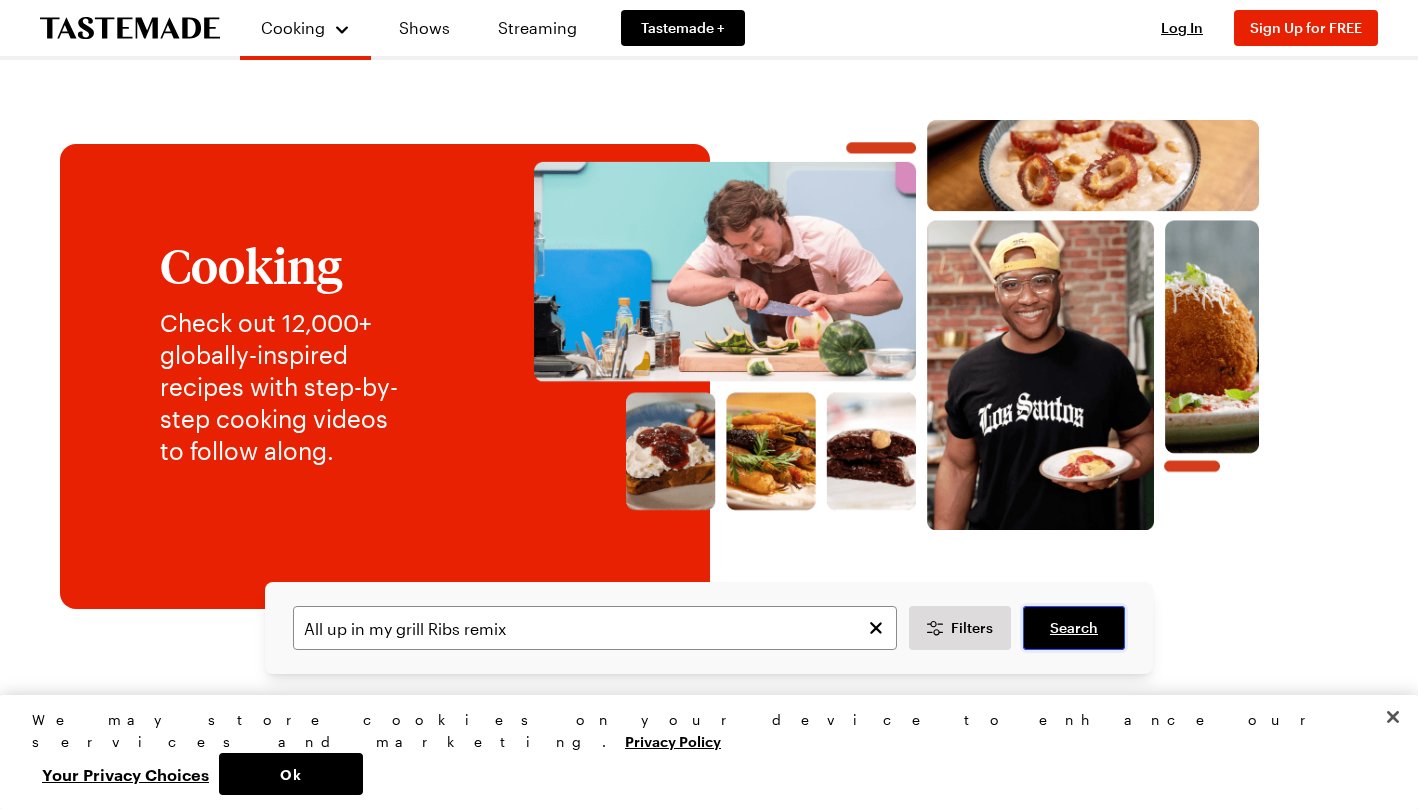 click on "Search" at bounding box center [1074, 628] 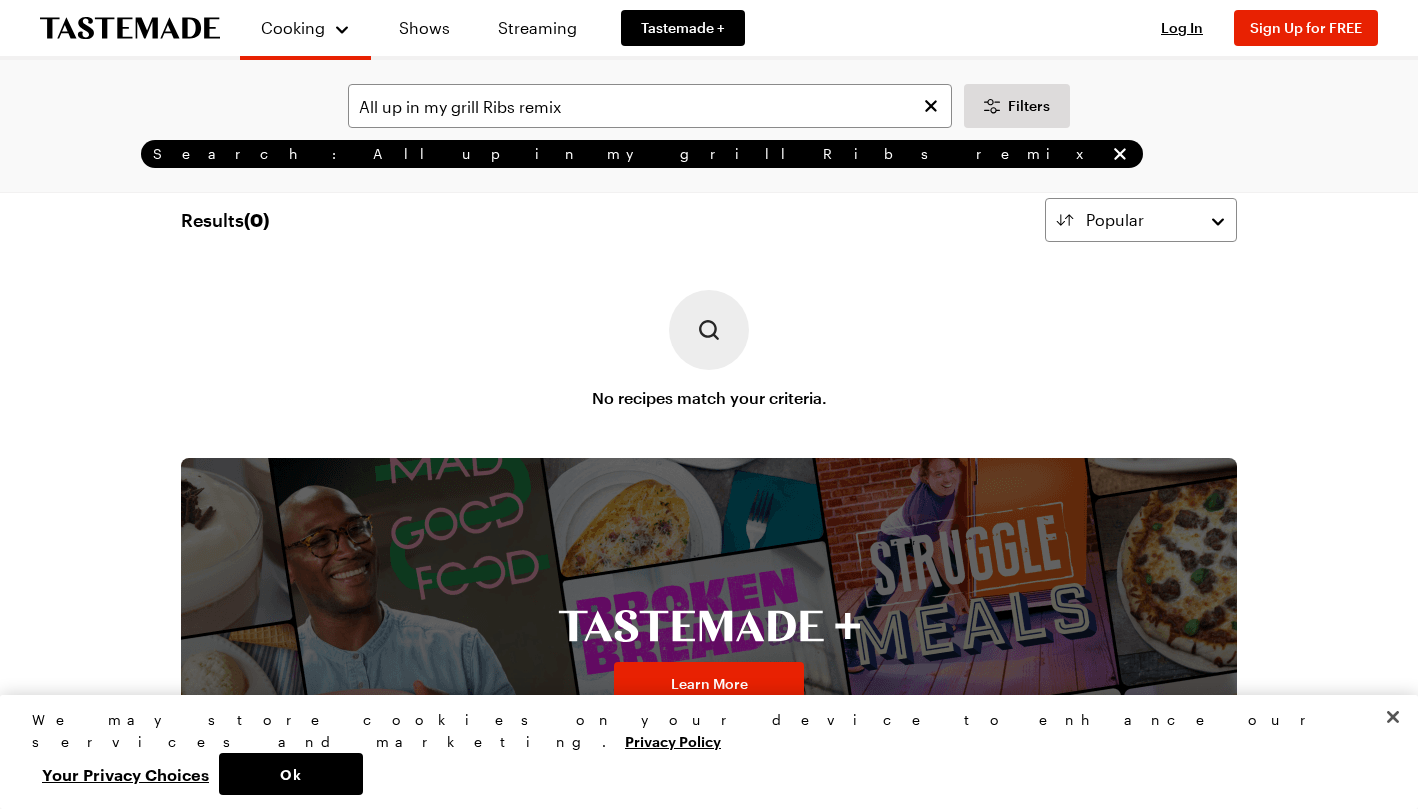 scroll, scrollTop: 0, scrollLeft: 0, axis: both 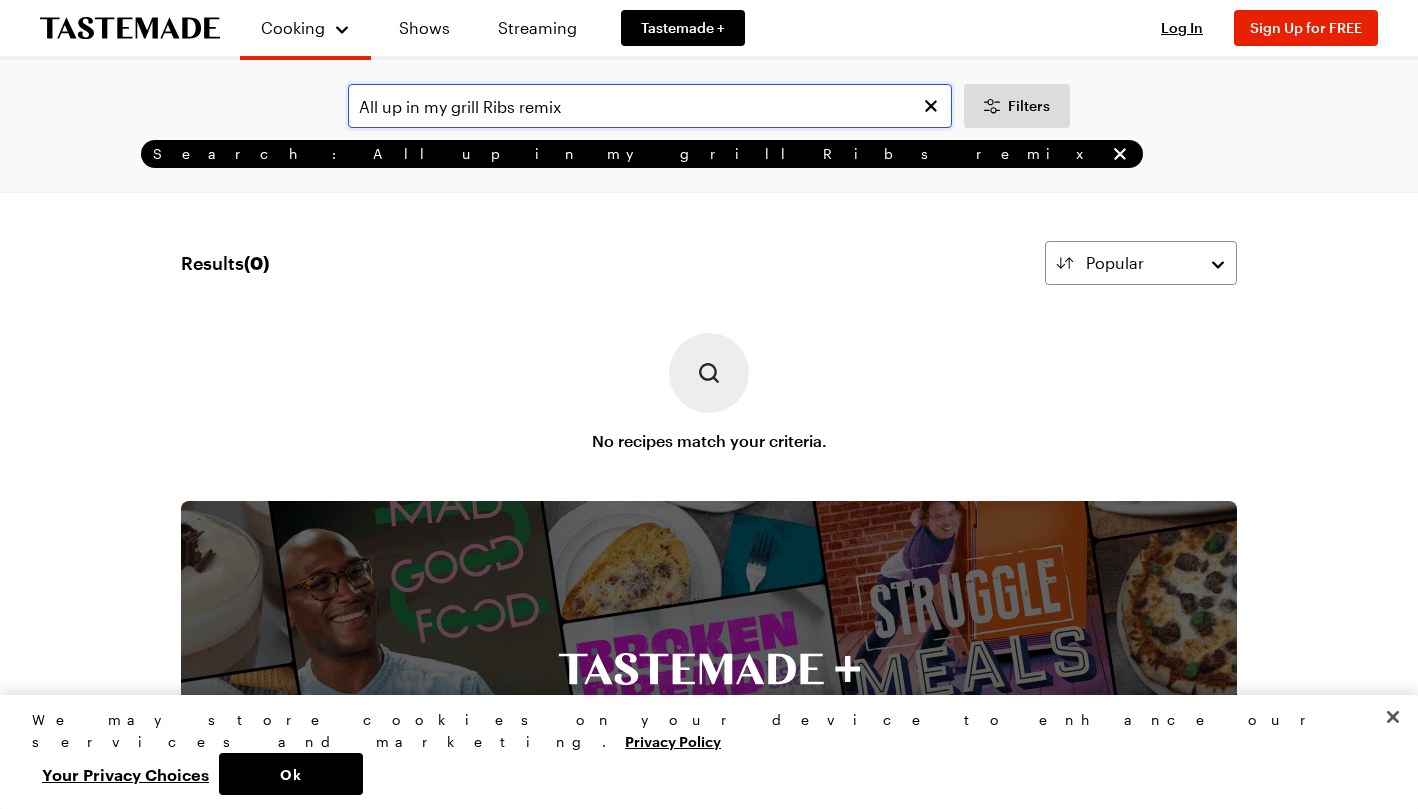 click on "All up in my grill Ribs remix" at bounding box center [650, 106] 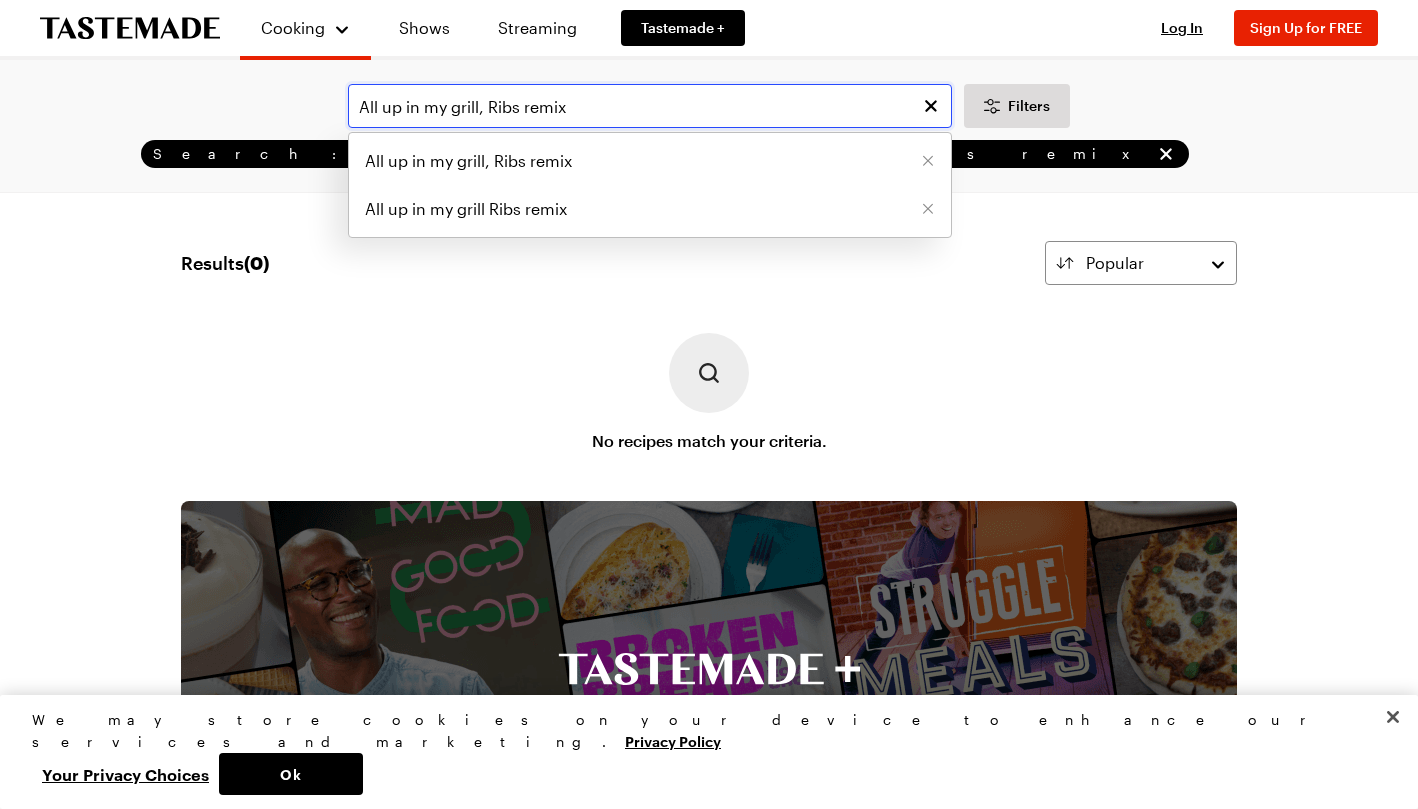 click on "All up in my grill, Ribs remix" at bounding box center [650, 106] 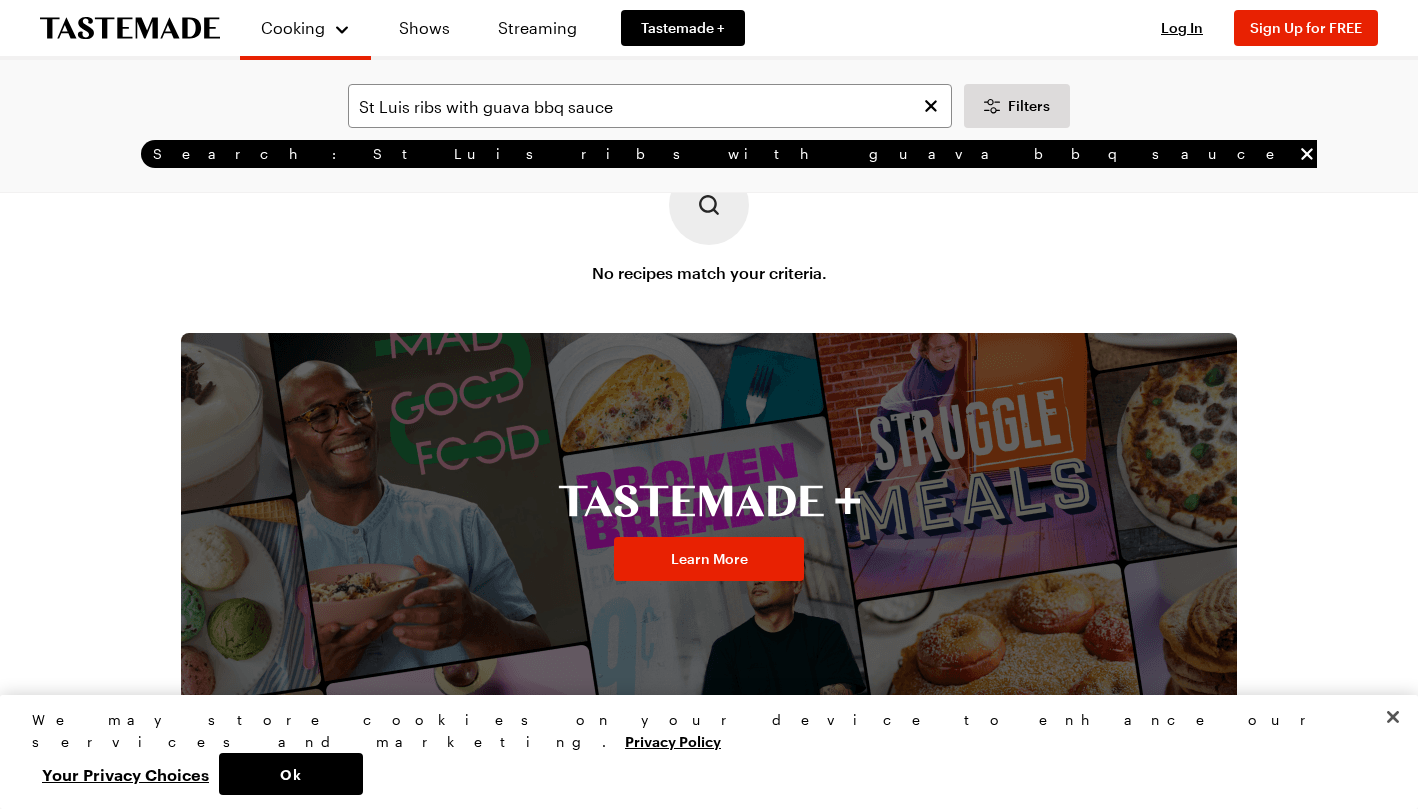 scroll, scrollTop: 0, scrollLeft: 0, axis: both 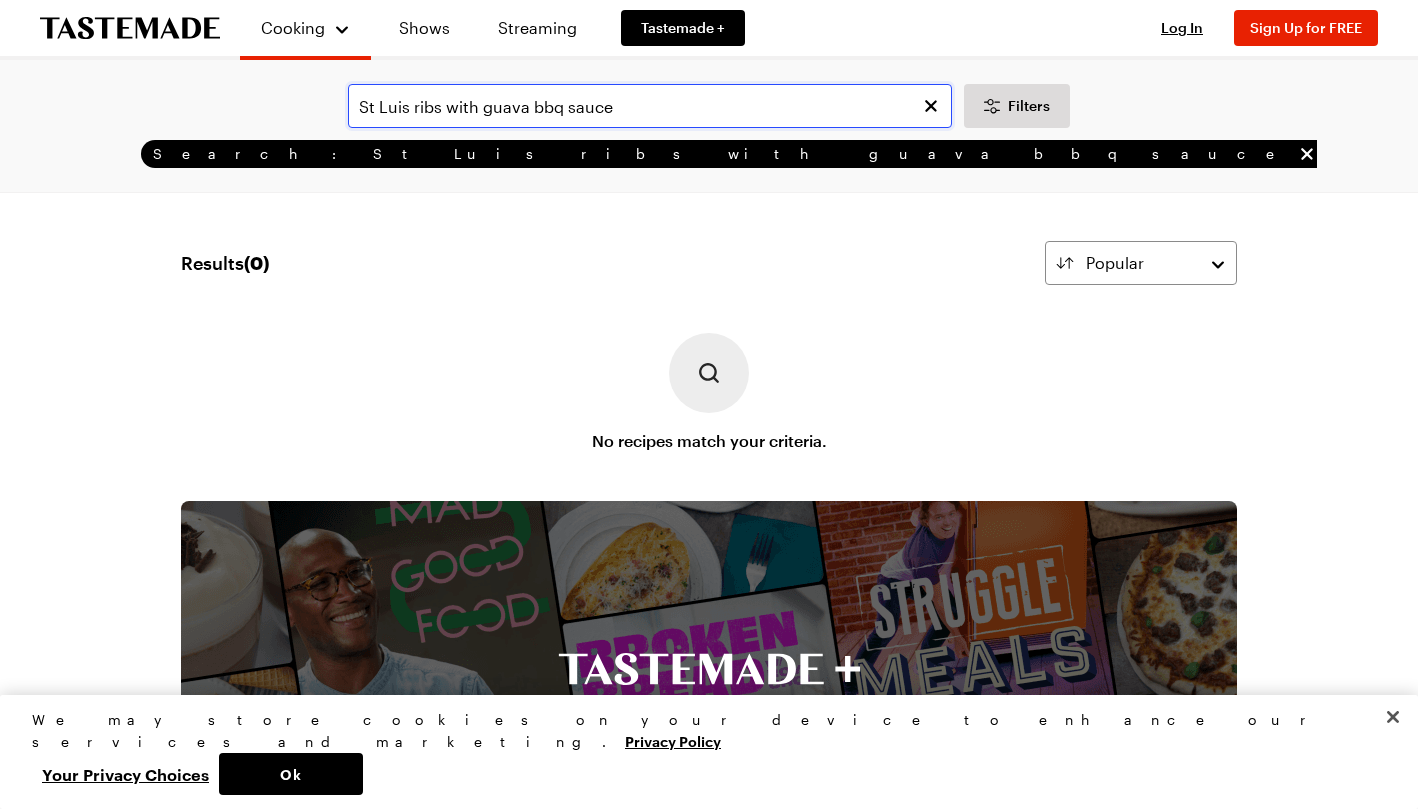 click on "St Luis ribs with guava bbq sauce" at bounding box center (650, 106) 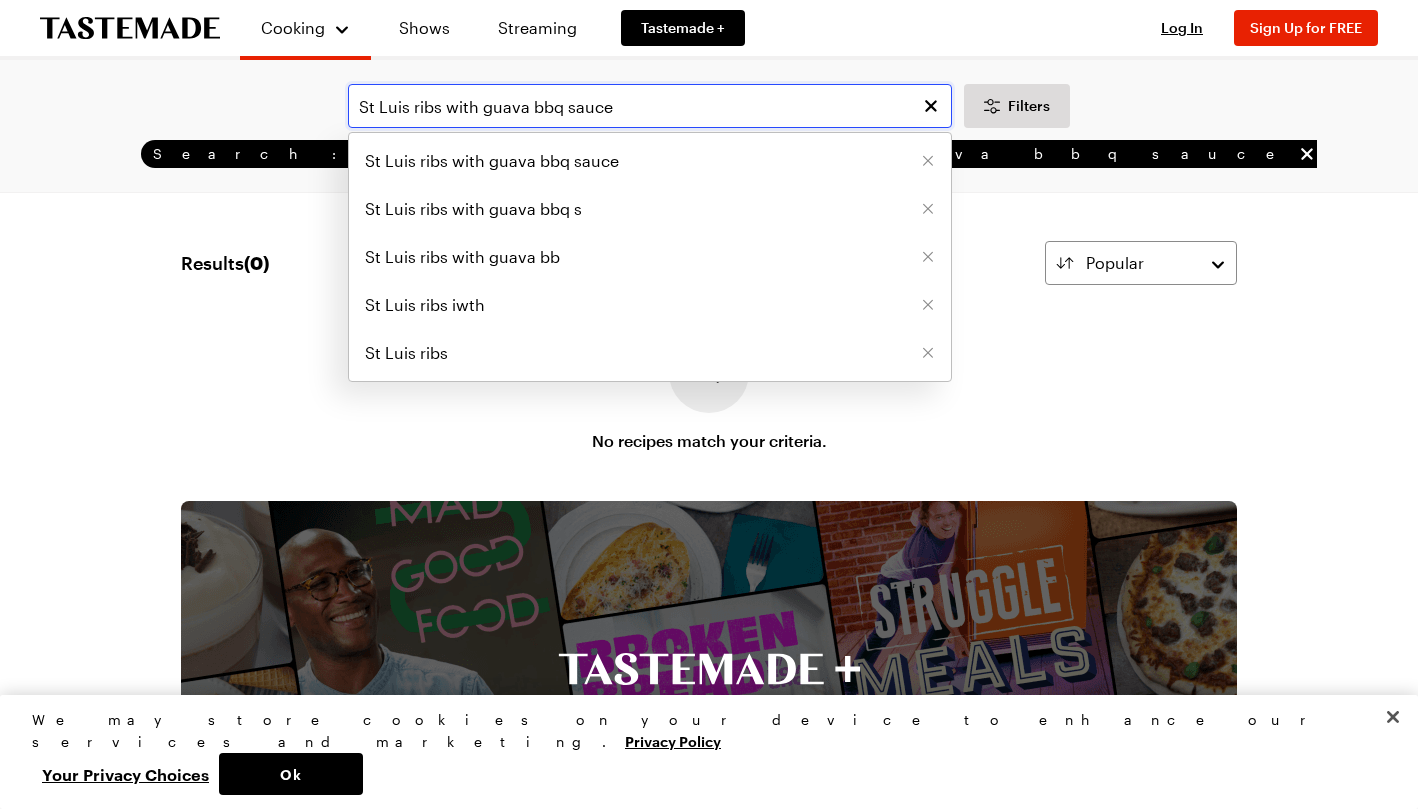 click on "St Luis ribs with guava bbq sauce" at bounding box center [650, 106] 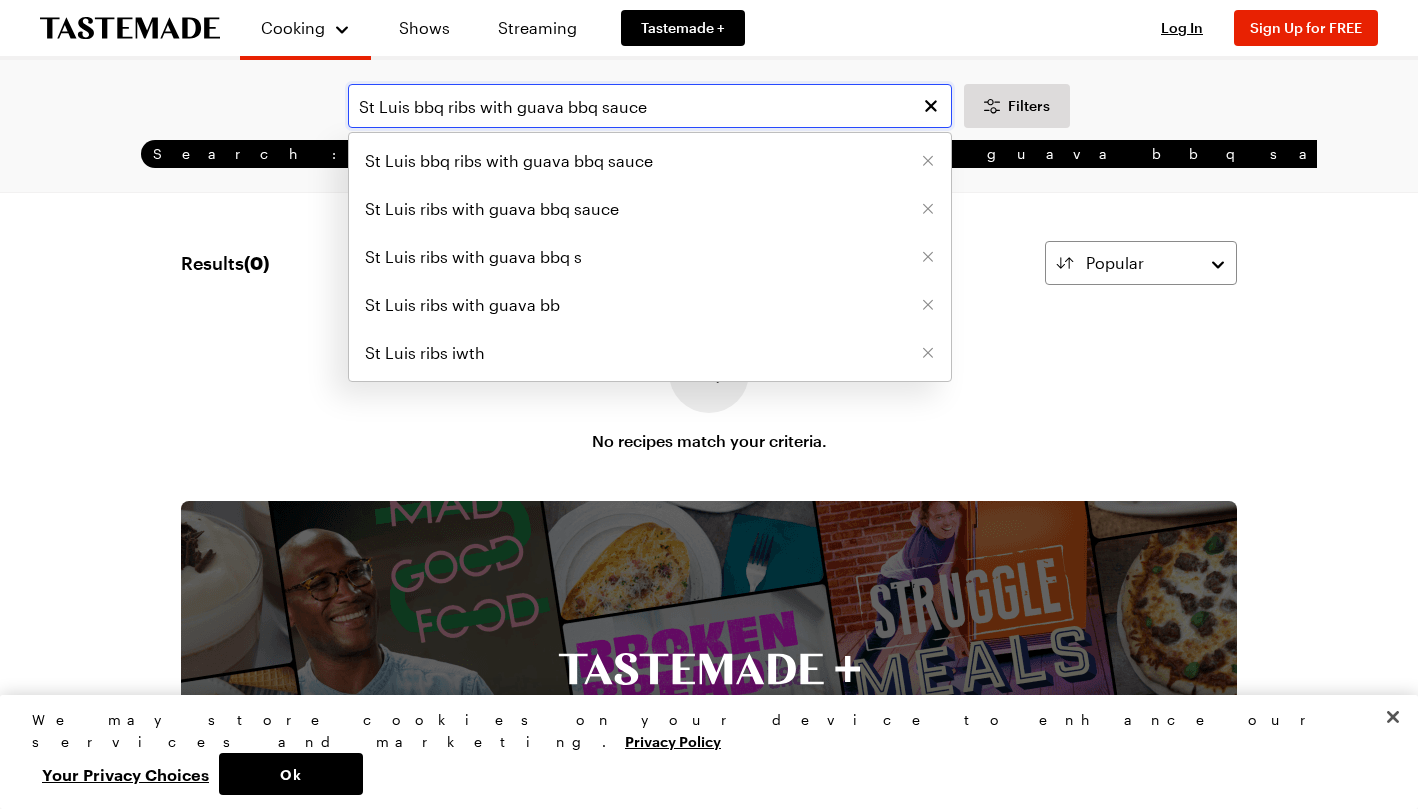 drag, startPoint x: 664, startPoint y: 107, endPoint x: 480, endPoint y: 94, distance: 184.45866 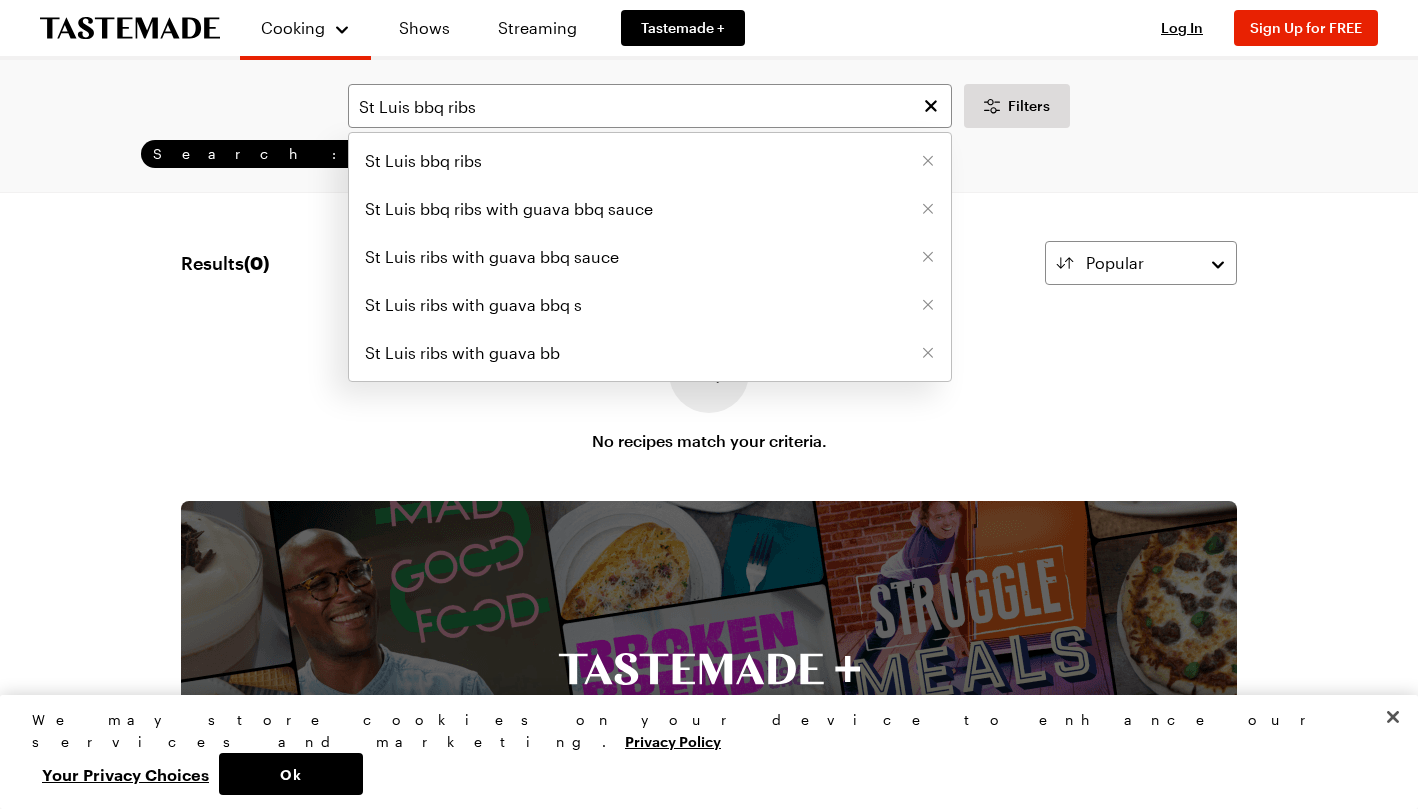 click on "[CITY] bbq ribs [CITY] bbq ribs [CITY] bbq ribs with guava bbq sauce [CITY] ribs with guava bbq sauce [CITY] ribs with guava bb Filters Search: [CITY] bbq ribs  Search" at bounding box center [709, 126] 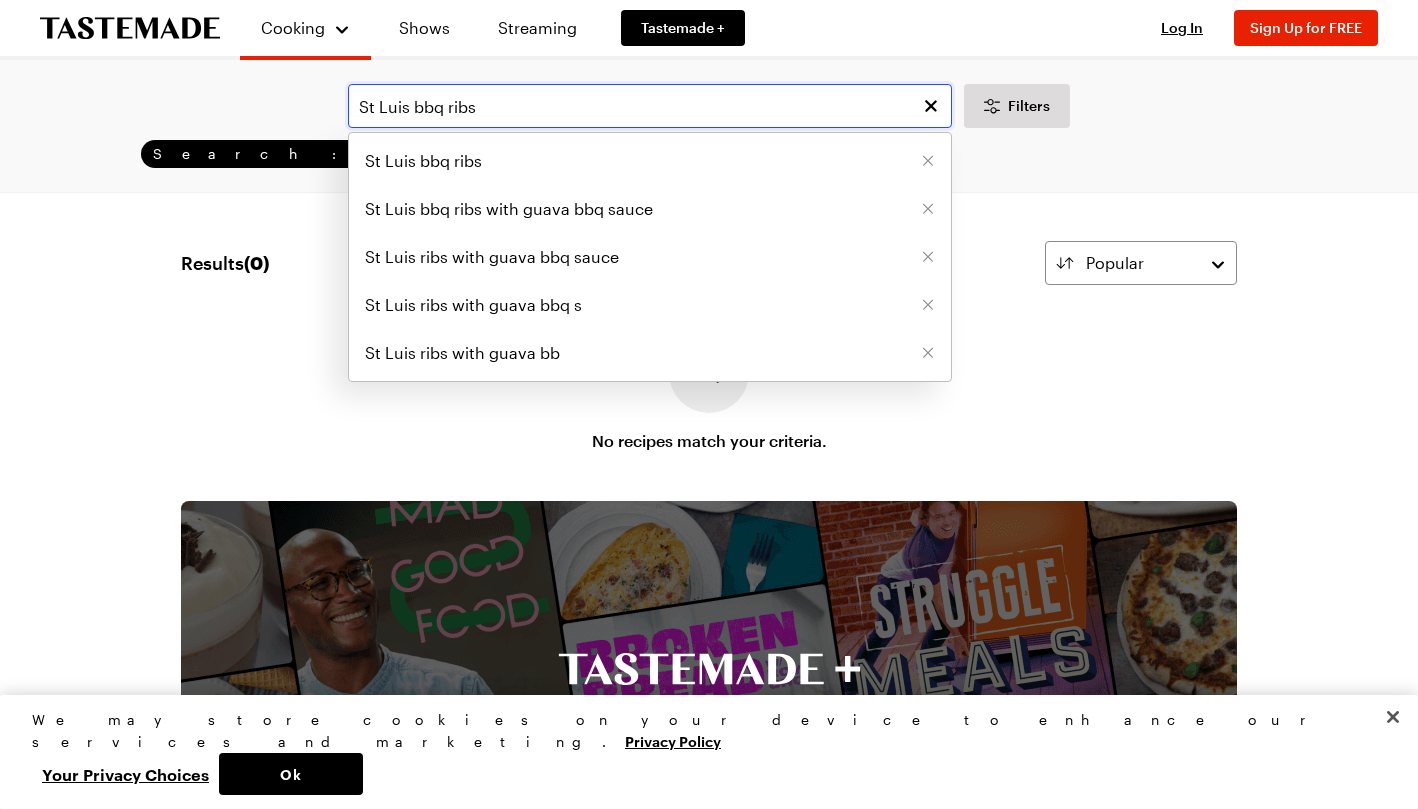 click on "St Luis bbq ribs" at bounding box center [650, 106] 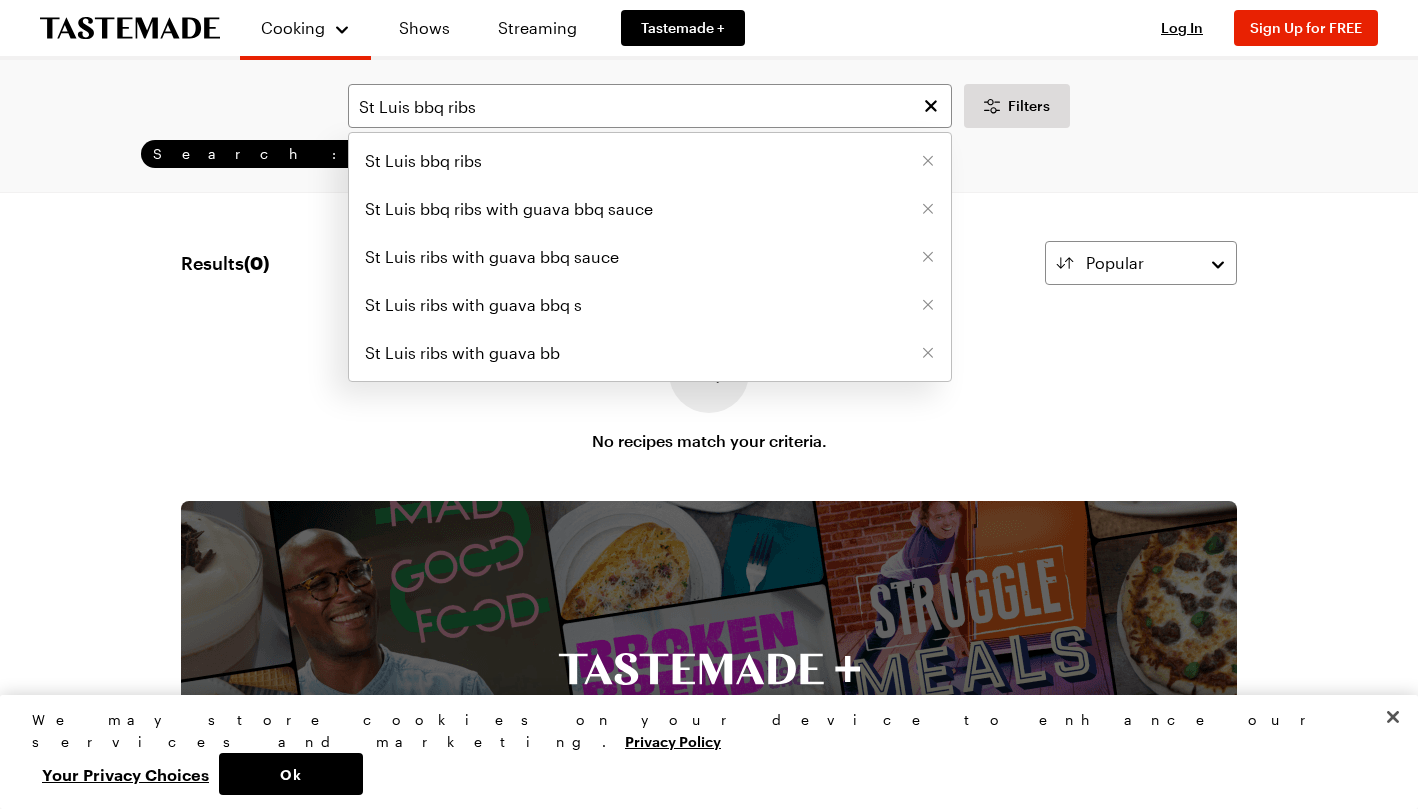 click on "St Luis bbq ribs" at bounding box center [650, 161] 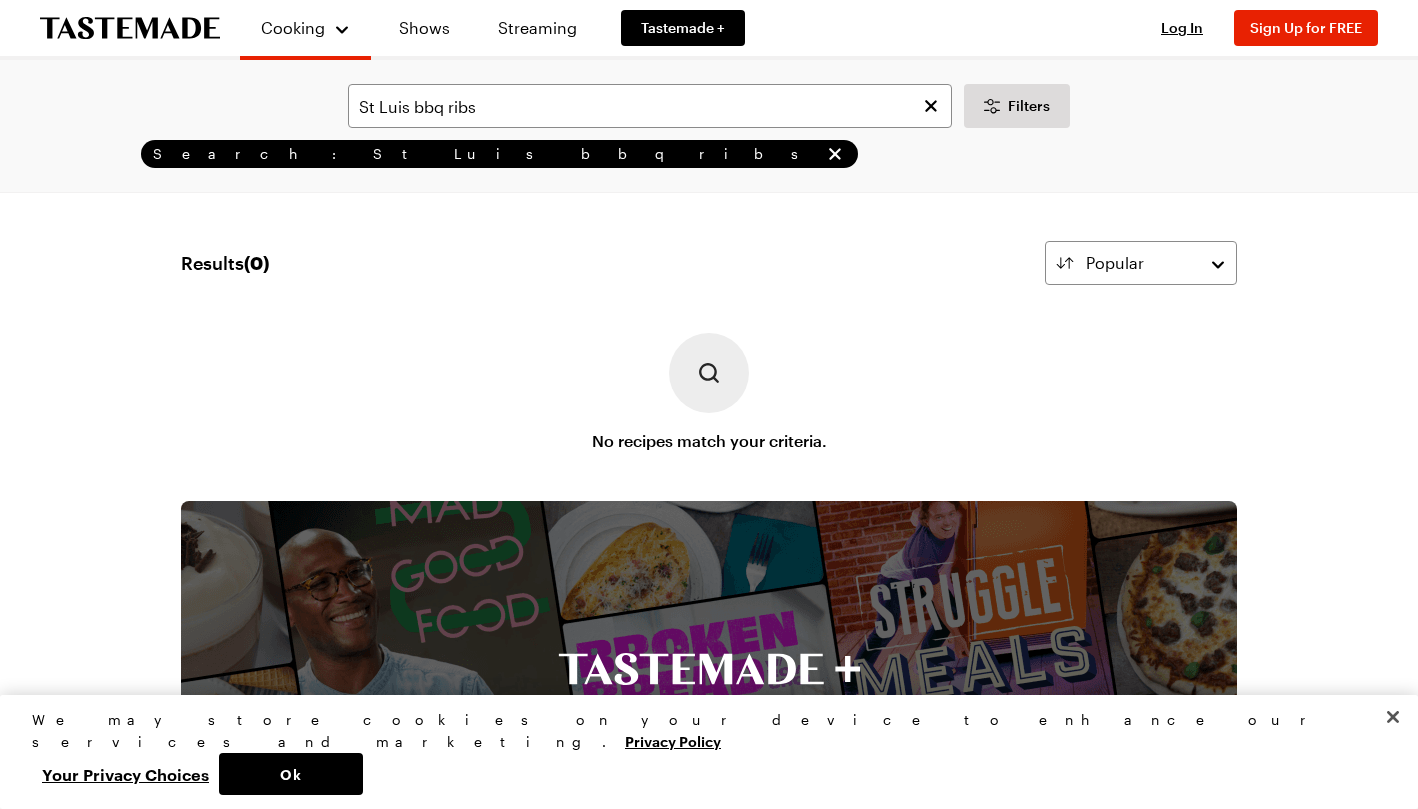 click at bounding box center (709, 373) 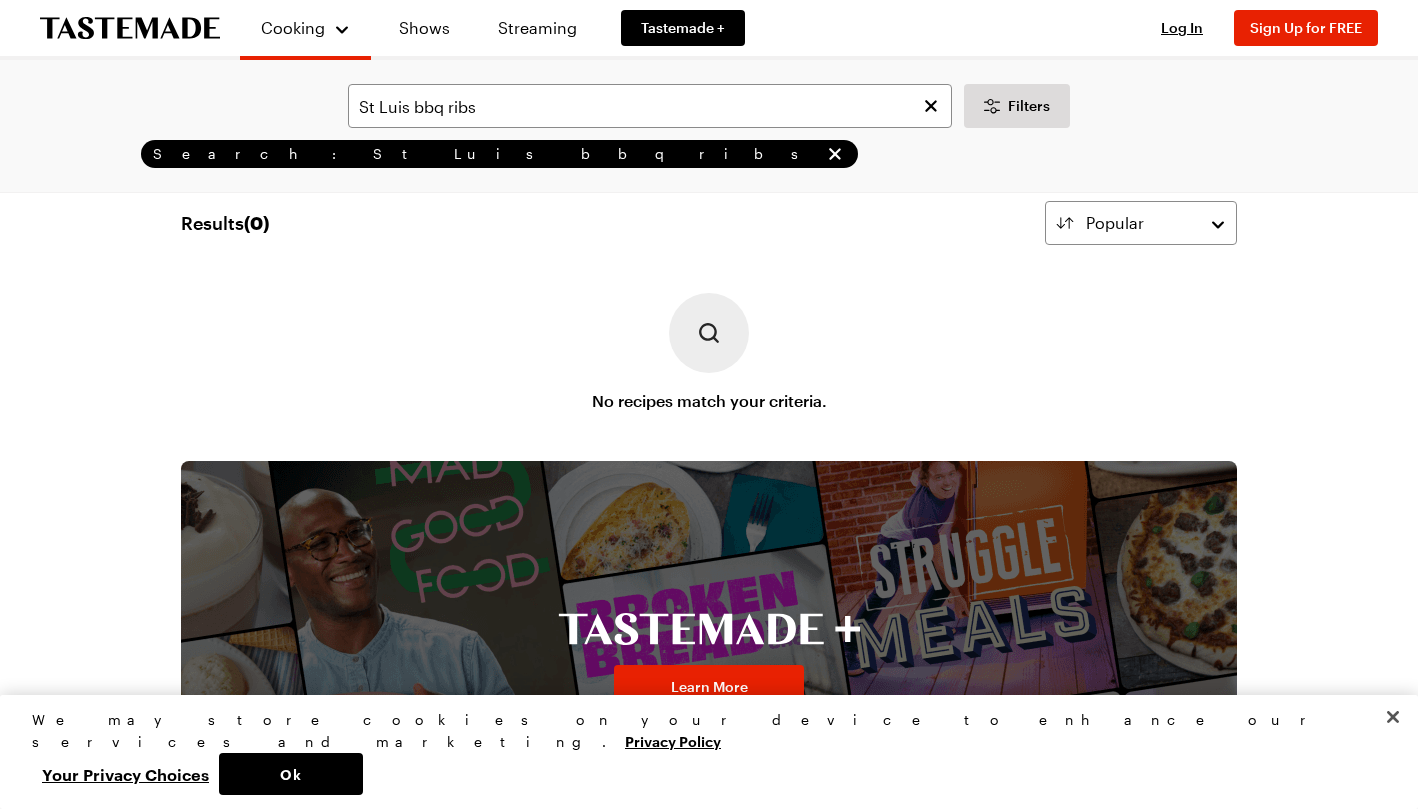scroll, scrollTop: 0, scrollLeft: 0, axis: both 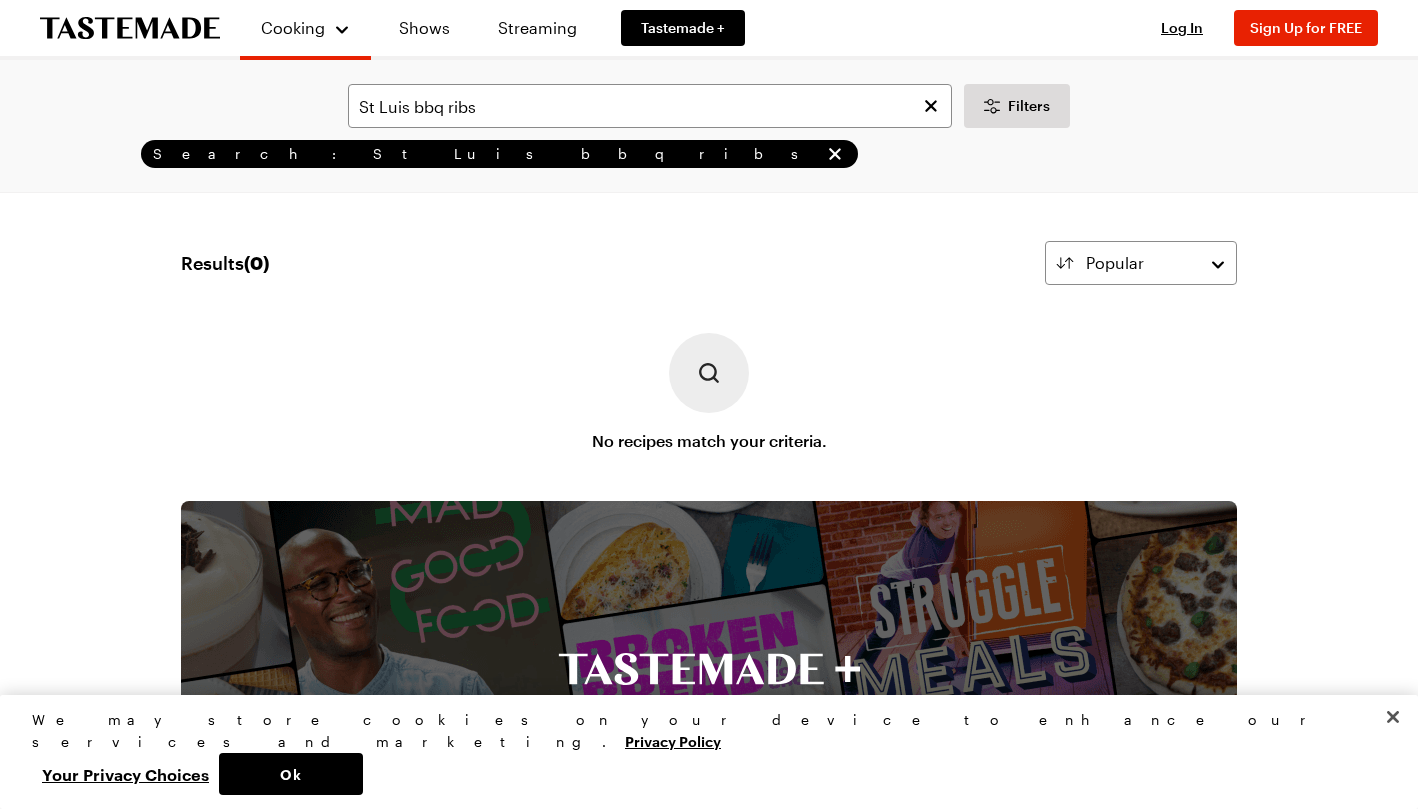 click on "Cooking" at bounding box center [305, 28] 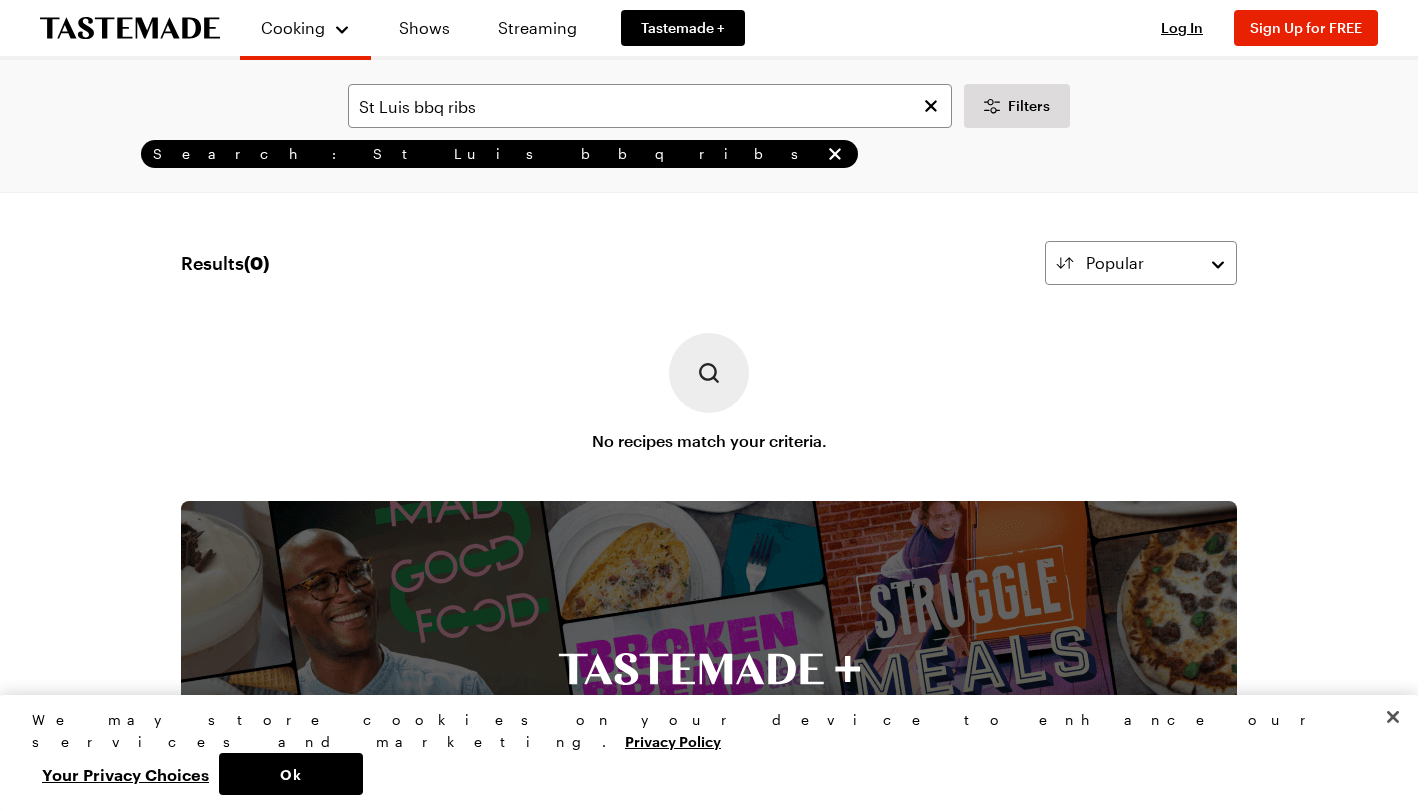 click on "Cooking" at bounding box center (305, 28) 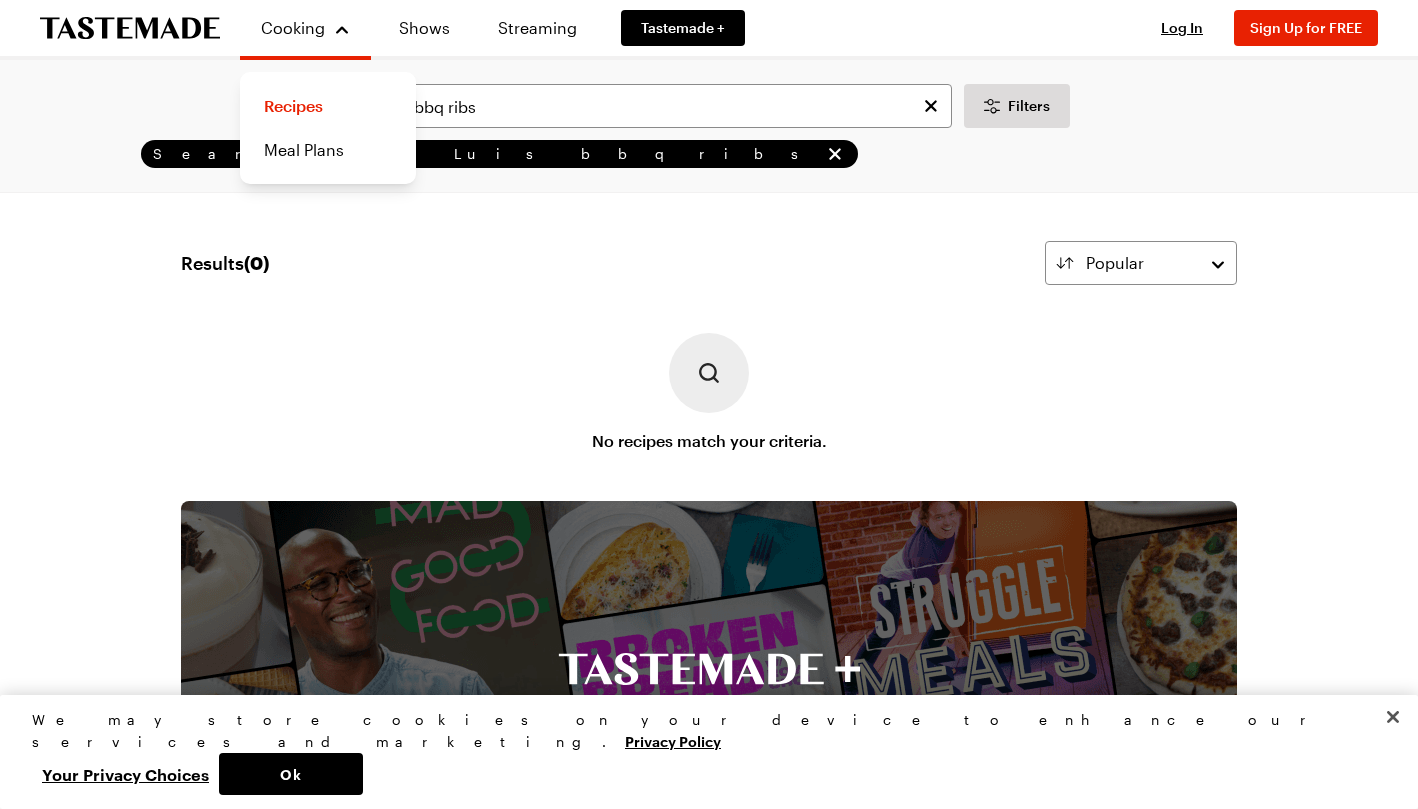 click on "Recipes" at bounding box center [328, 106] 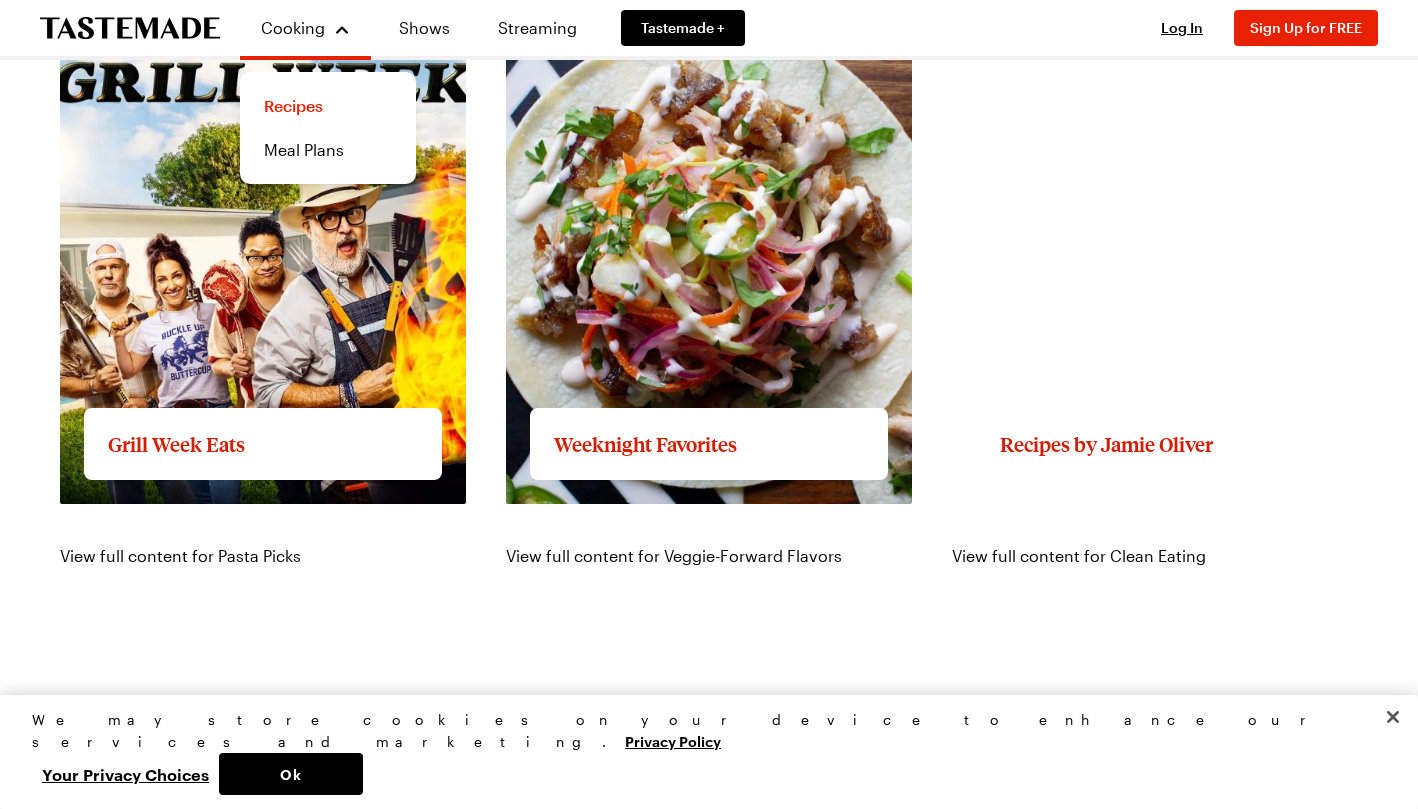 scroll, scrollTop: 1869, scrollLeft: 0, axis: vertical 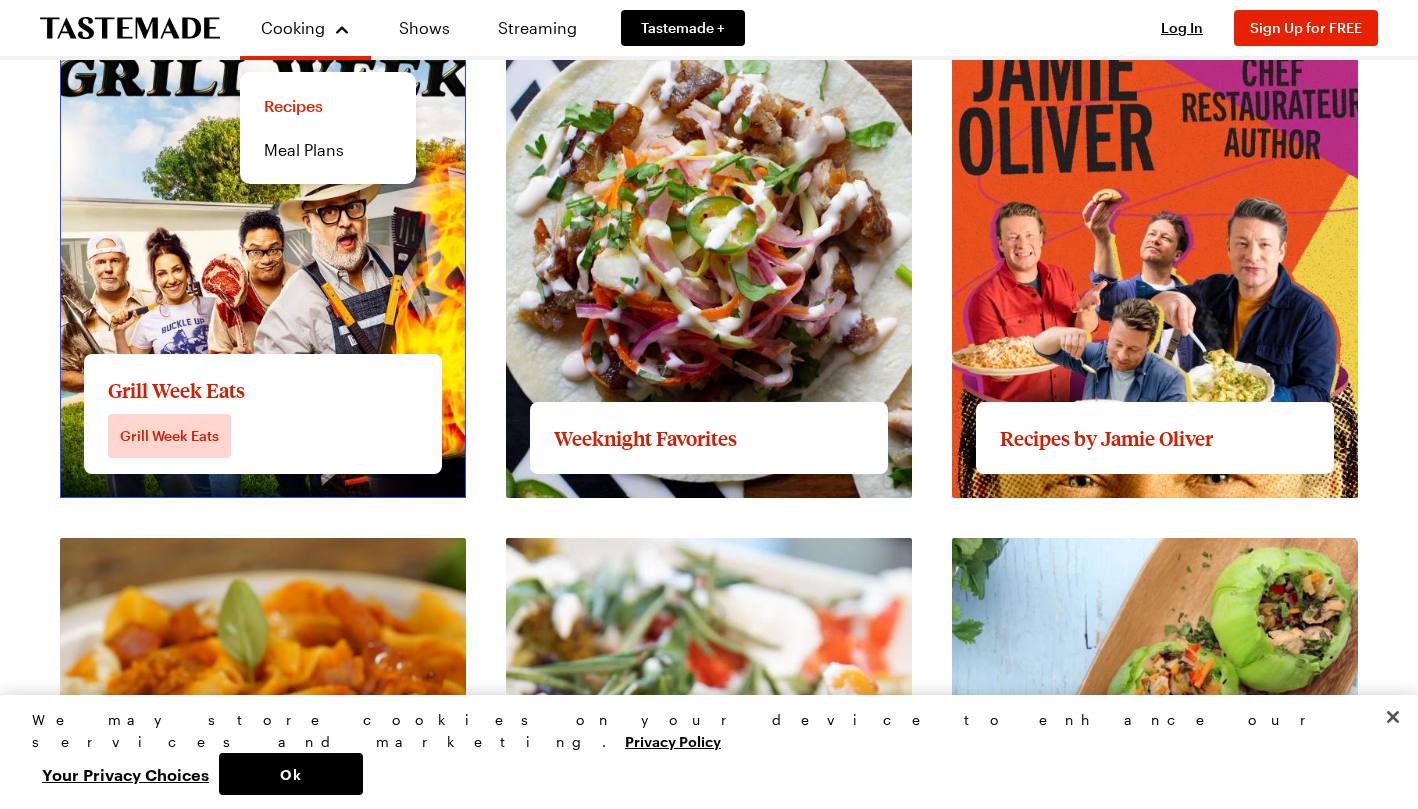click on "View full content for Grill Week Eats" at bounding box center (194, 9) 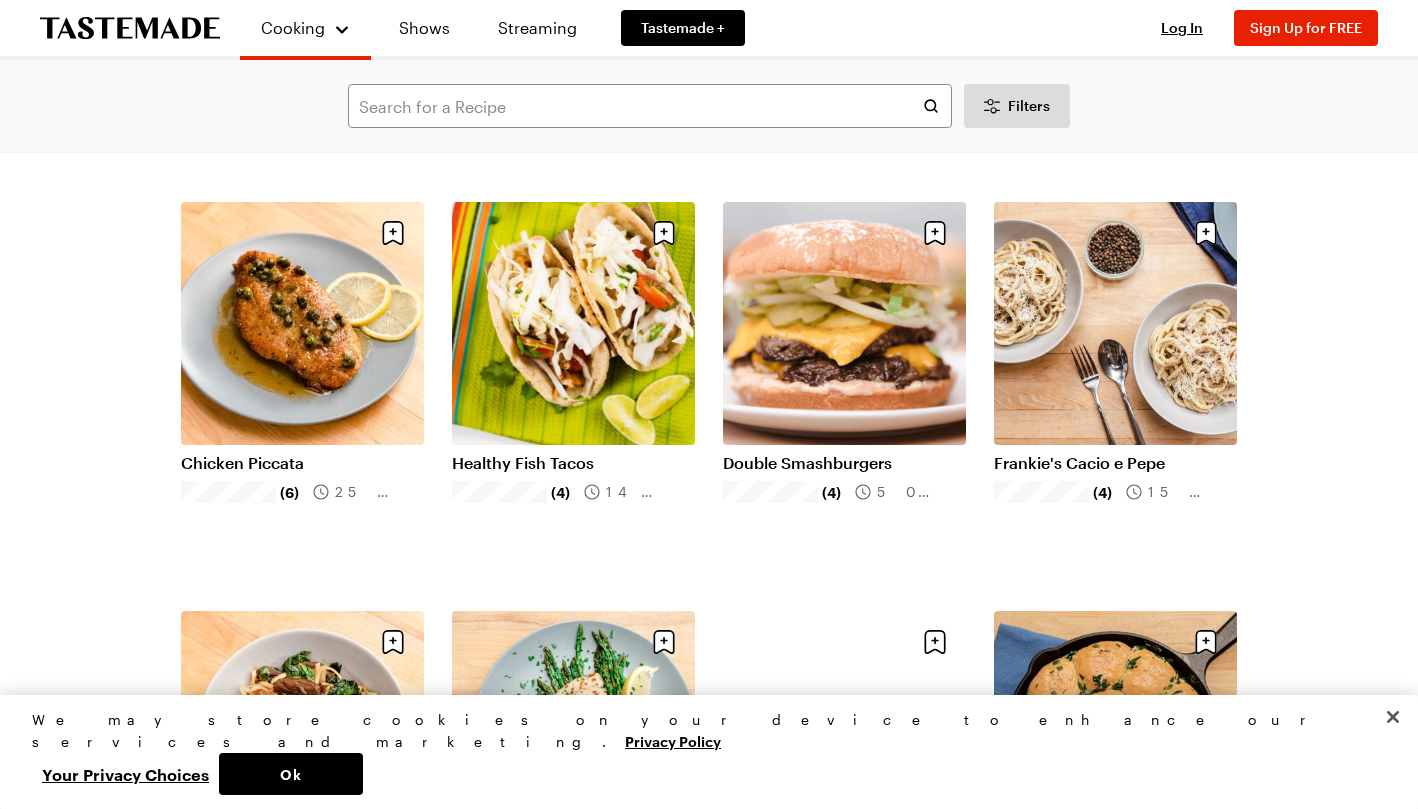 scroll, scrollTop: 1737, scrollLeft: 0, axis: vertical 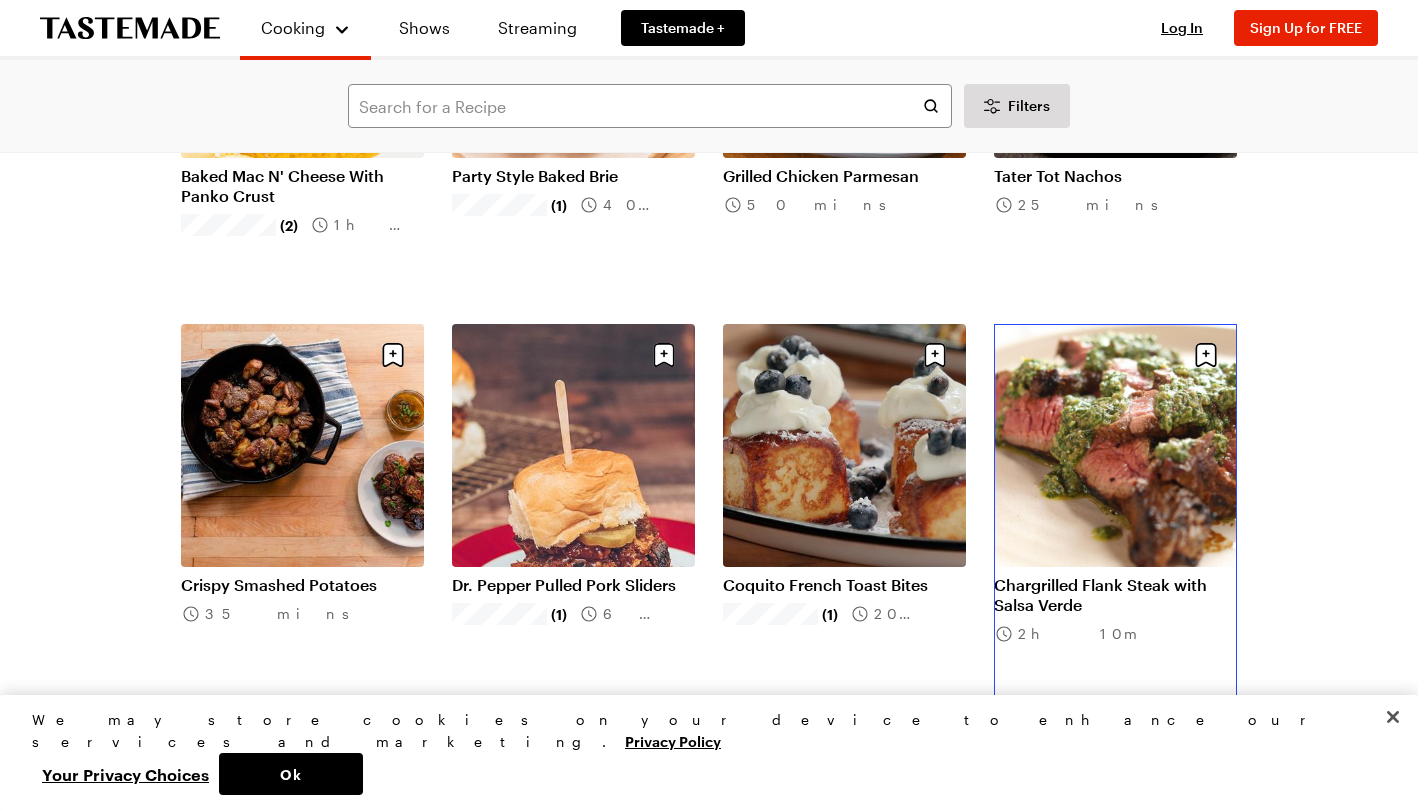 click on "Chargrilled Flank Steak with Salsa Verde" at bounding box center [1115, 595] 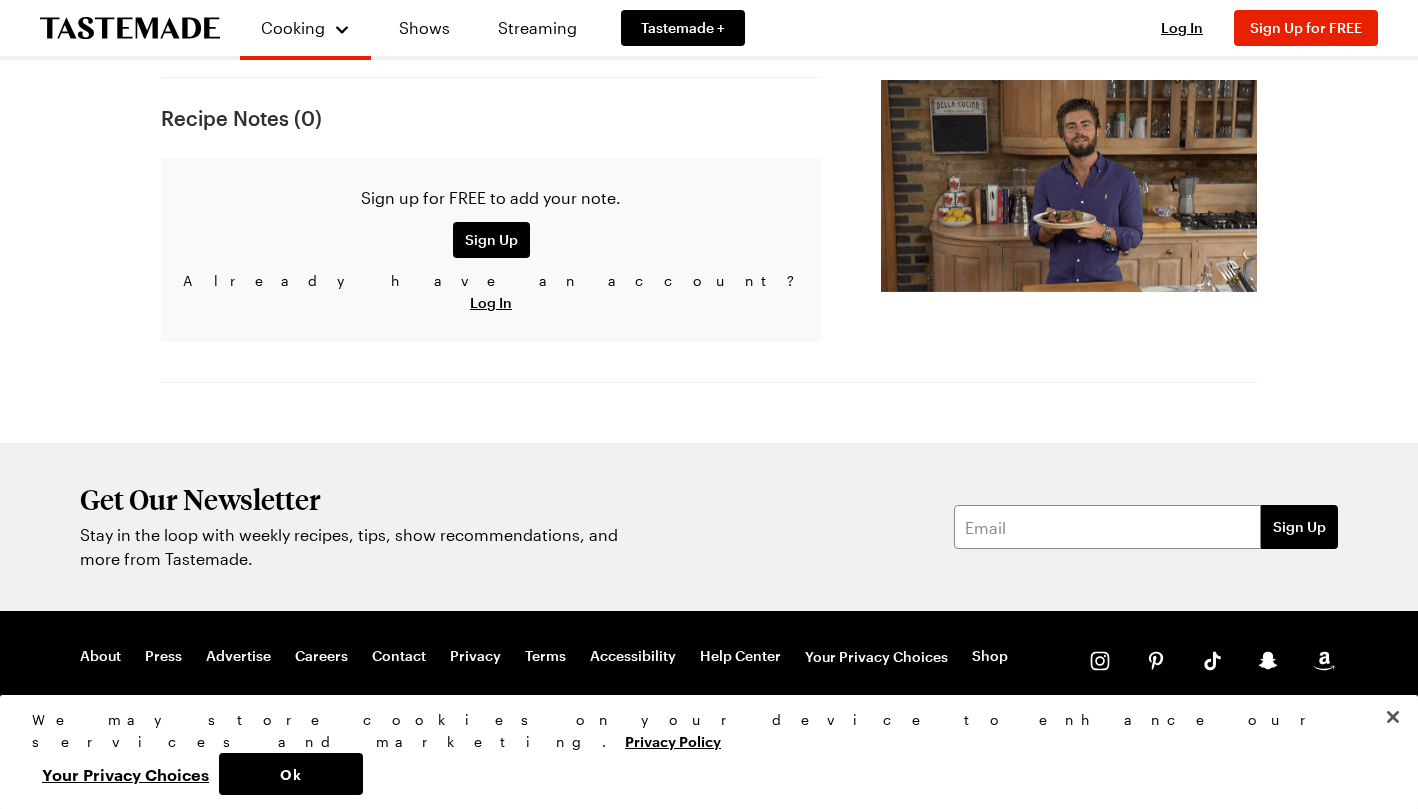 scroll, scrollTop: 0, scrollLeft: 0, axis: both 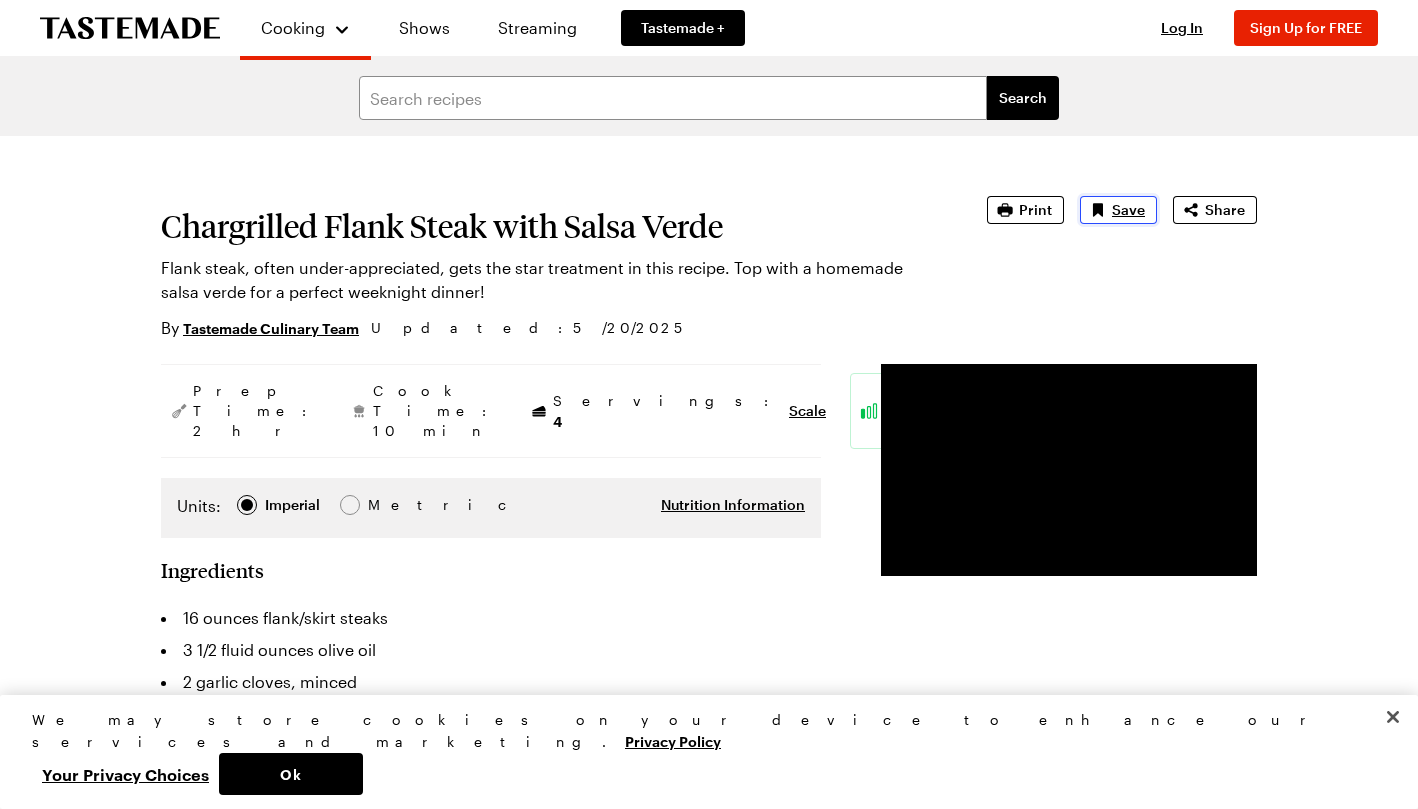 click on "Save" at bounding box center (1128, 210) 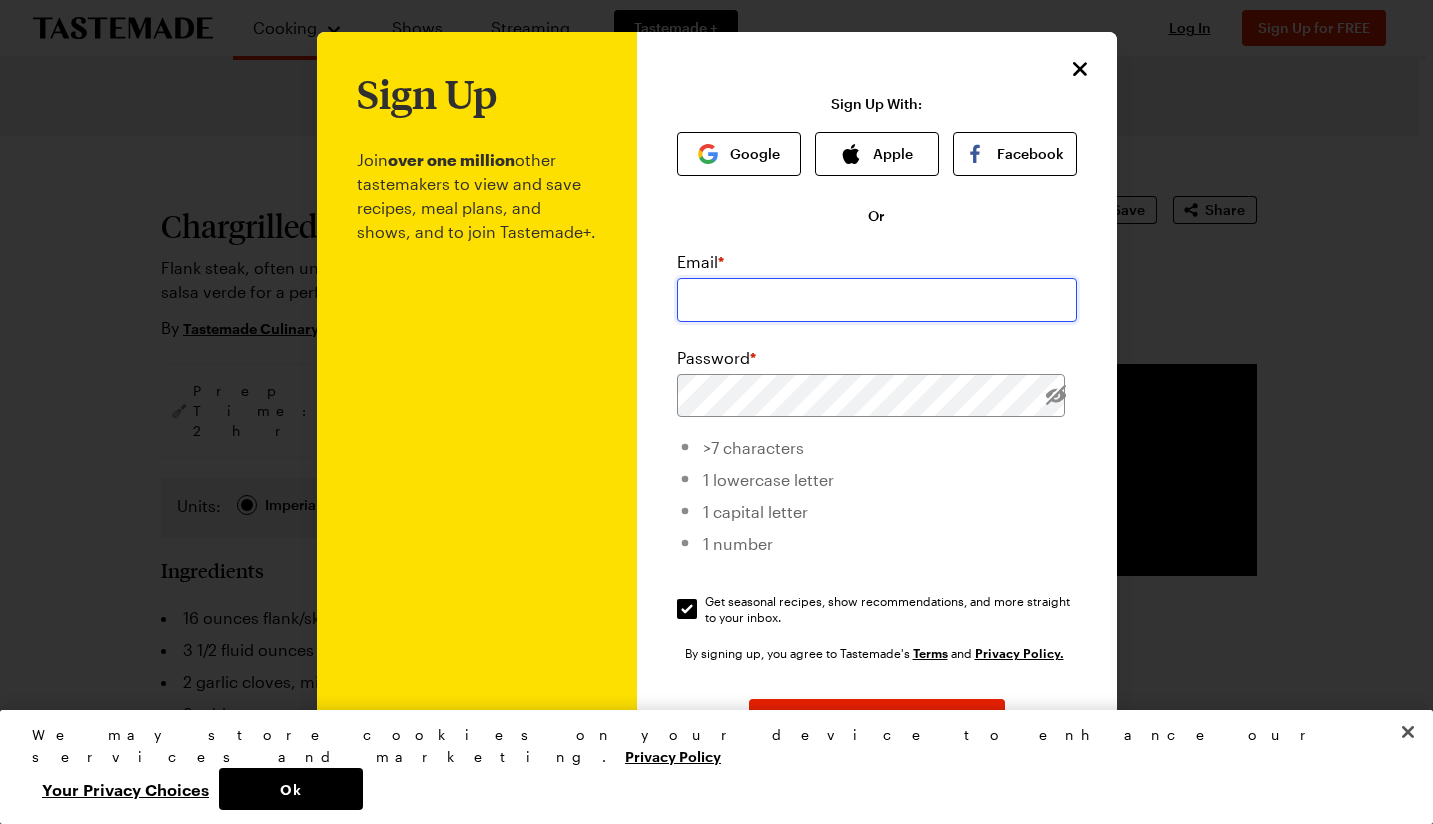 click at bounding box center [877, 300] 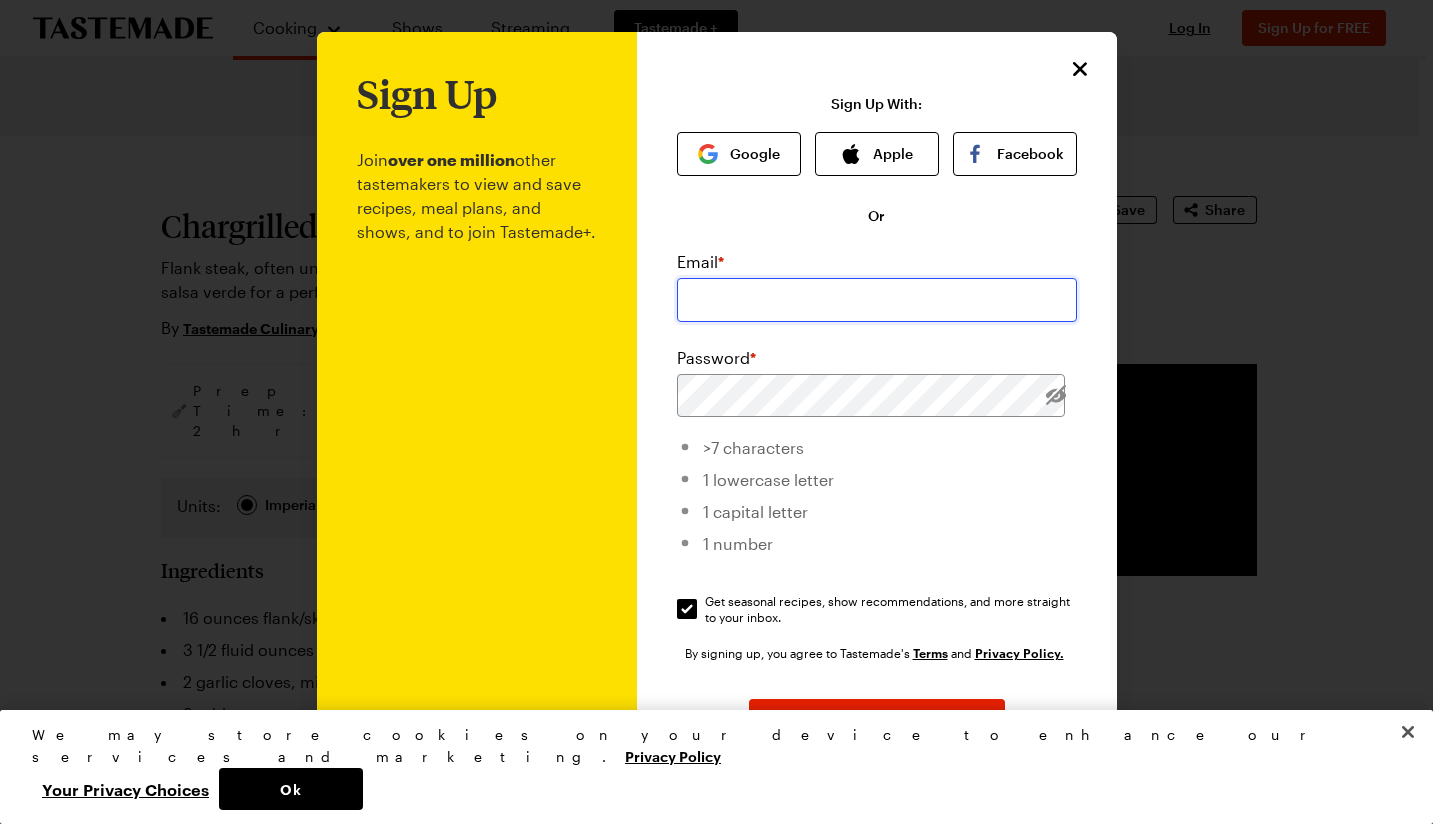 type on "[EMAIL]" 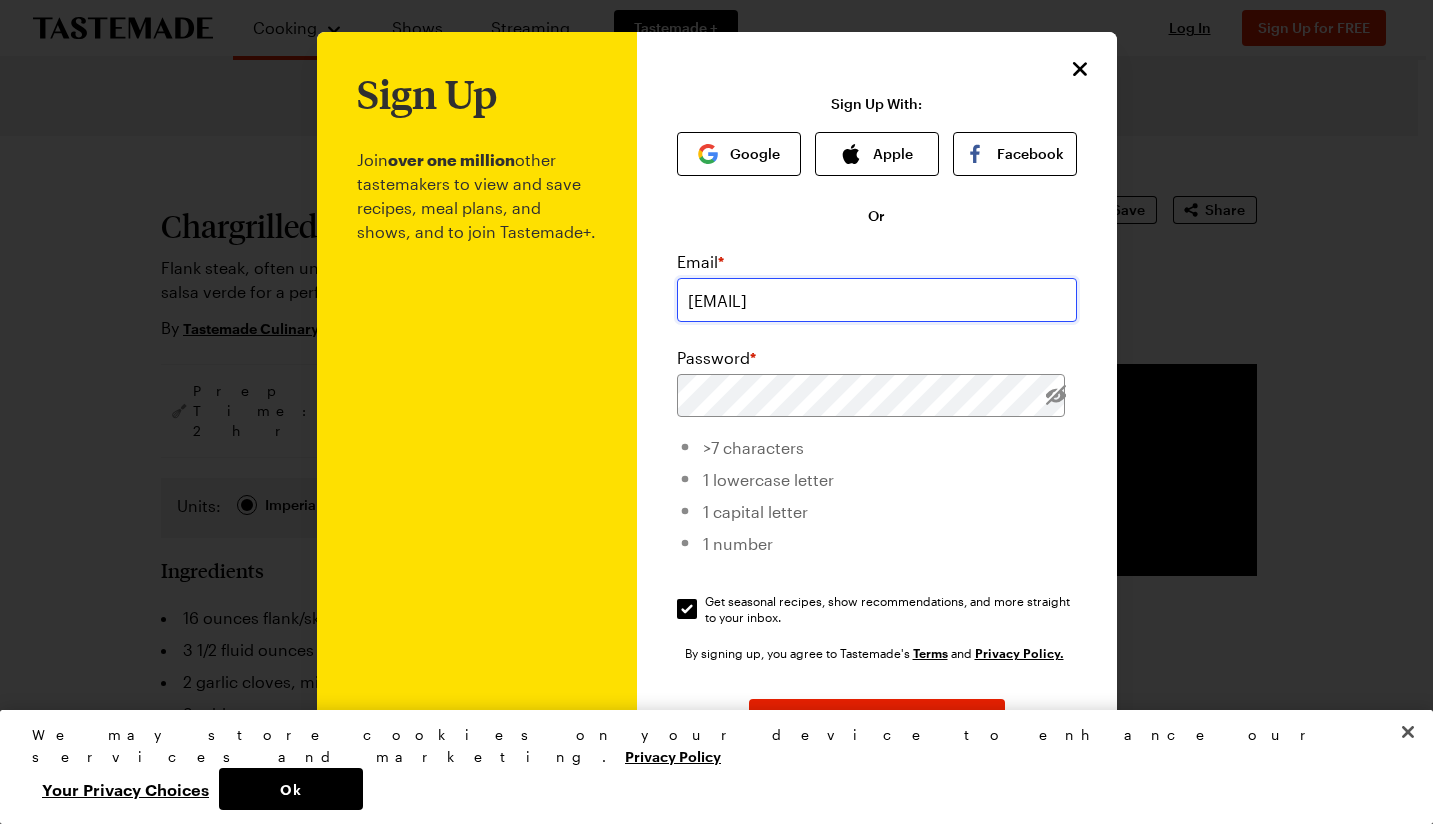 click on "[EMAIL]" at bounding box center [877, 300] 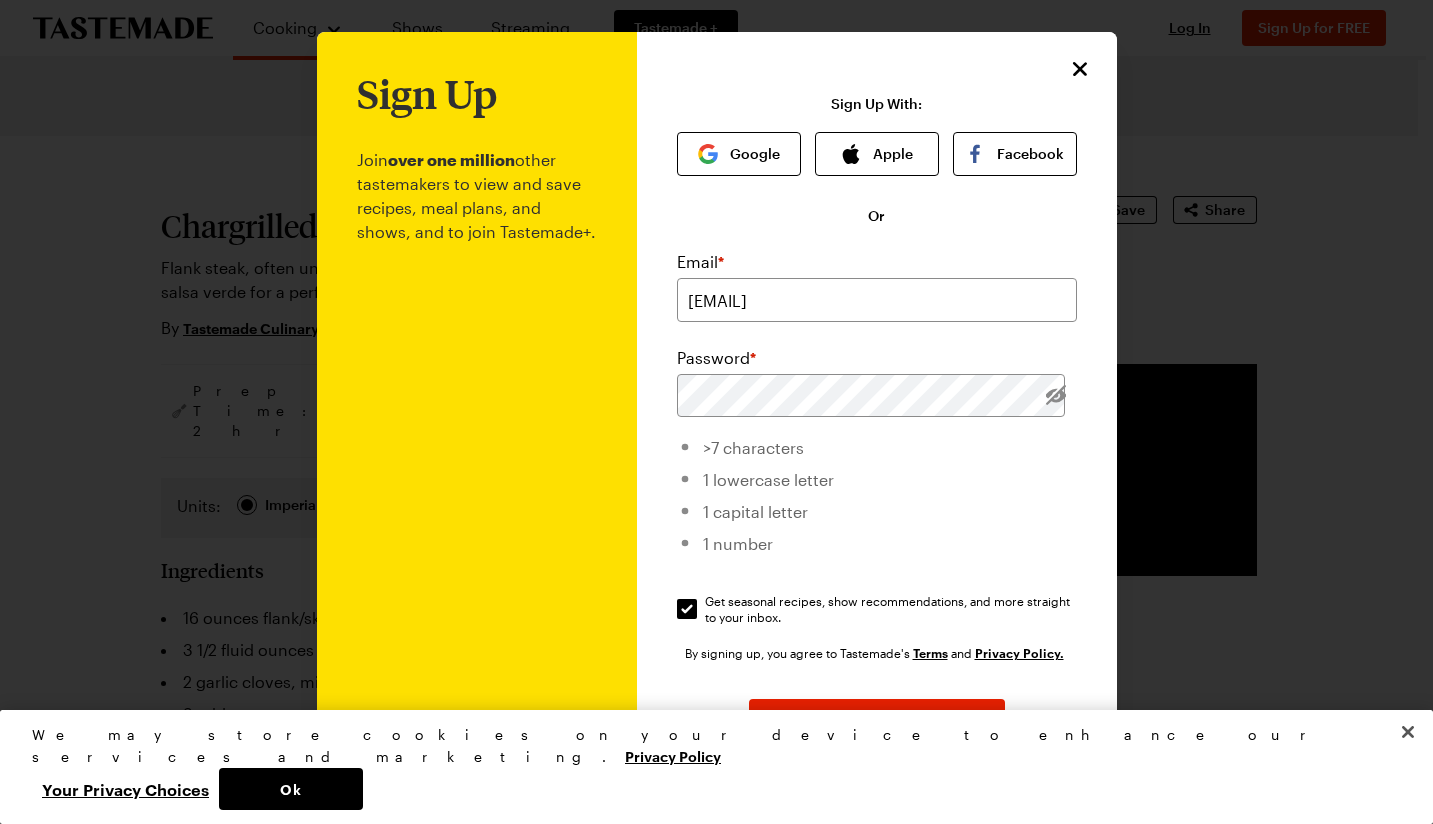click on "Google" at bounding box center [739, 154] 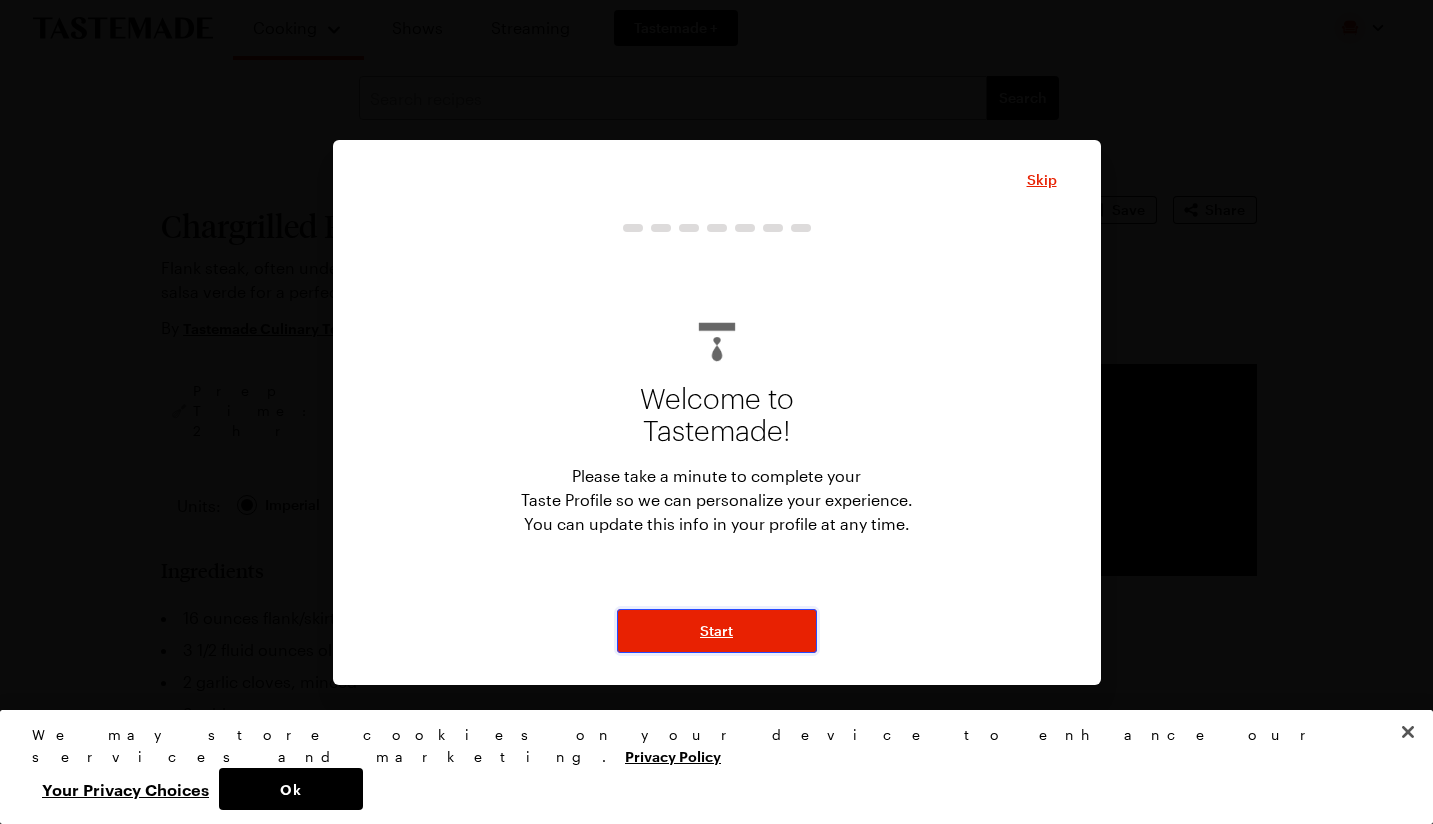 click on "Start" at bounding box center (717, 631) 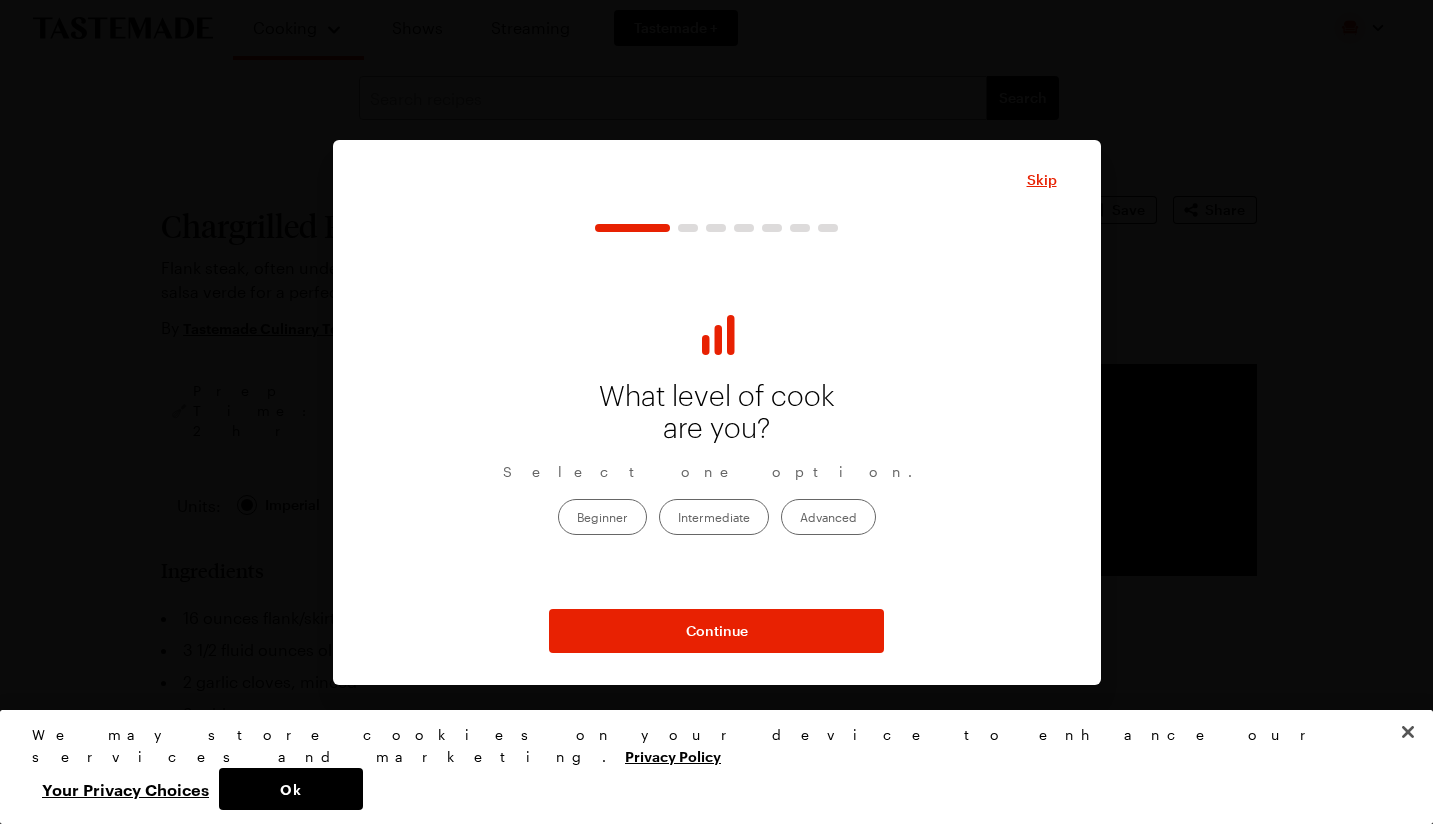click on "Intermediate" at bounding box center (714, 517) 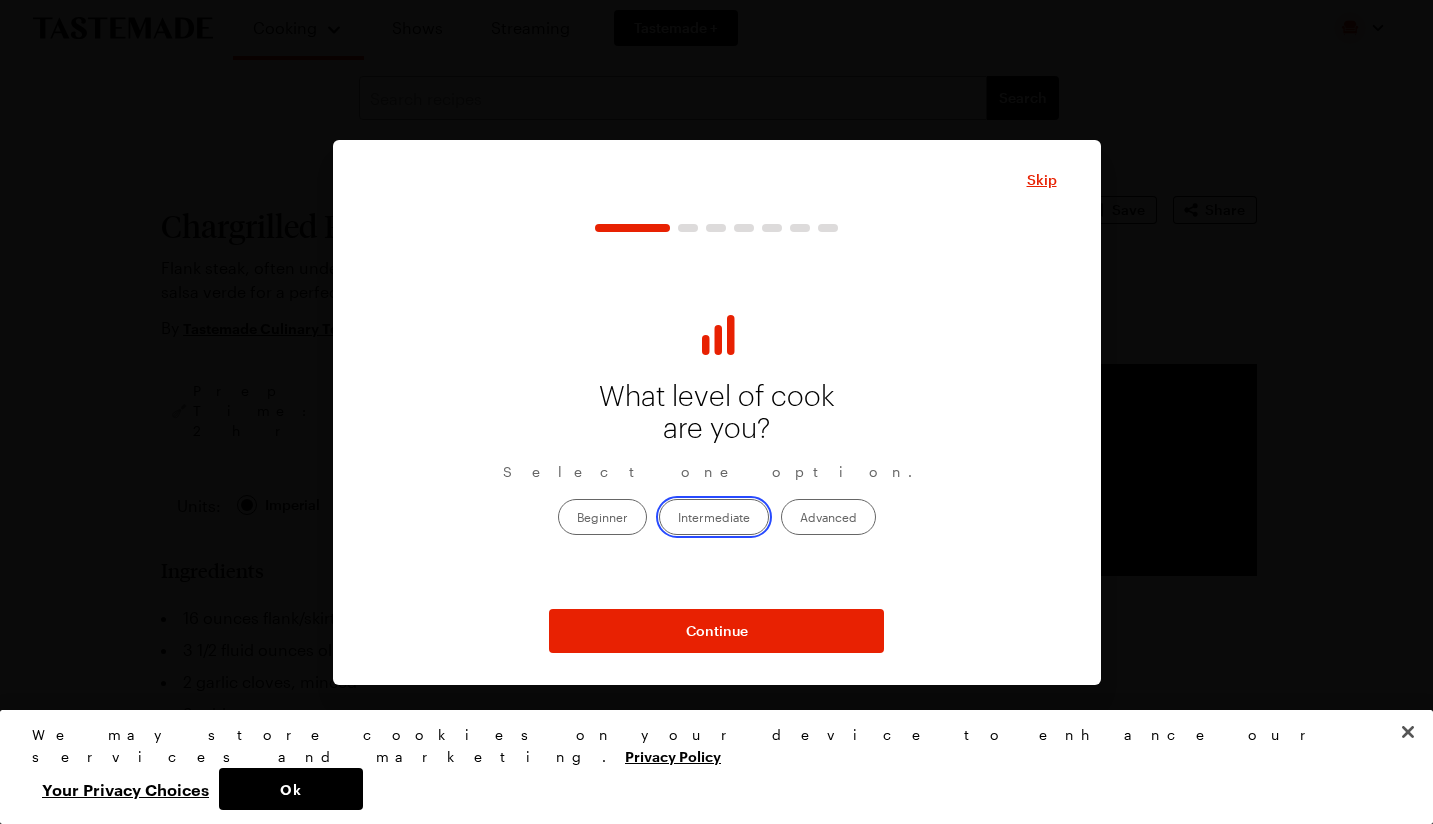 click on "Intermediate" at bounding box center [678, 519] 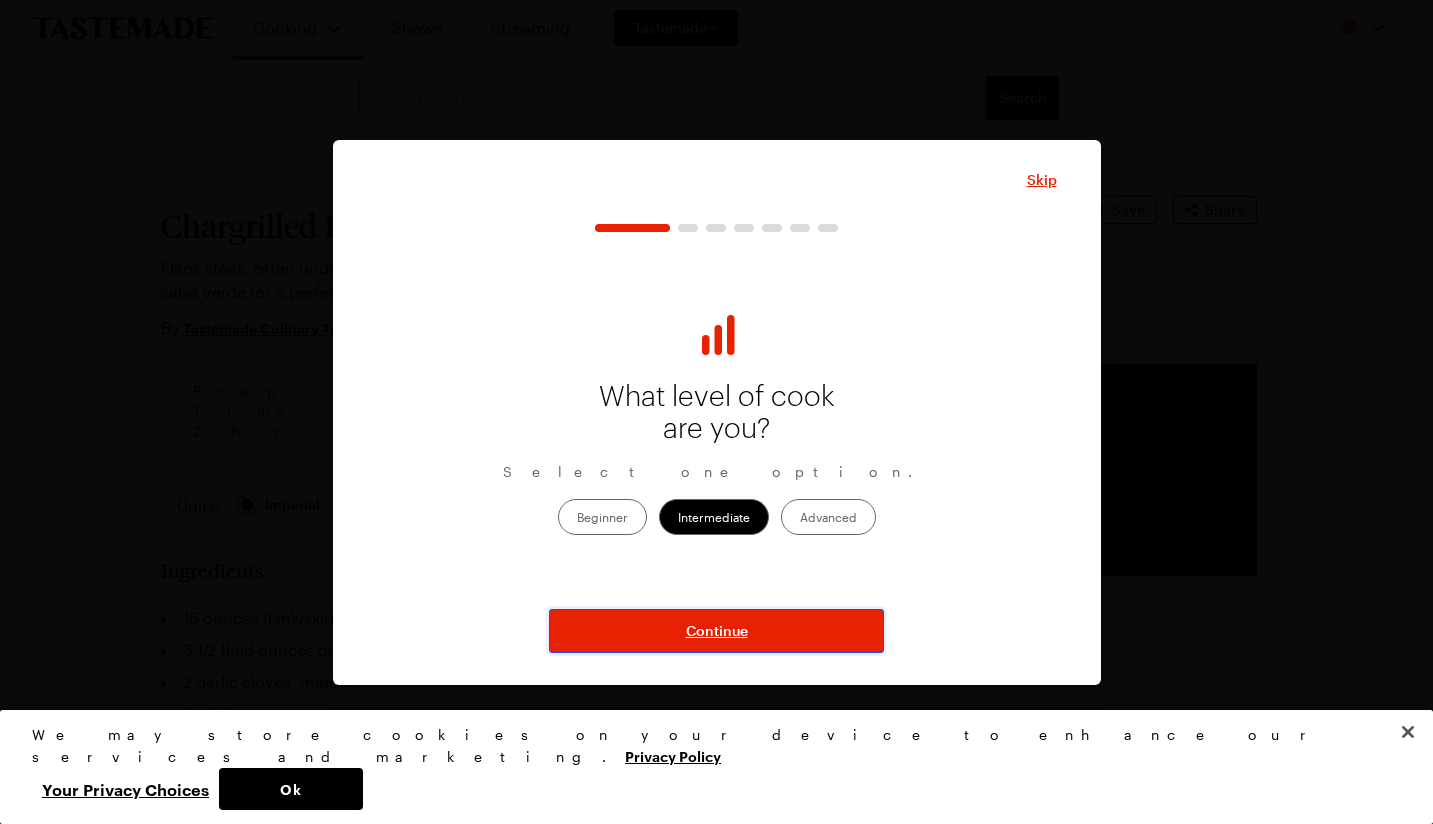 click on "Continue" at bounding box center (717, 631) 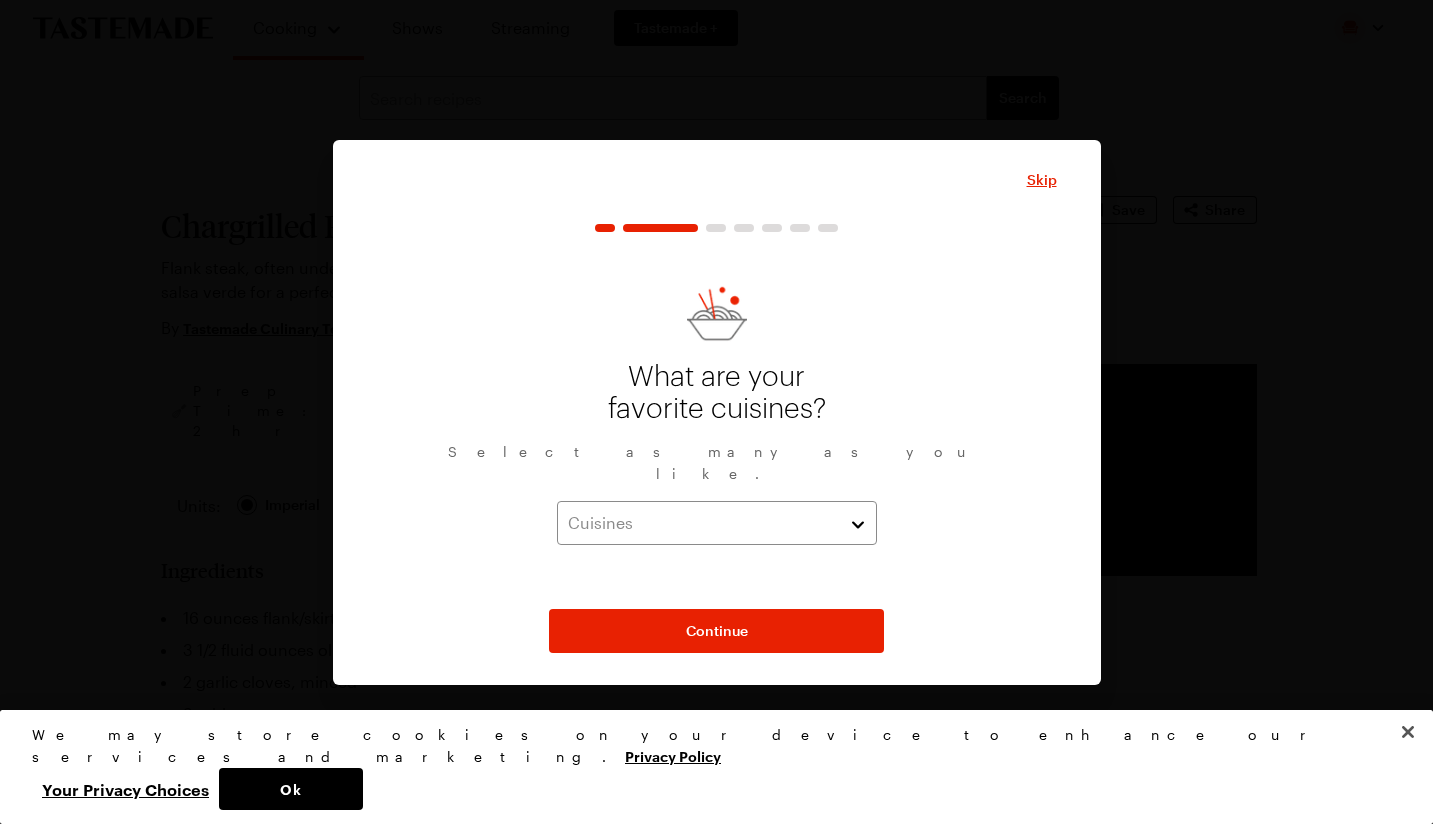click on "Cuisines" at bounding box center [702, 523] 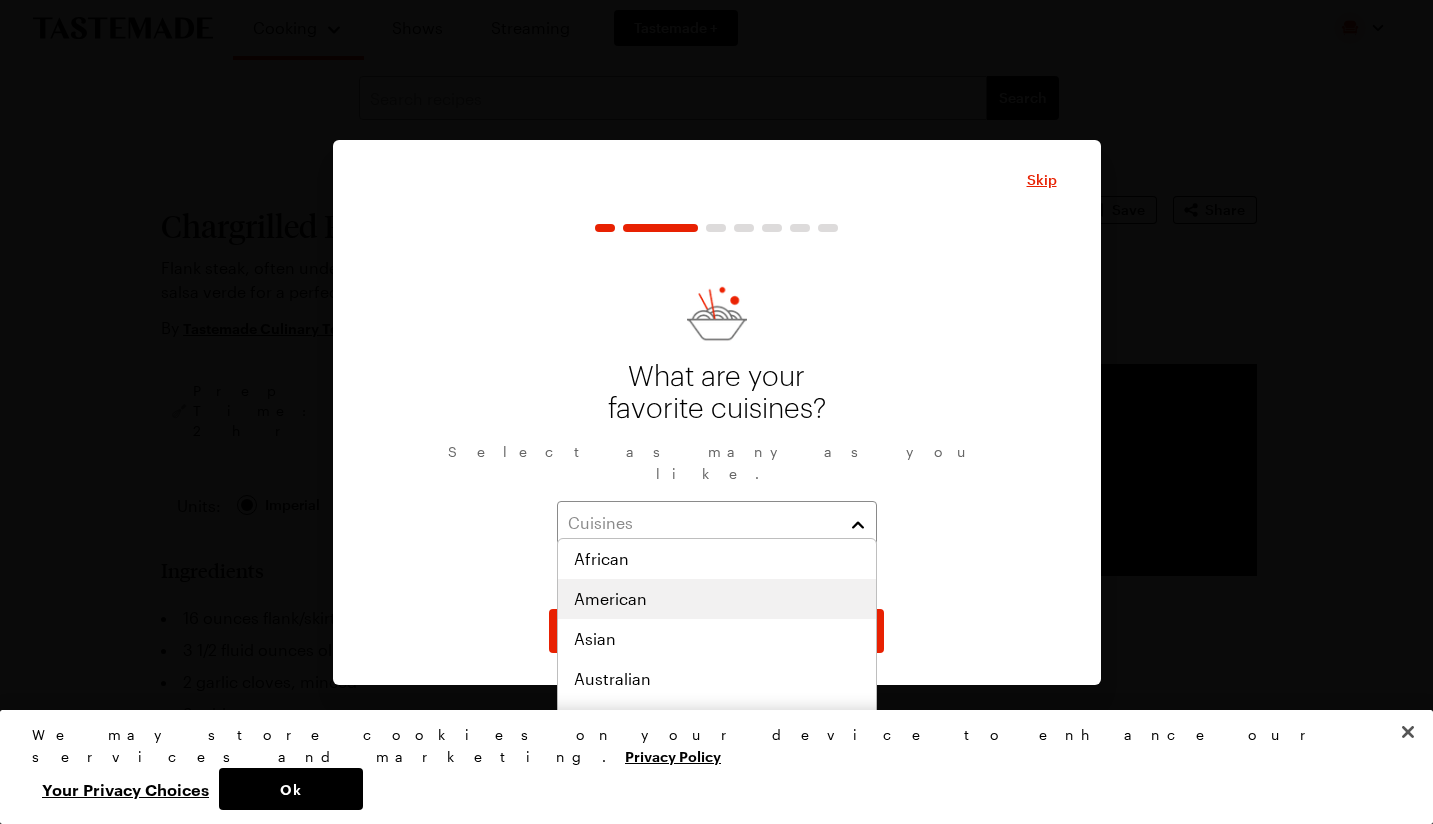 click on "American" at bounding box center (717, 599) 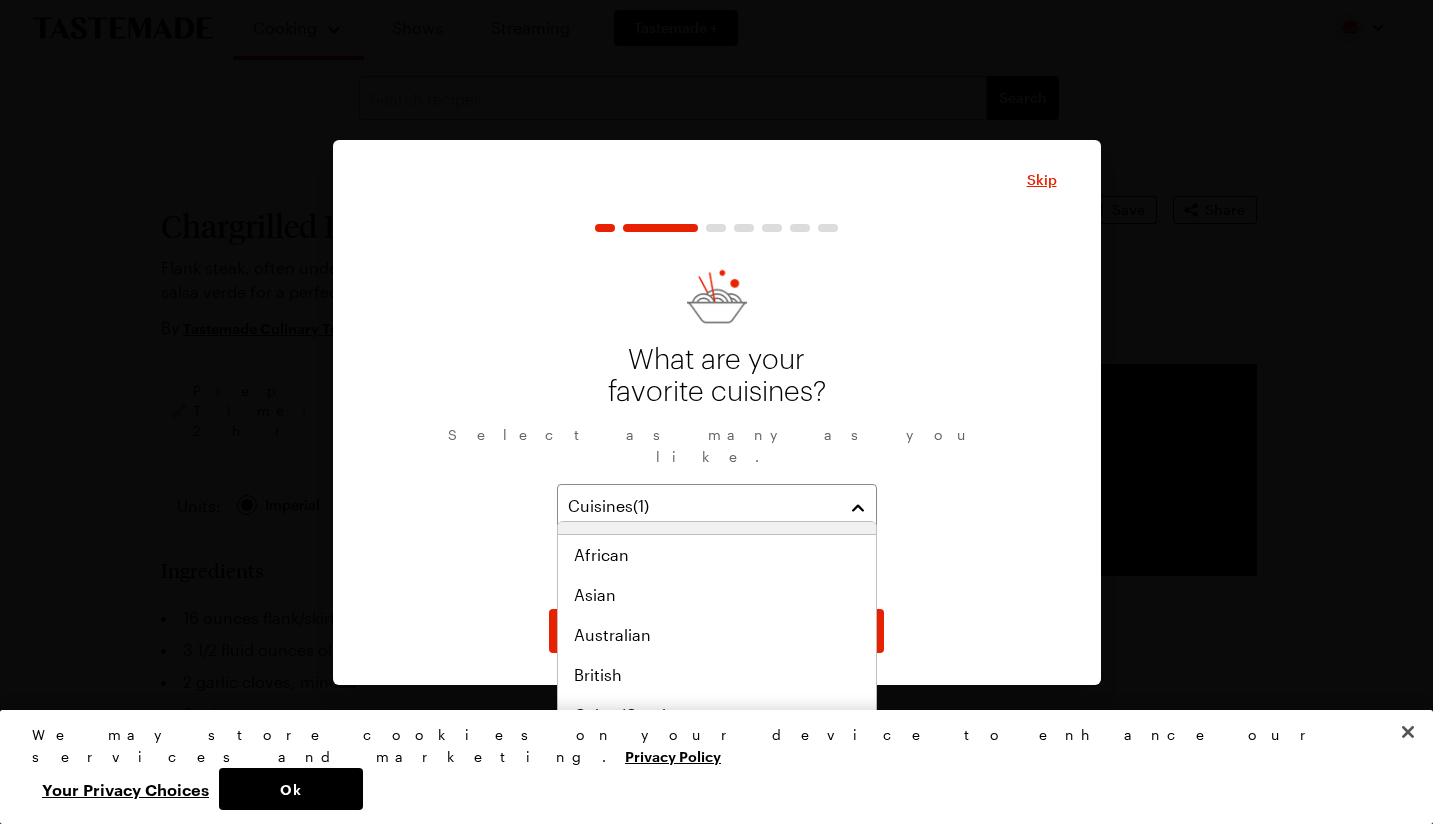 scroll, scrollTop: 0, scrollLeft: 0, axis: both 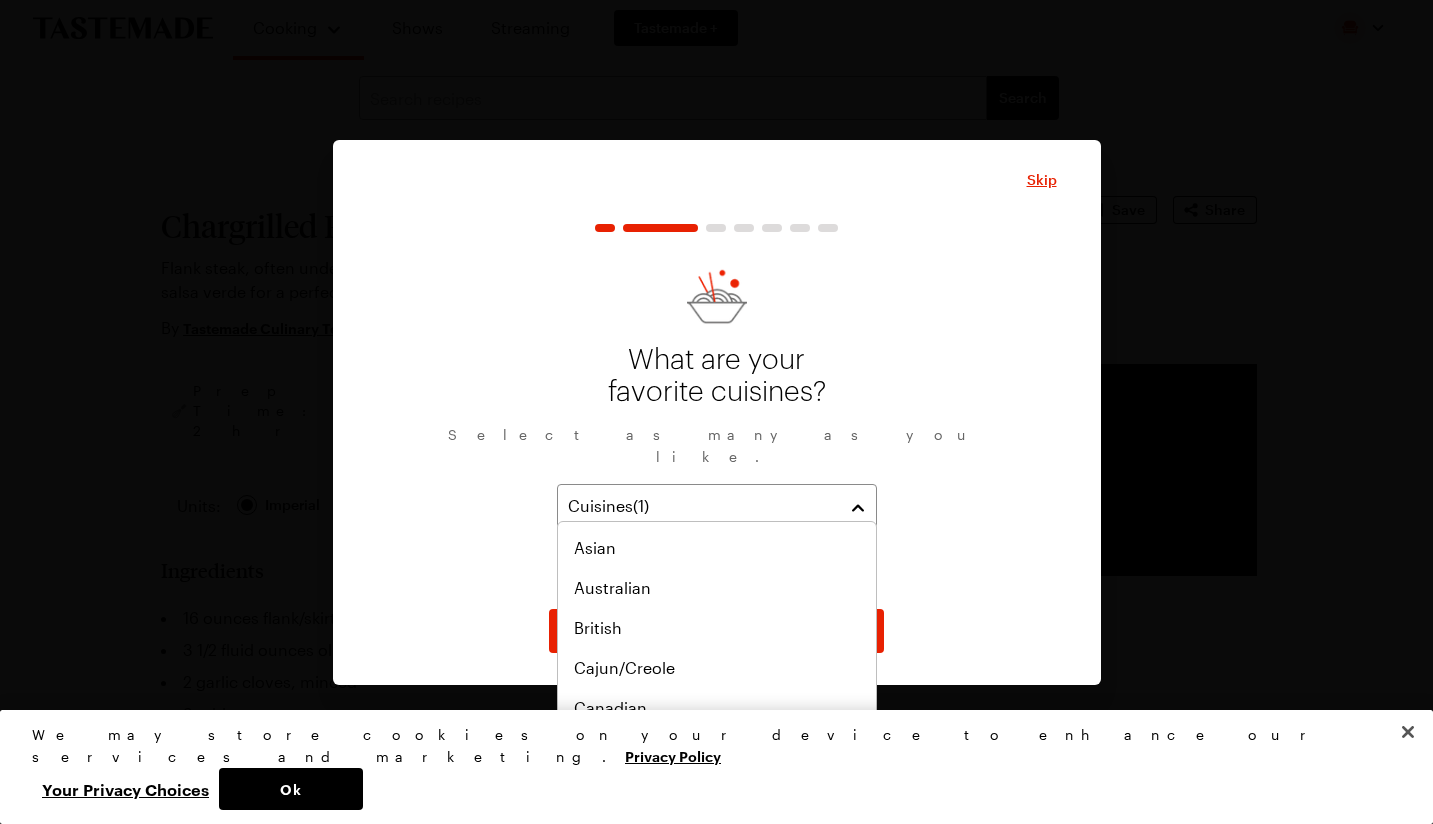 click on "Asian" at bounding box center [717, 548] 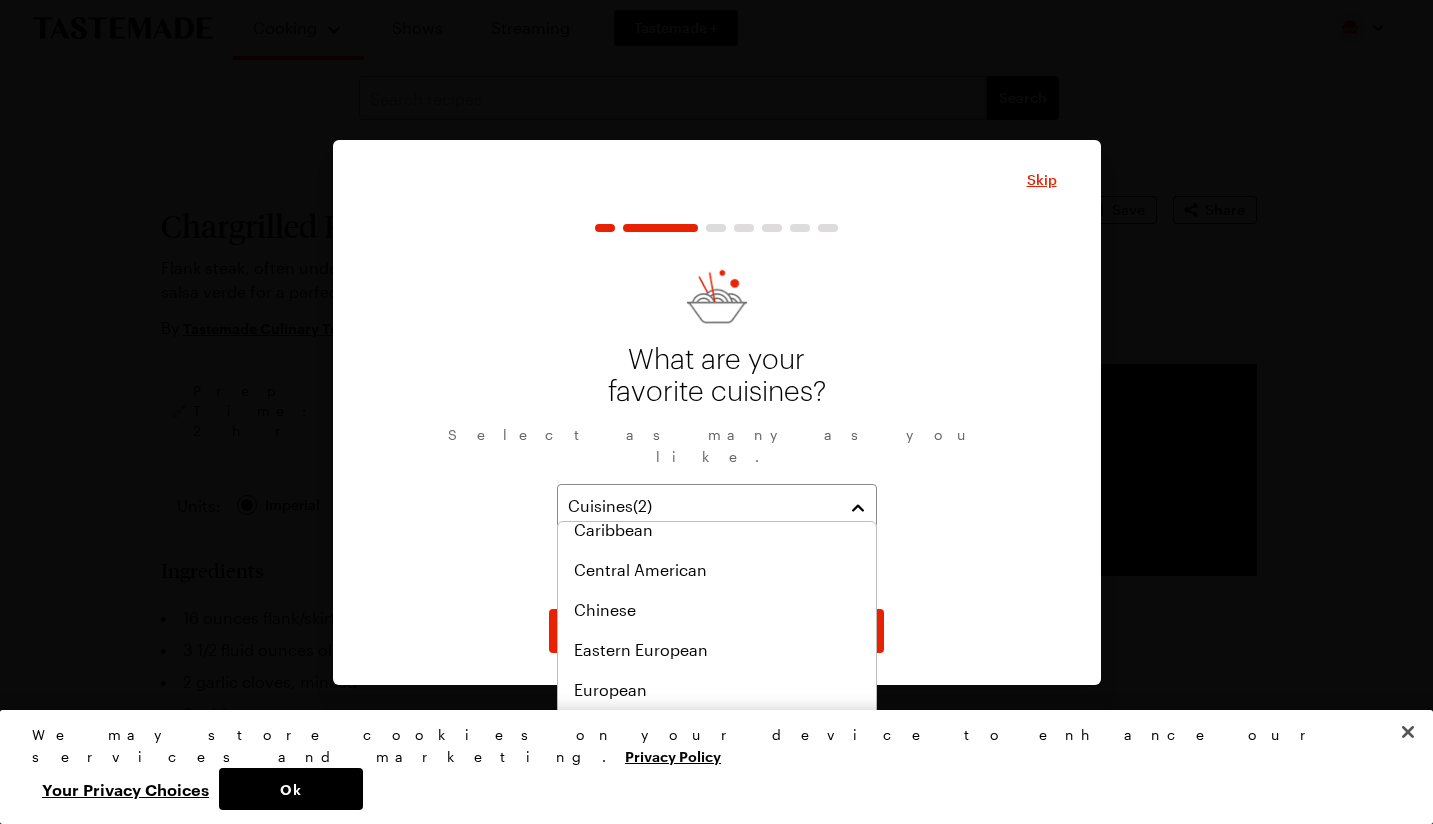 scroll, scrollTop: 315, scrollLeft: 0, axis: vertical 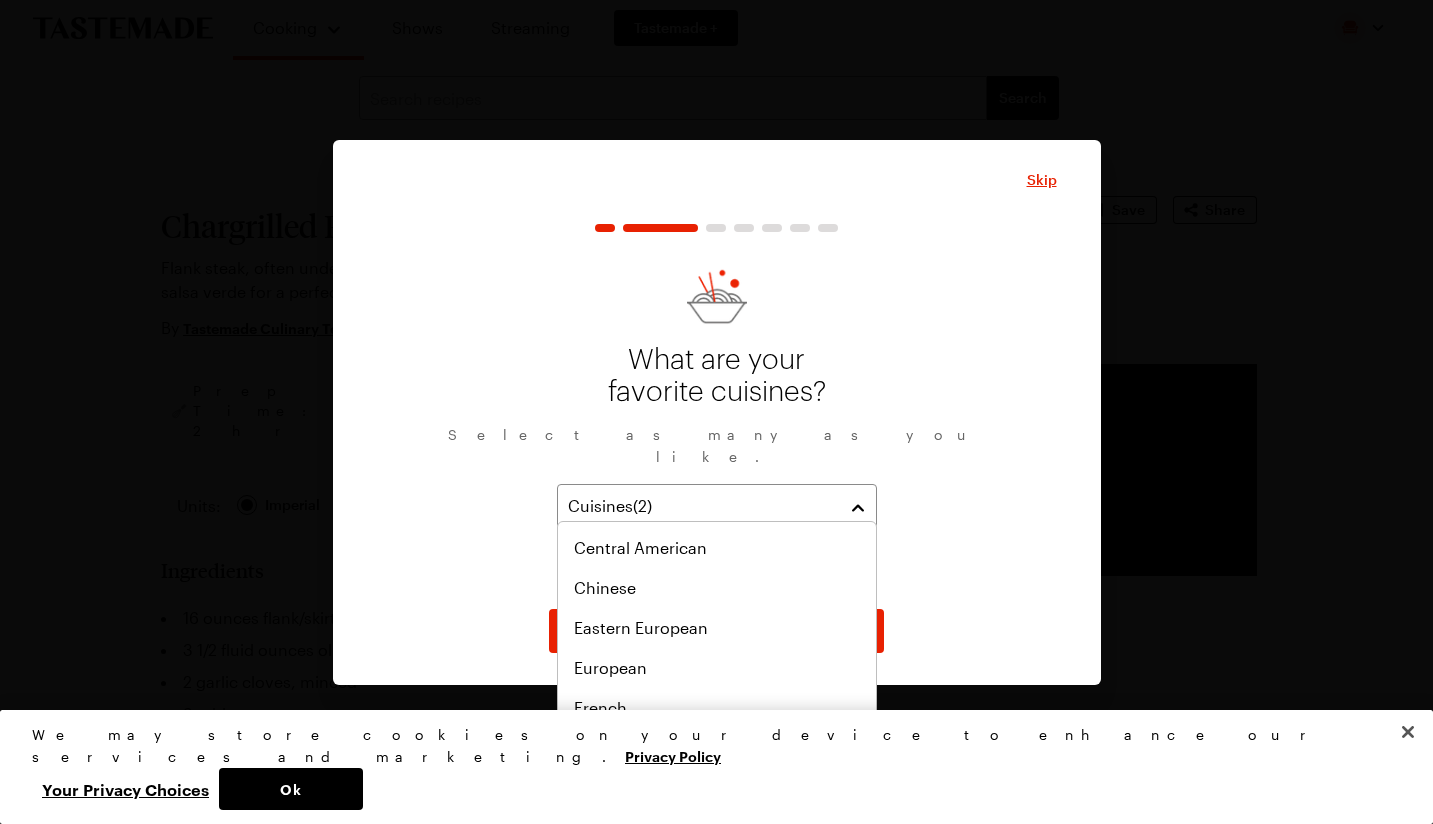 click on "Chinese" at bounding box center (717, 588) 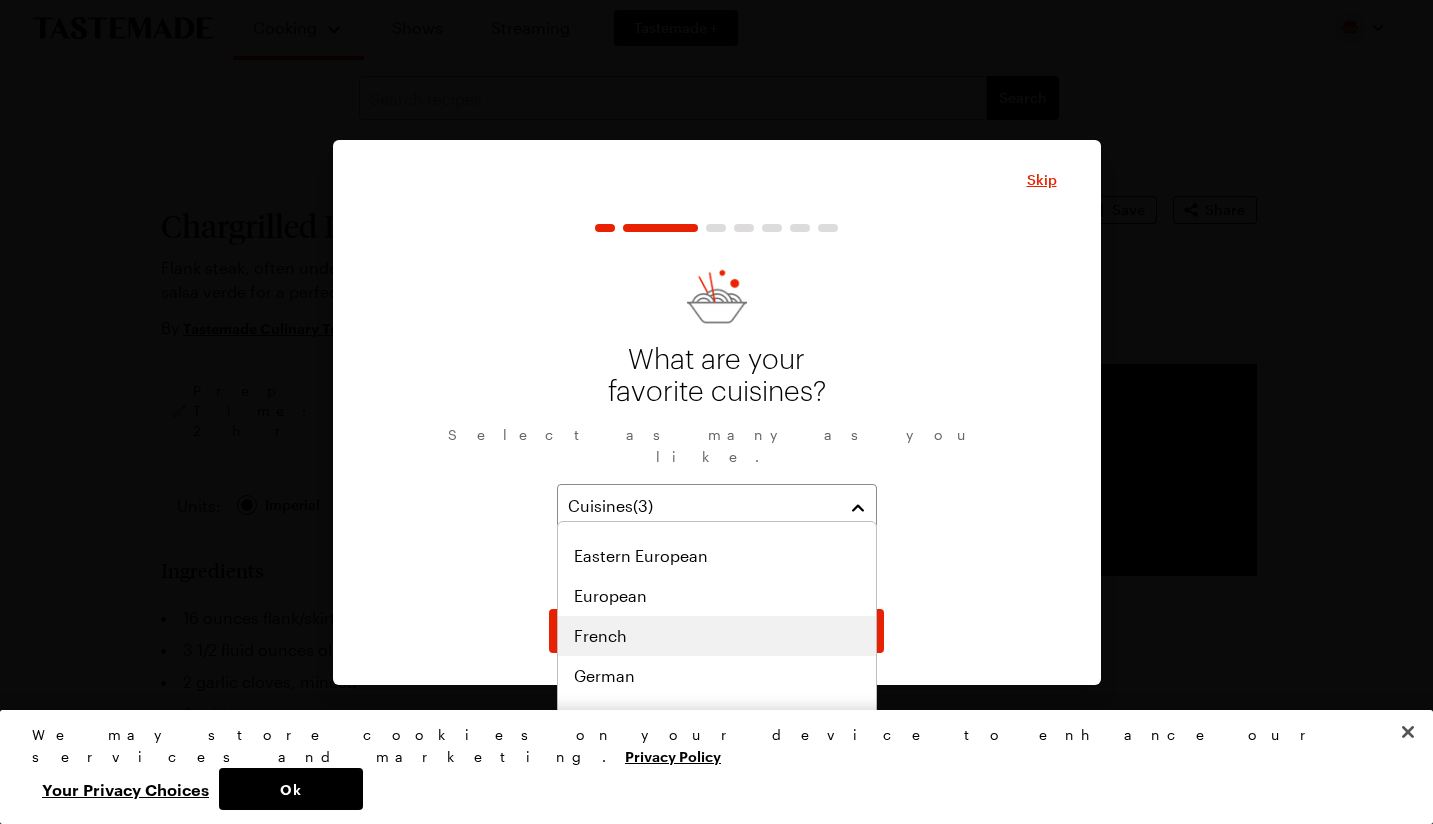 scroll, scrollTop: 369, scrollLeft: 0, axis: vertical 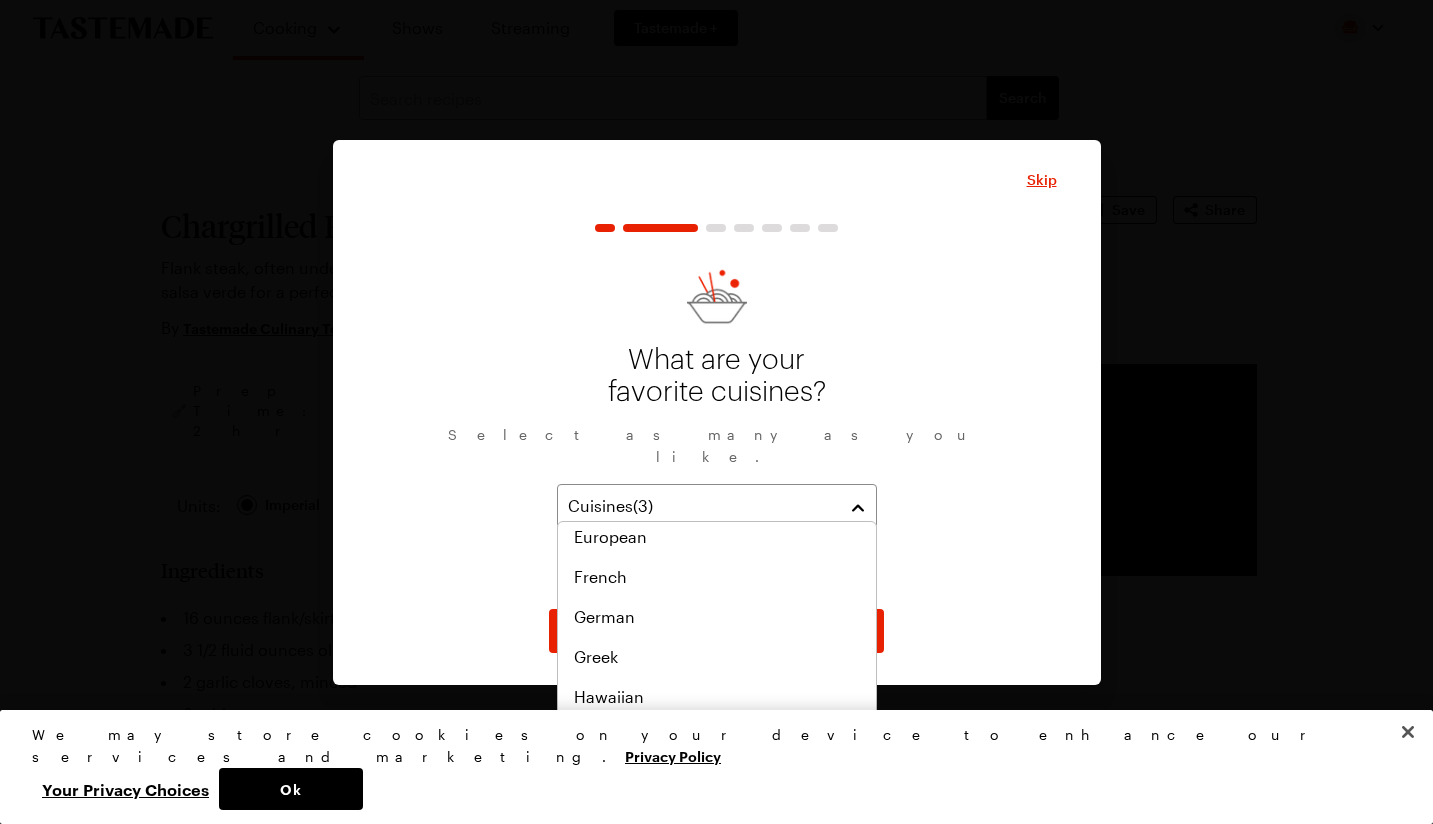 click on "French" at bounding box center (717, 577) 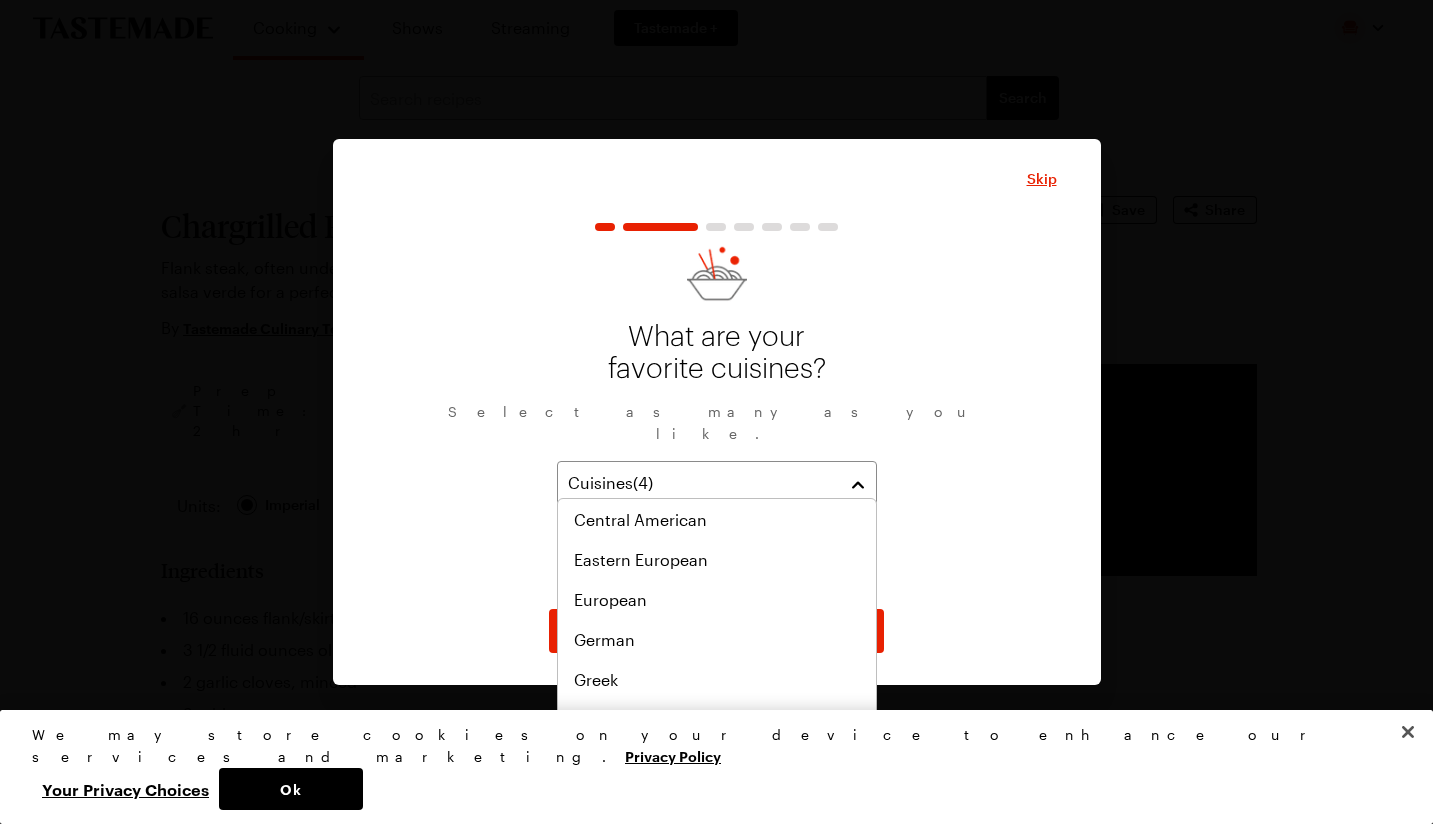 scroll, scrollTop: 402, scrollLeft: 0, axis: vertical 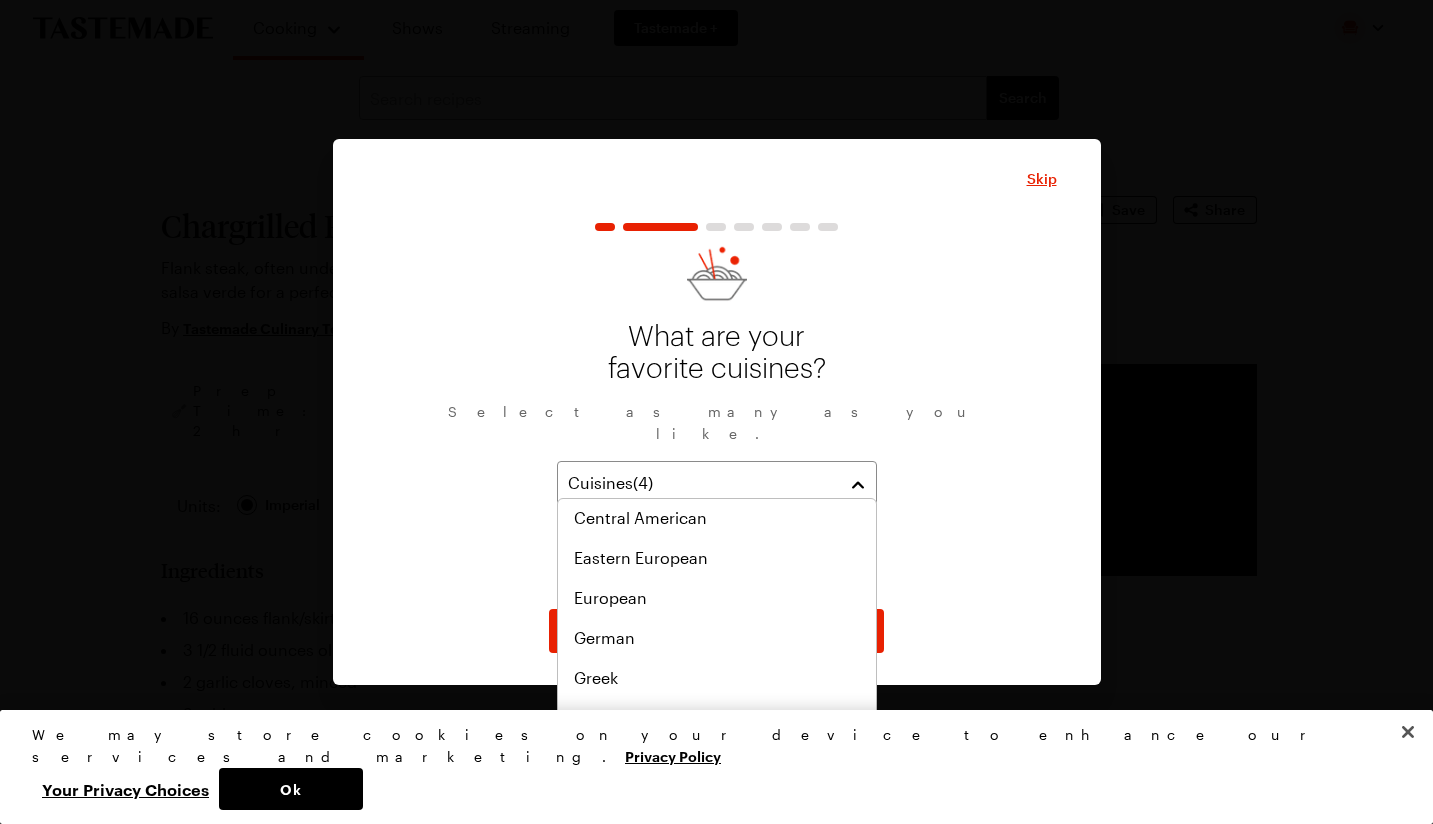 click on "European" at bounding box center [717, 598] 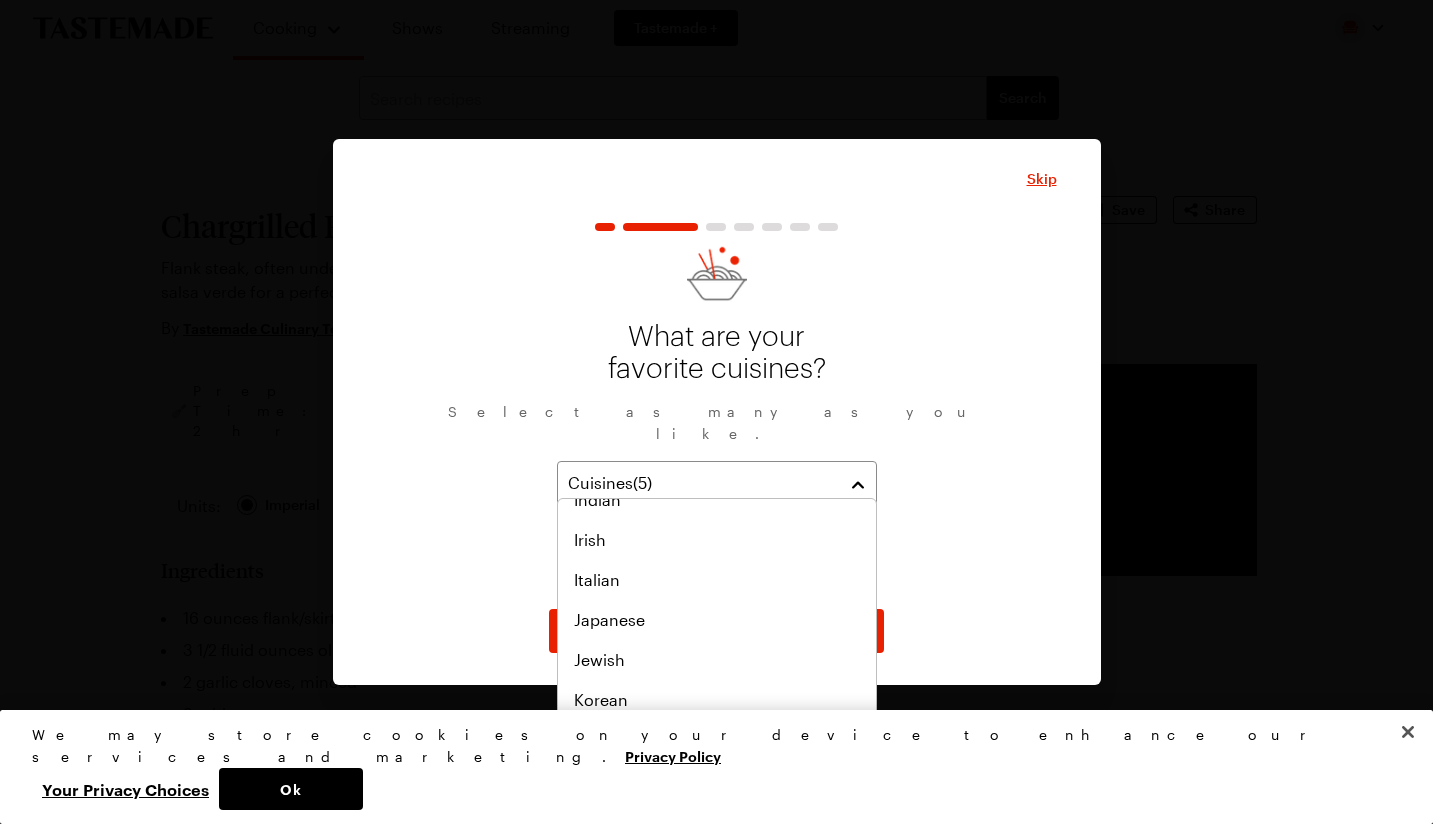 scroll, scrollTop: 703, scrollLeft: 0, axis: vertical 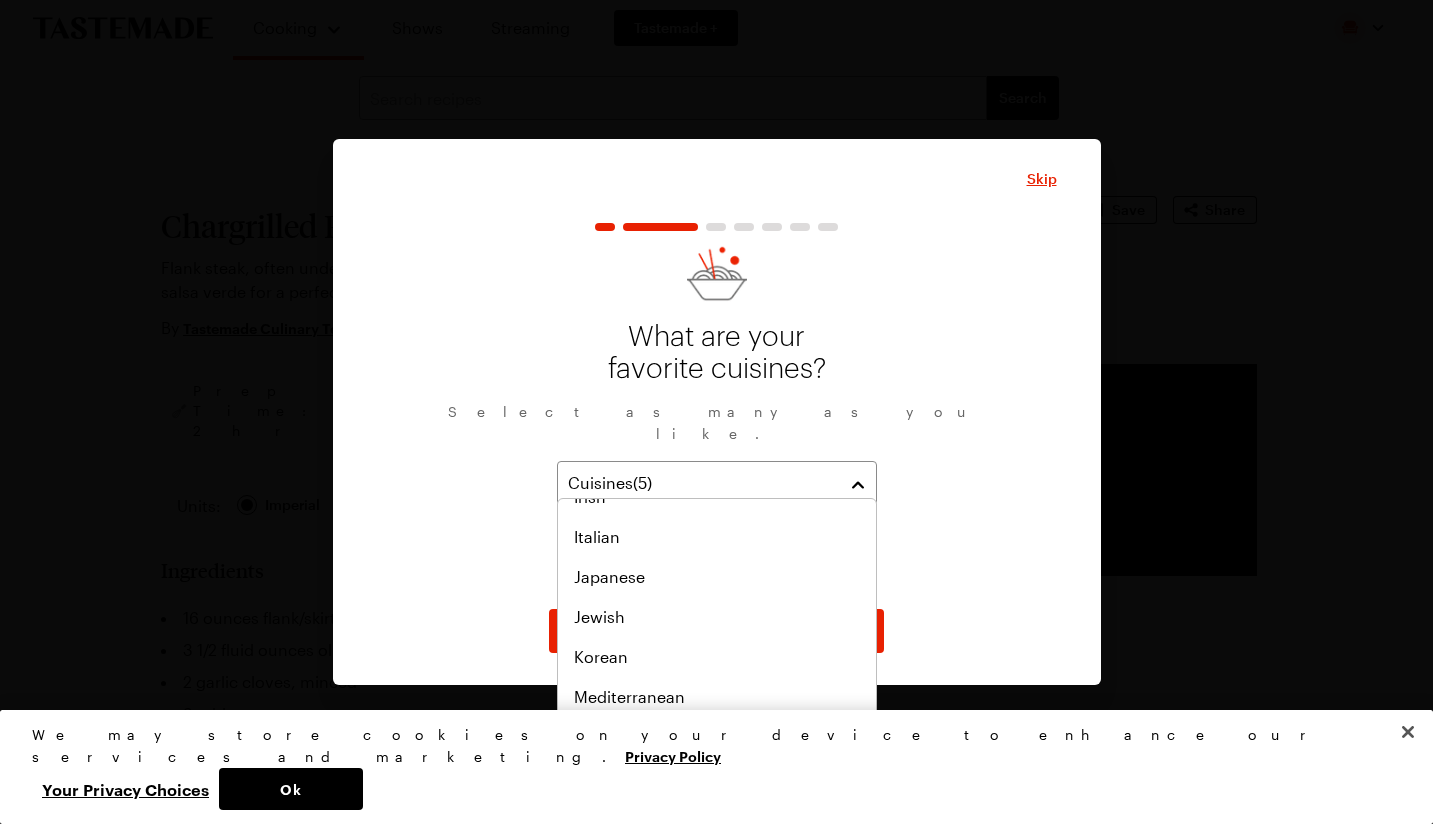 click on "Italian" at bounding box center [717, 537] 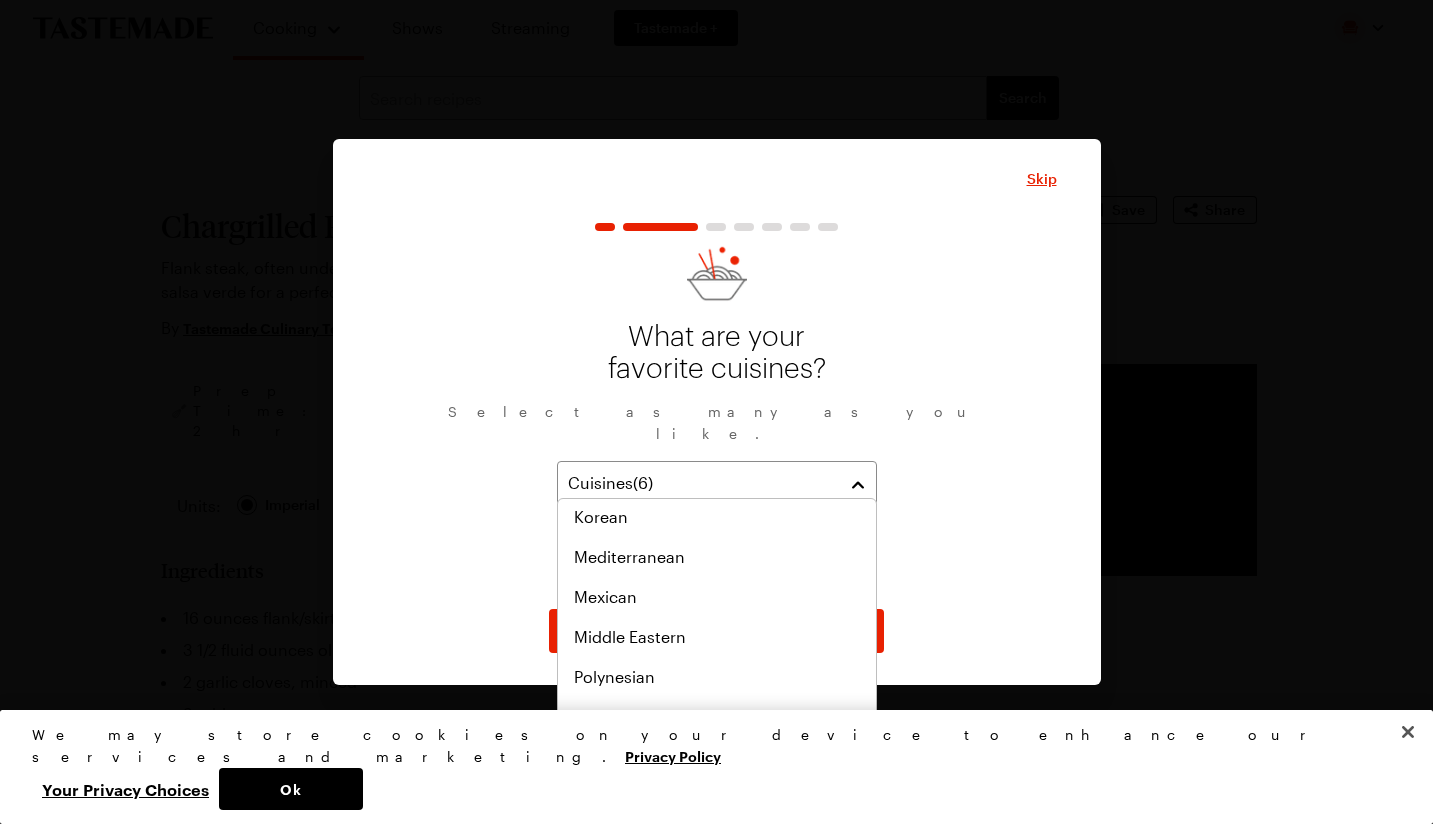 scroll, scrollTop: 844, scrollLeft: 0, axis: vertical 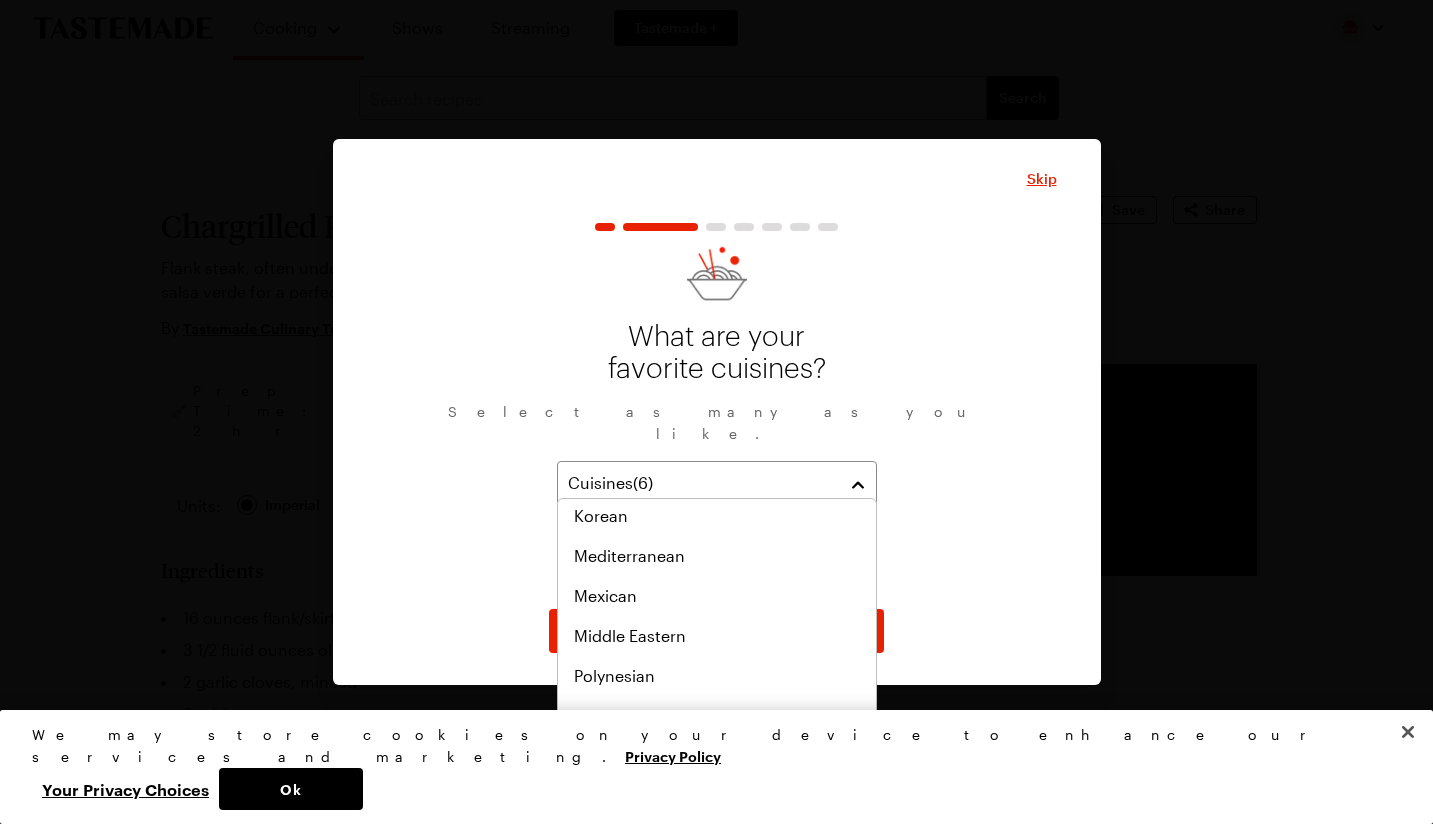 click on "Korean" at bounding box center [717, 516] 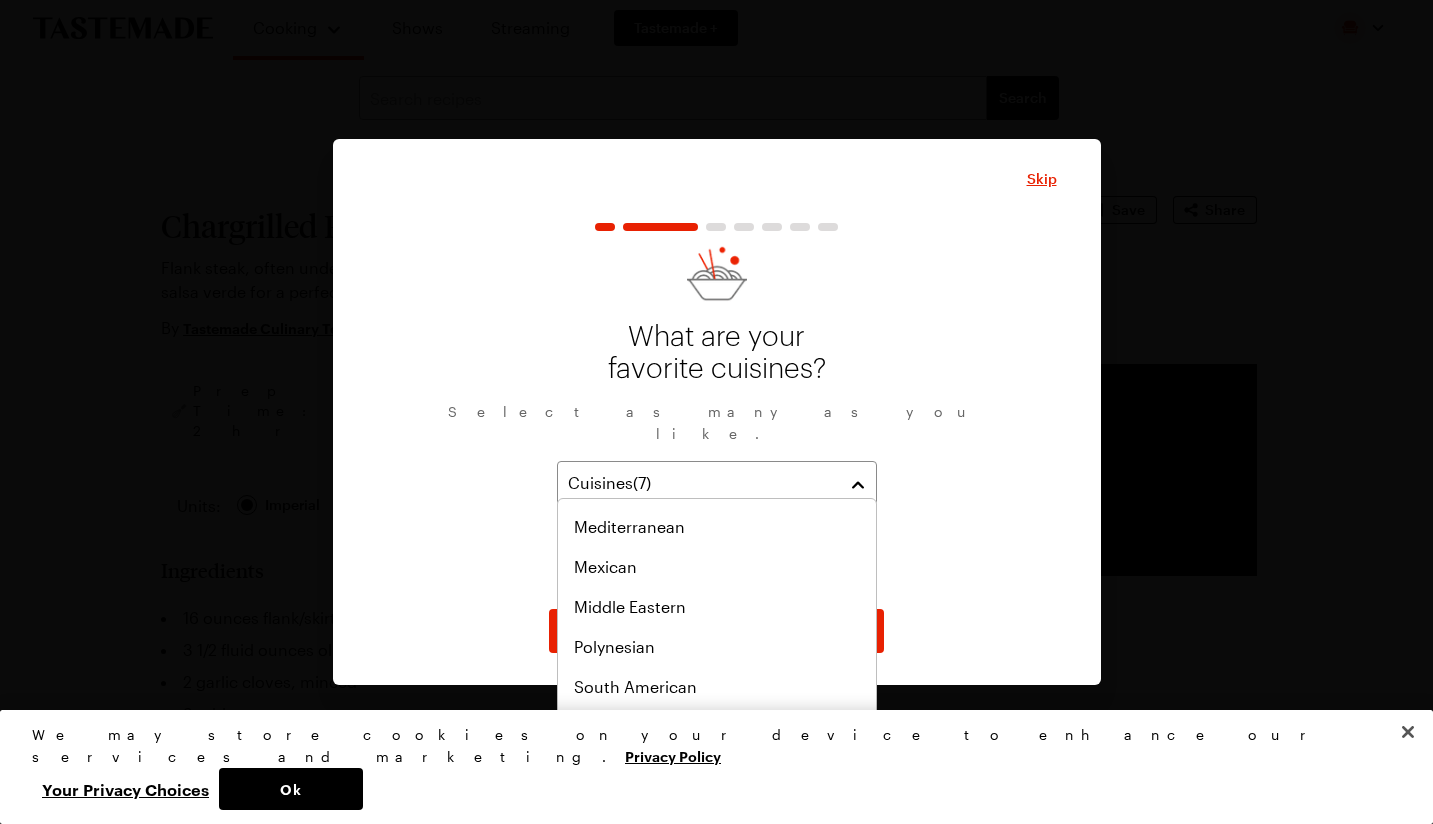 click on "Mexican" at bounding box center [717, 567] 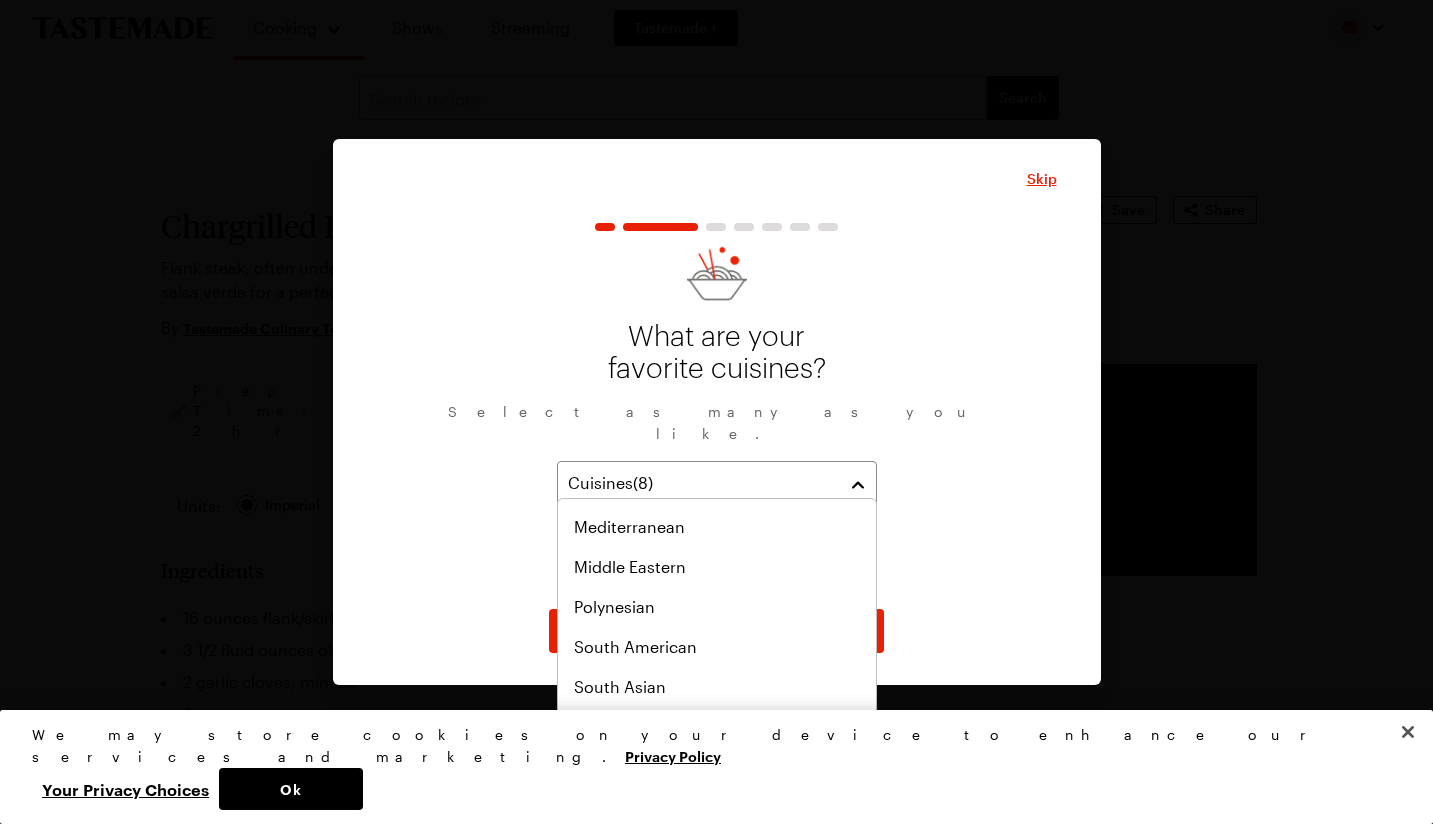 click on "Mediterranean" at bounding box center (717, 527) 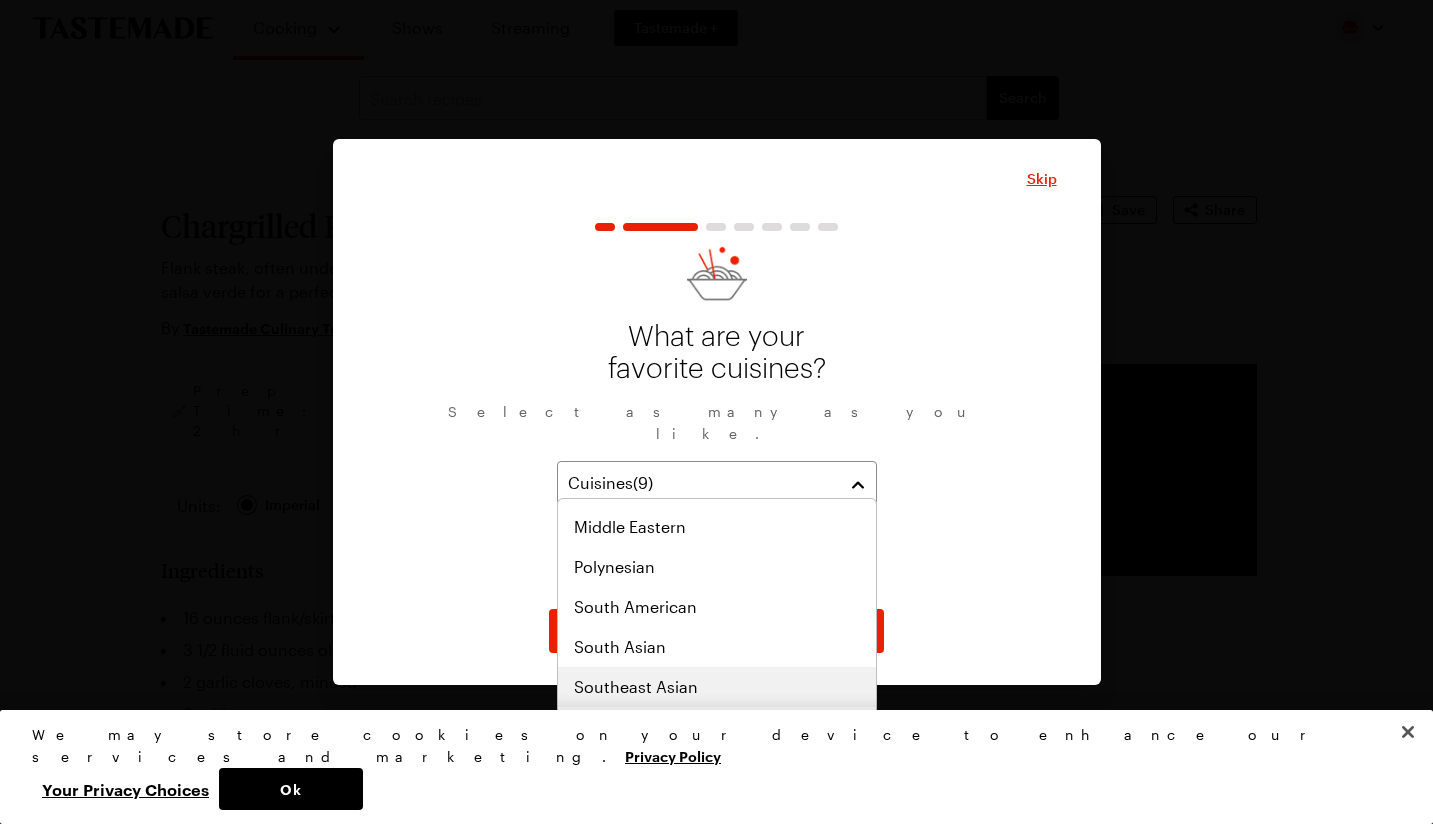 scroll, scrollTop: 1041, scrollLeft: 0, axis: vertical 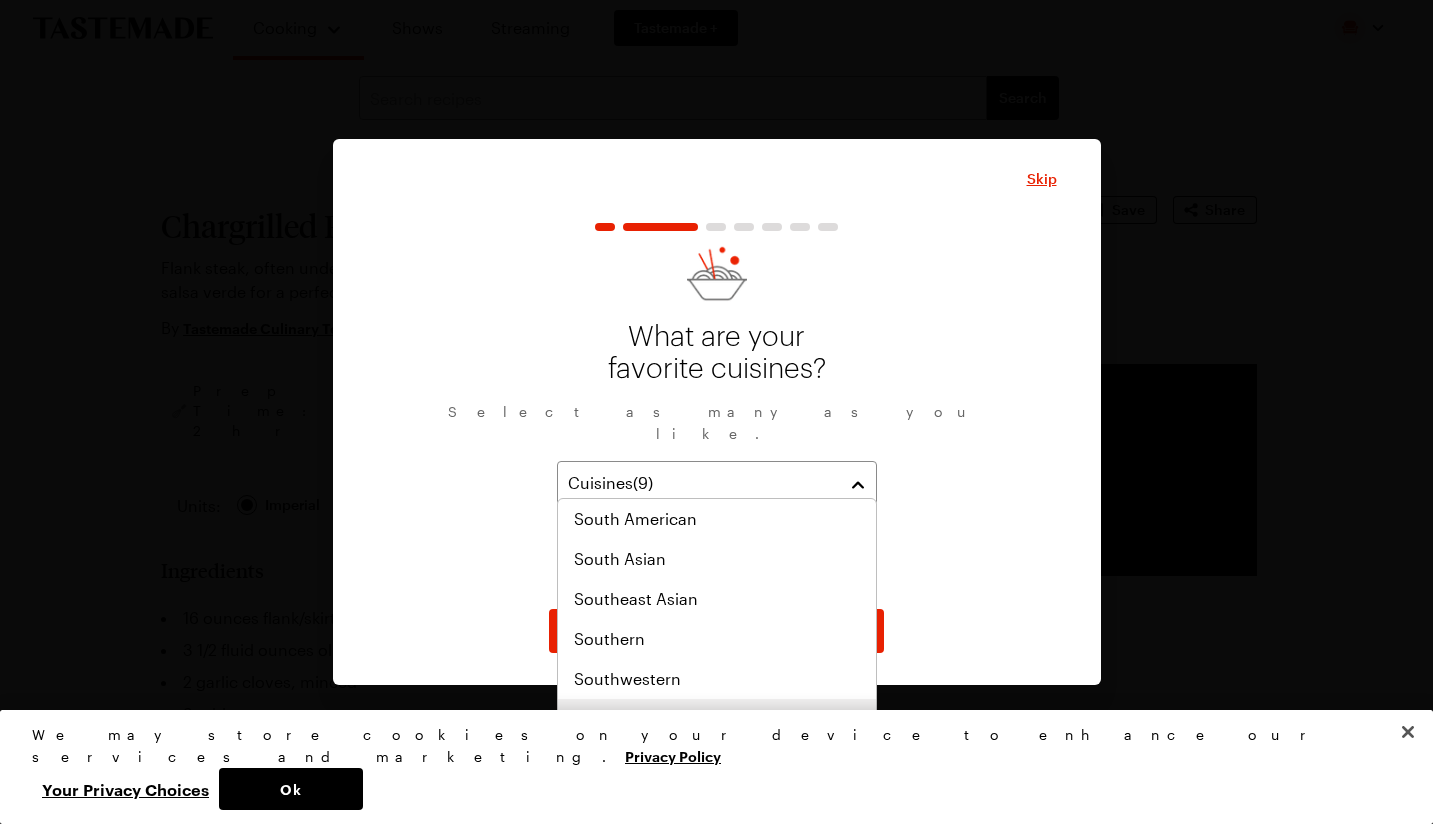 click on "Thai" at bounding box center (717, 719) 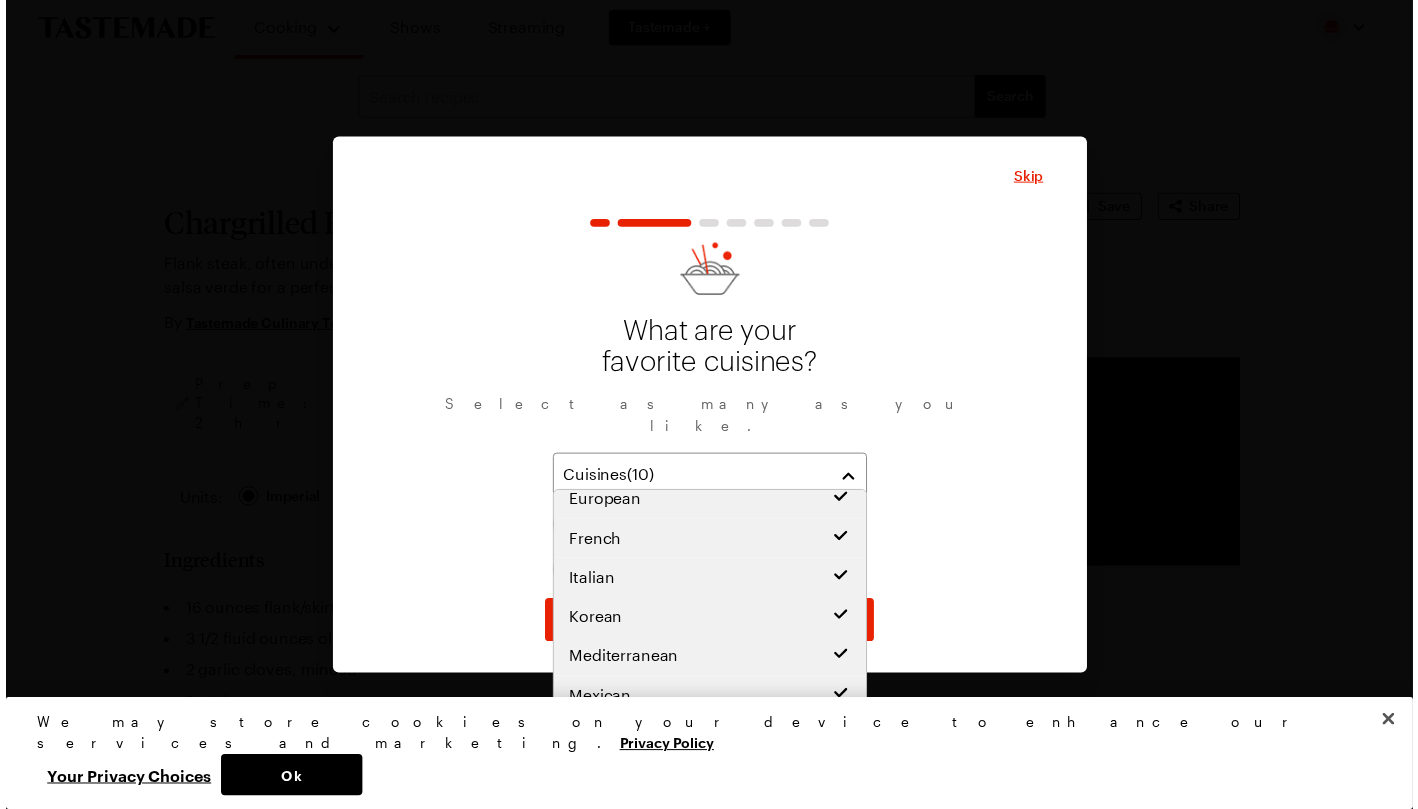 scroll, scrollTop: 0, scrollLeft: 0, axis: both 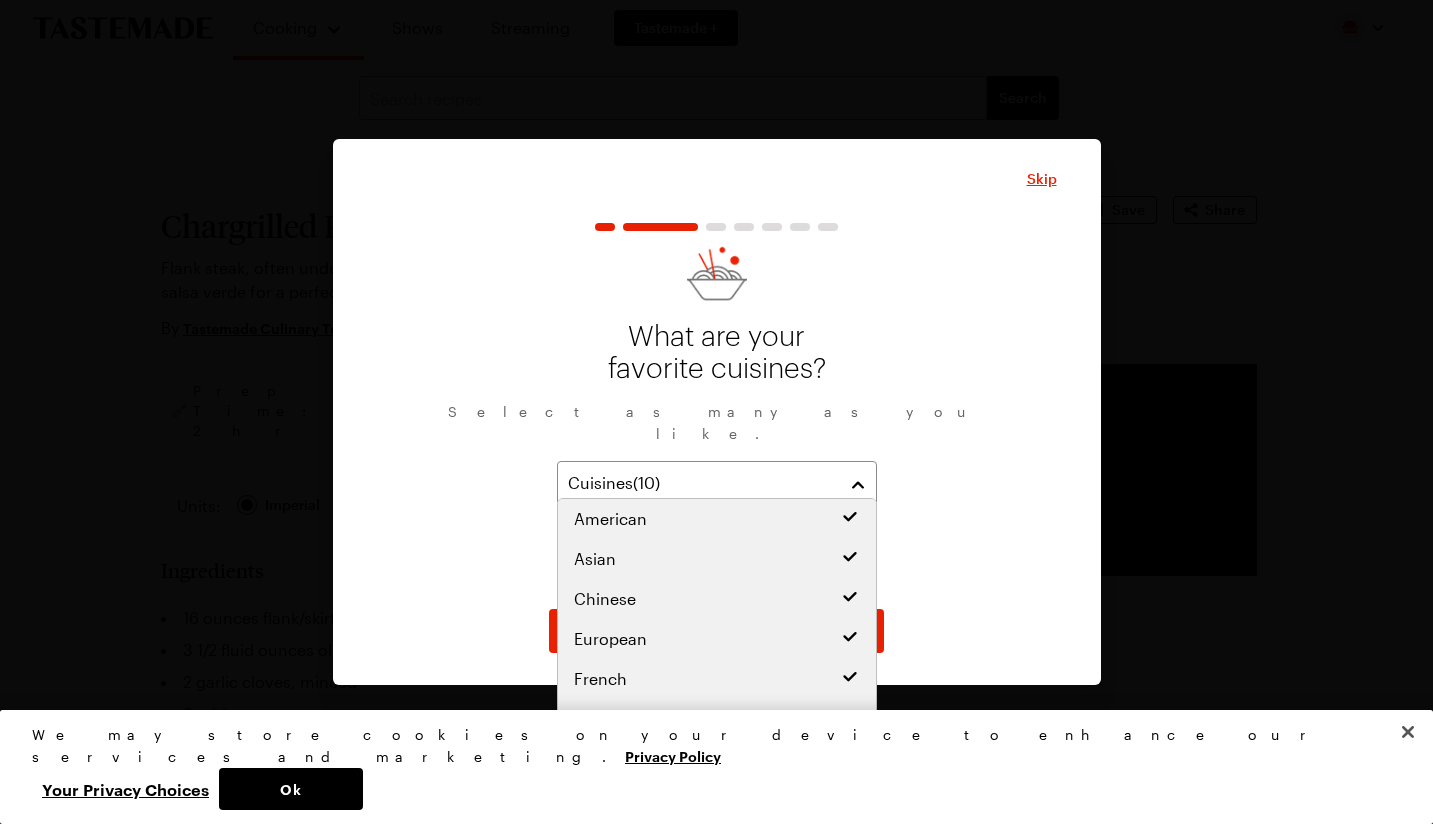 click on "What are your favorite cuisines? Select as many as you like. Cuisines  ( 10 ) American Asian Chinese French European Italian Korean Mexican Mediterranean Thai" at bounding box center [717, 420] 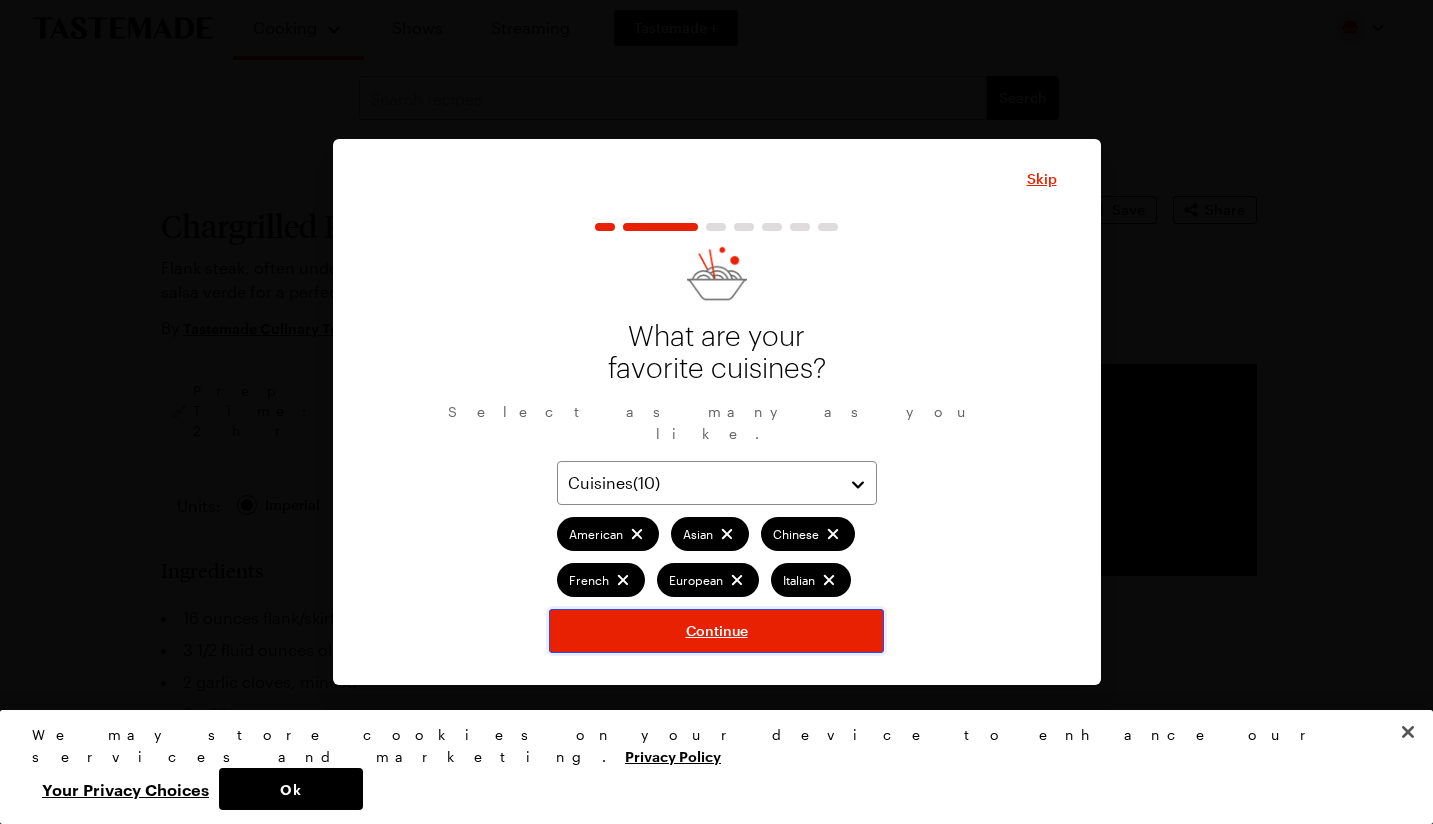 click on "Continue" at bounding box center (716, 631) 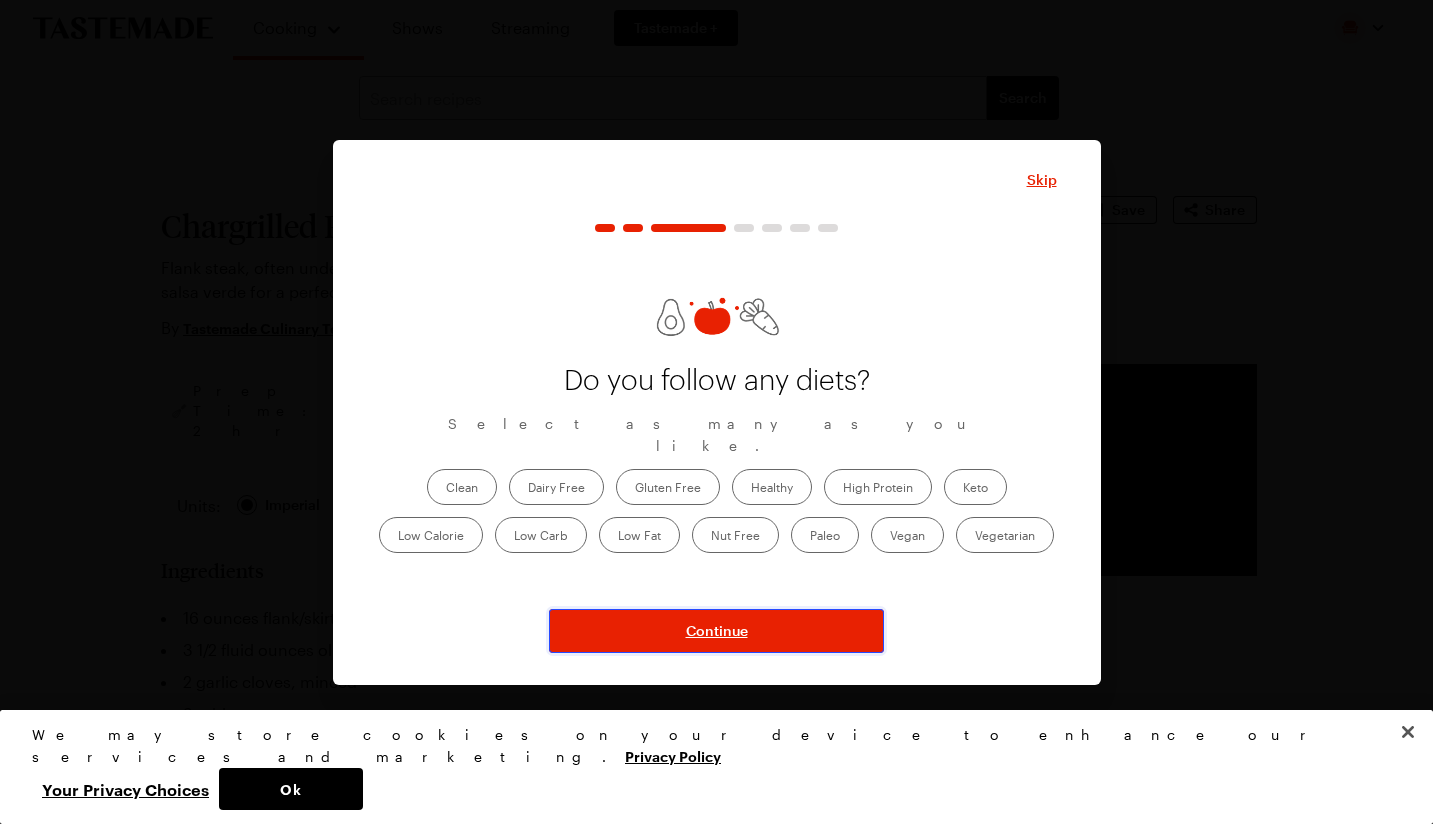 click on "Continue" at bounding box center (717, 631) 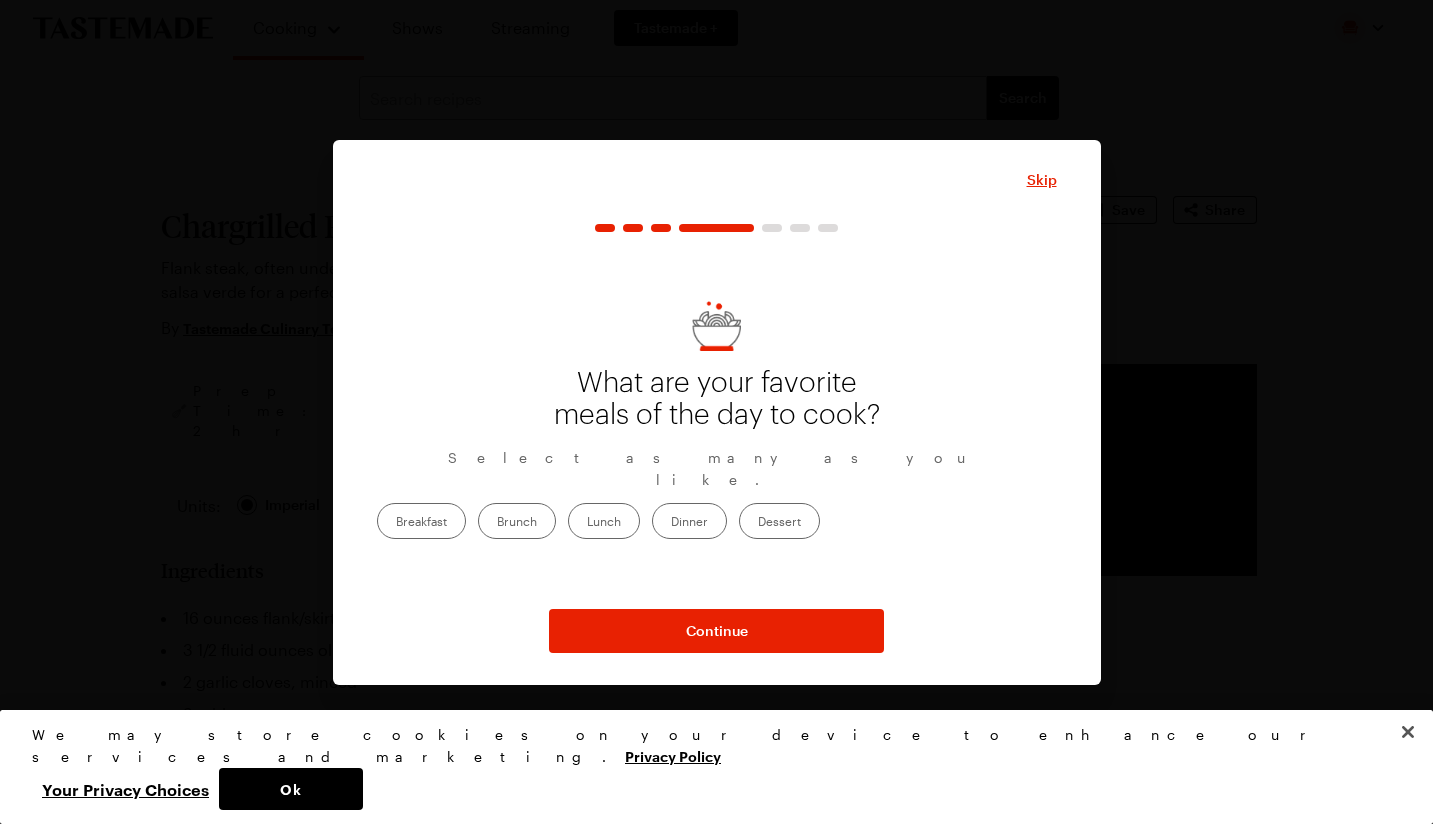 click on "Breakfast" at bounding box center [421, 521] 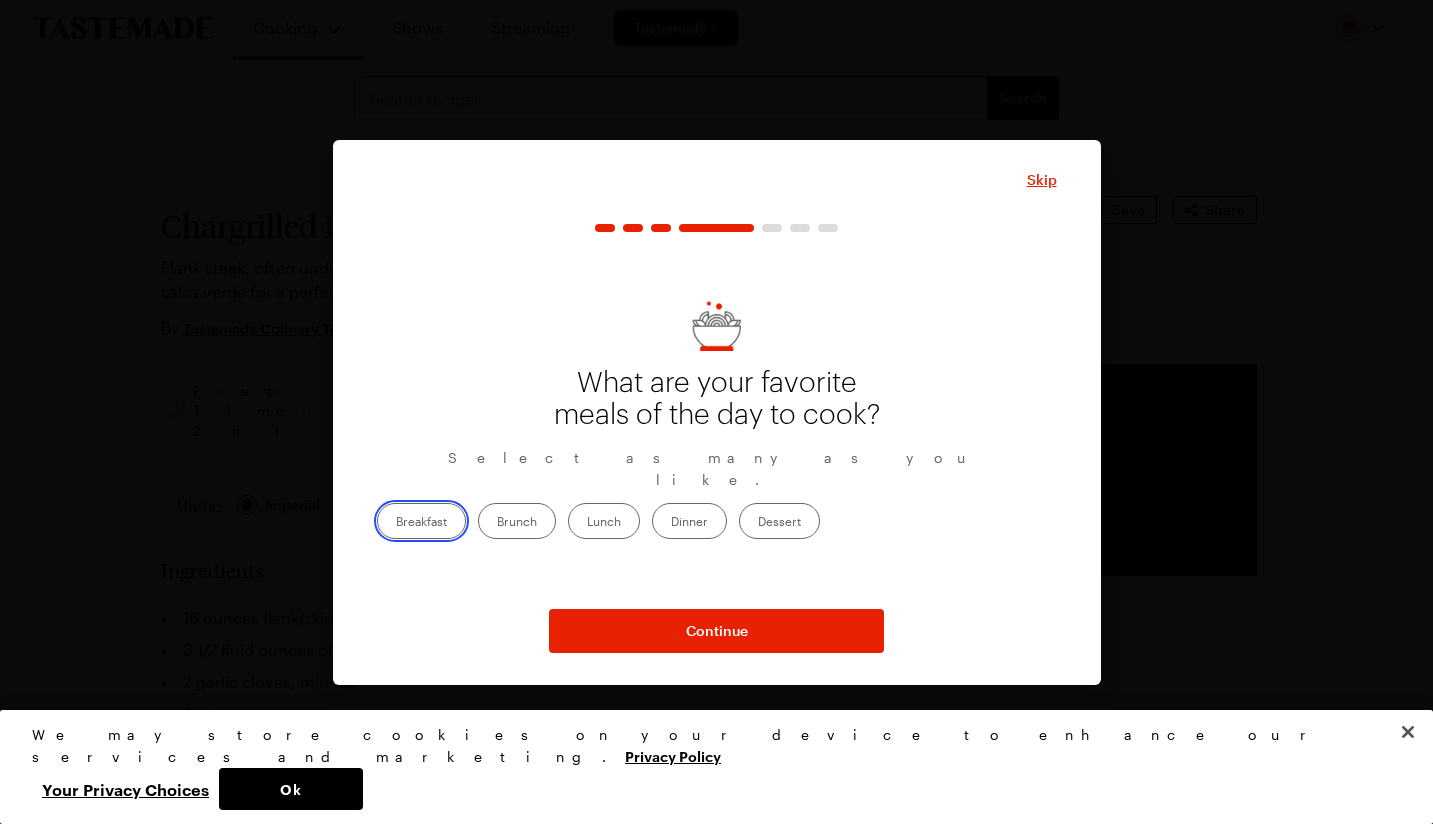 click on "Breakfast" at bounding box center [396, 523] 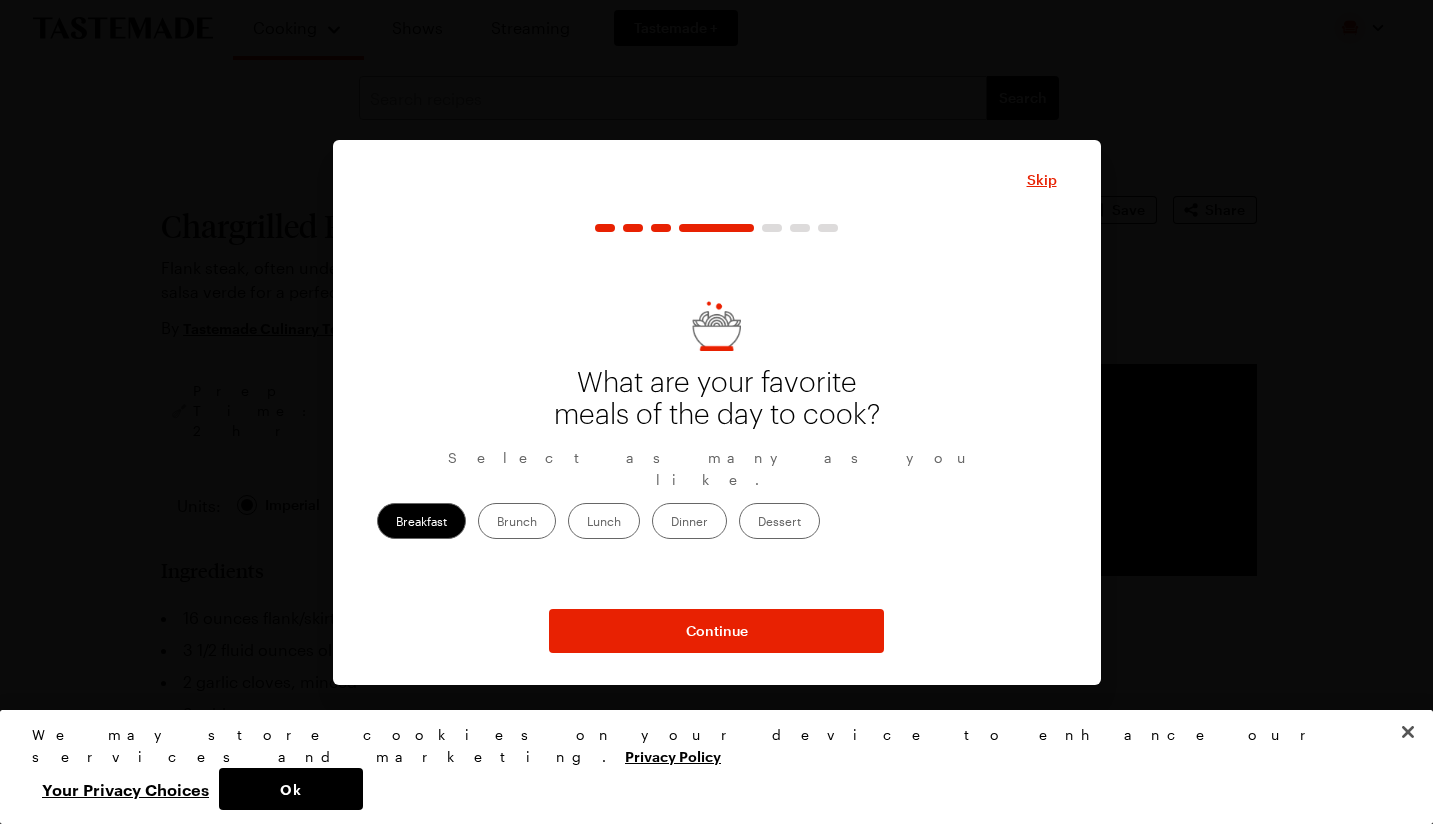 click on "Brunch" at bounding box center (517, 521) 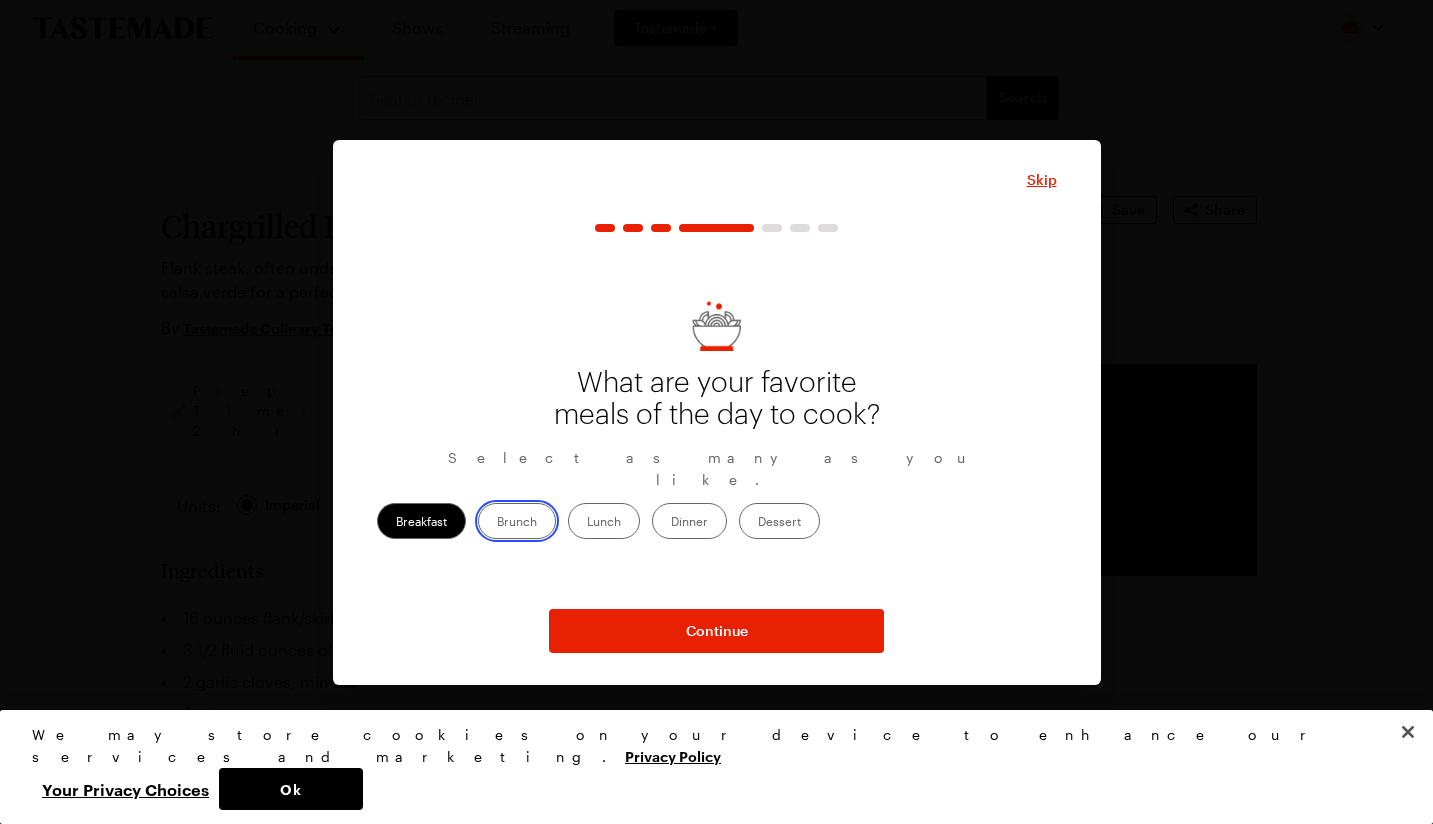 click on "Brunch" at bounding box center (497, 523) 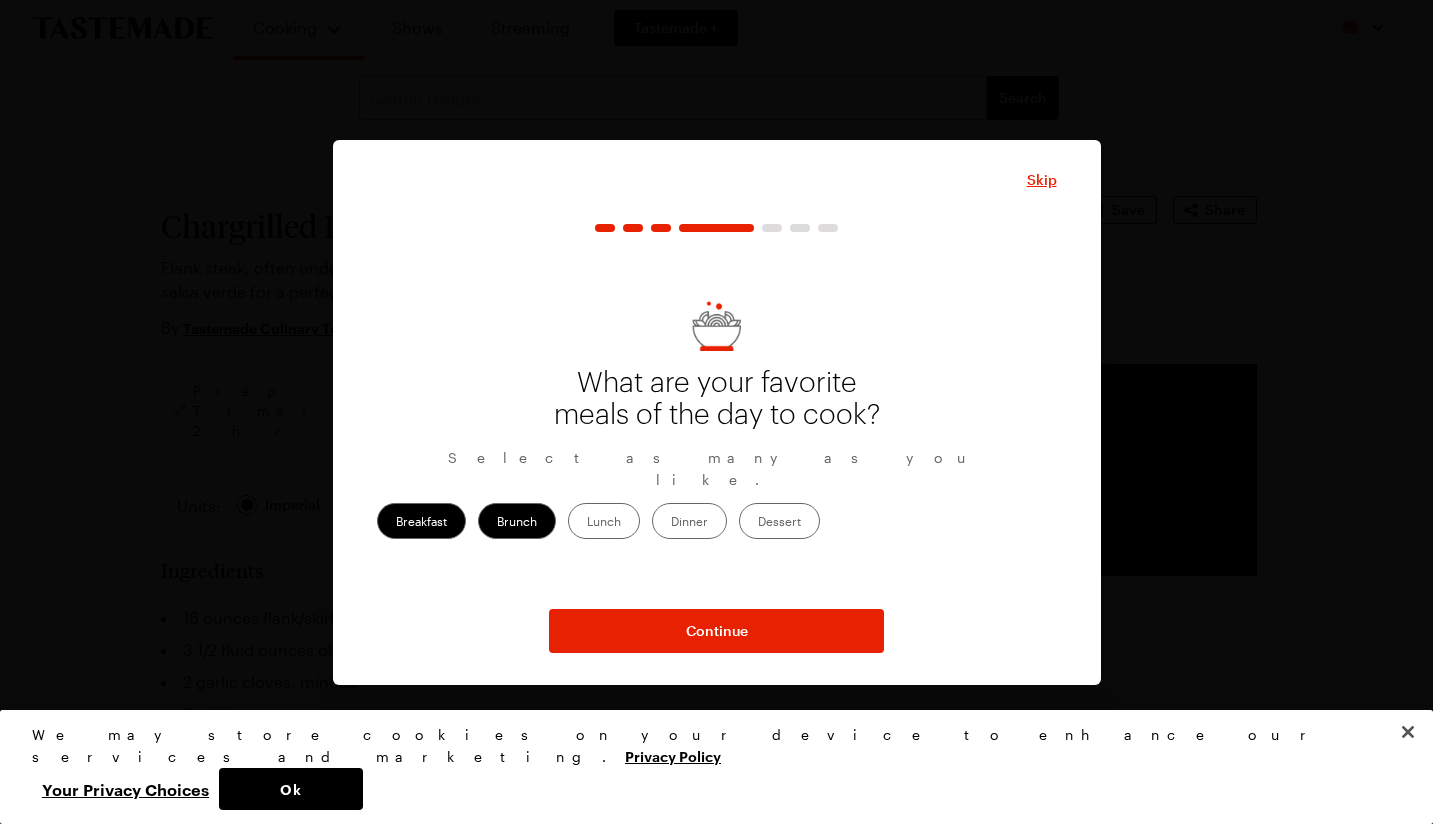 click on "Lunch" at bounding box center (604, 521) 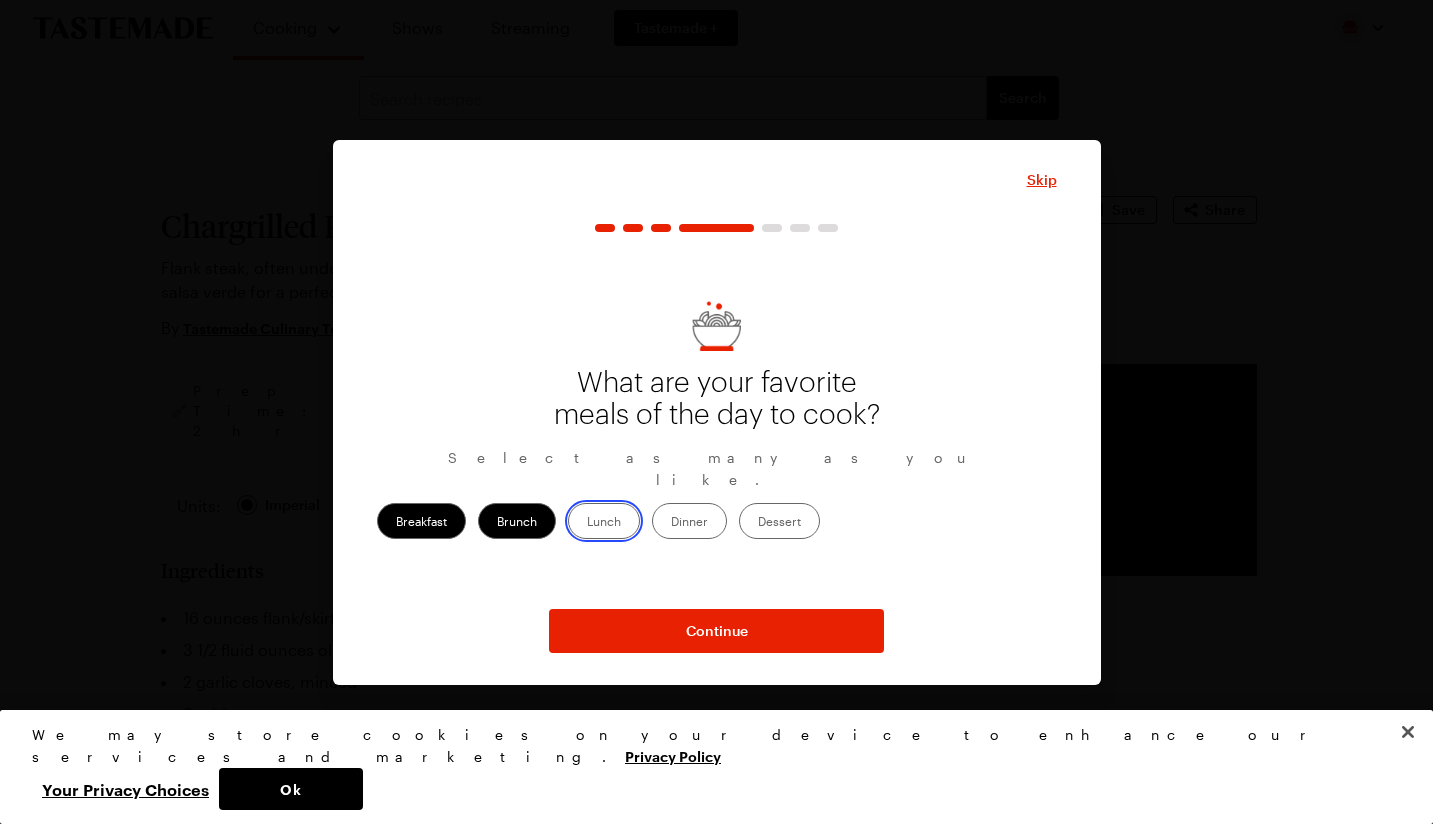 click on "Lunch" at bounding box center (587, 523) 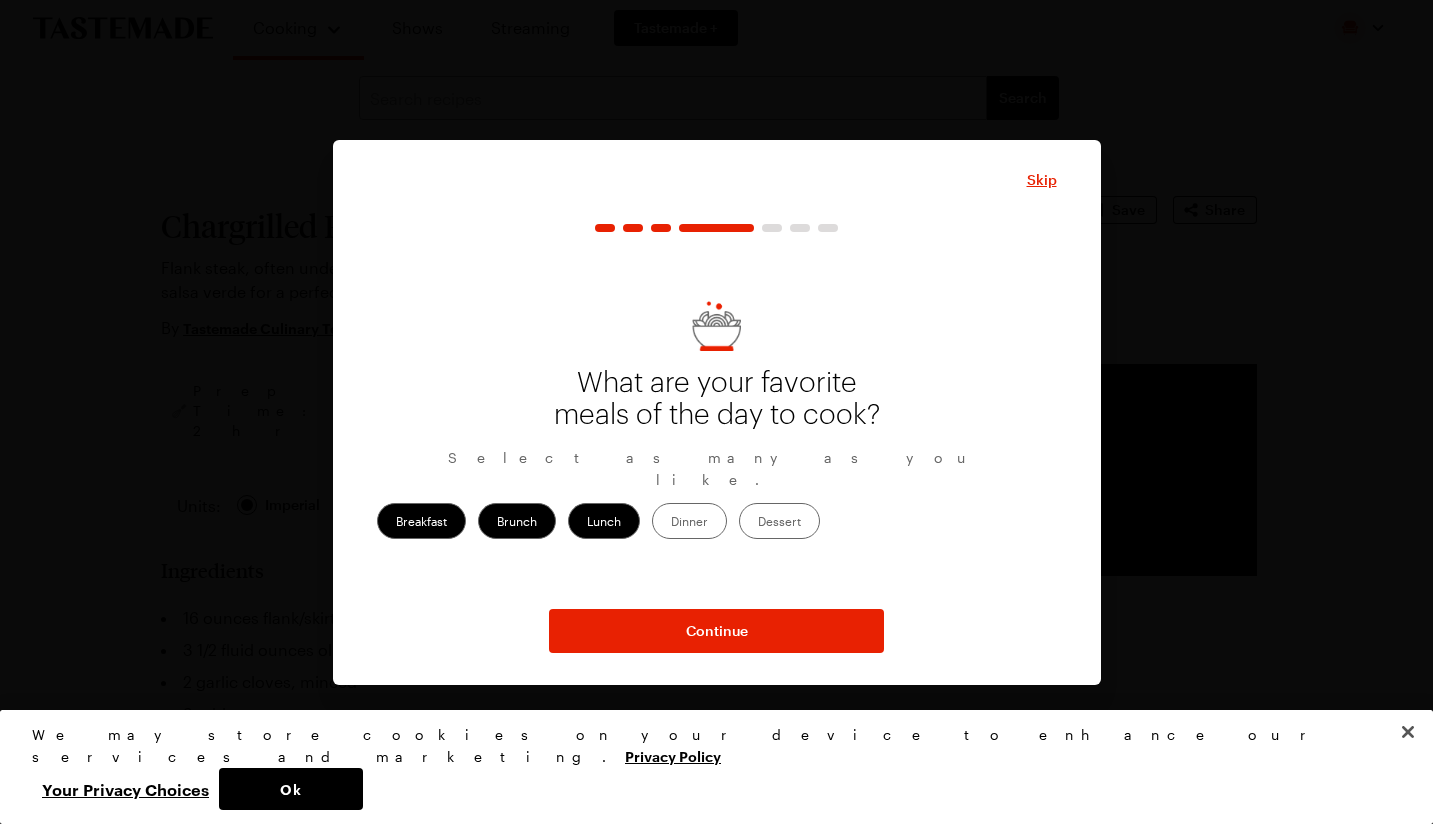 click on "Dinner" at bounding box center [689, 521] 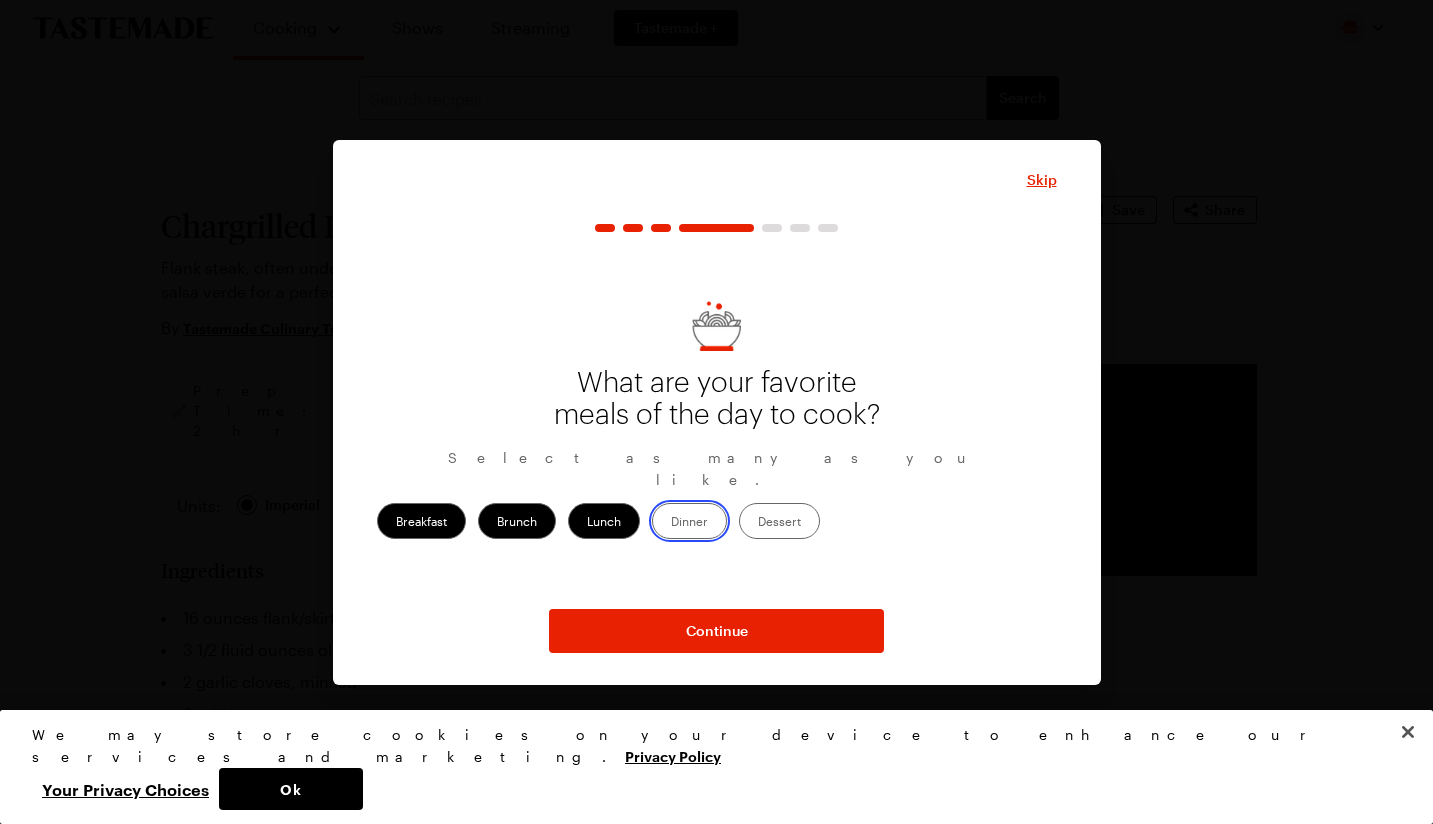 click on "Dinner" at bounding box center [671, 523] 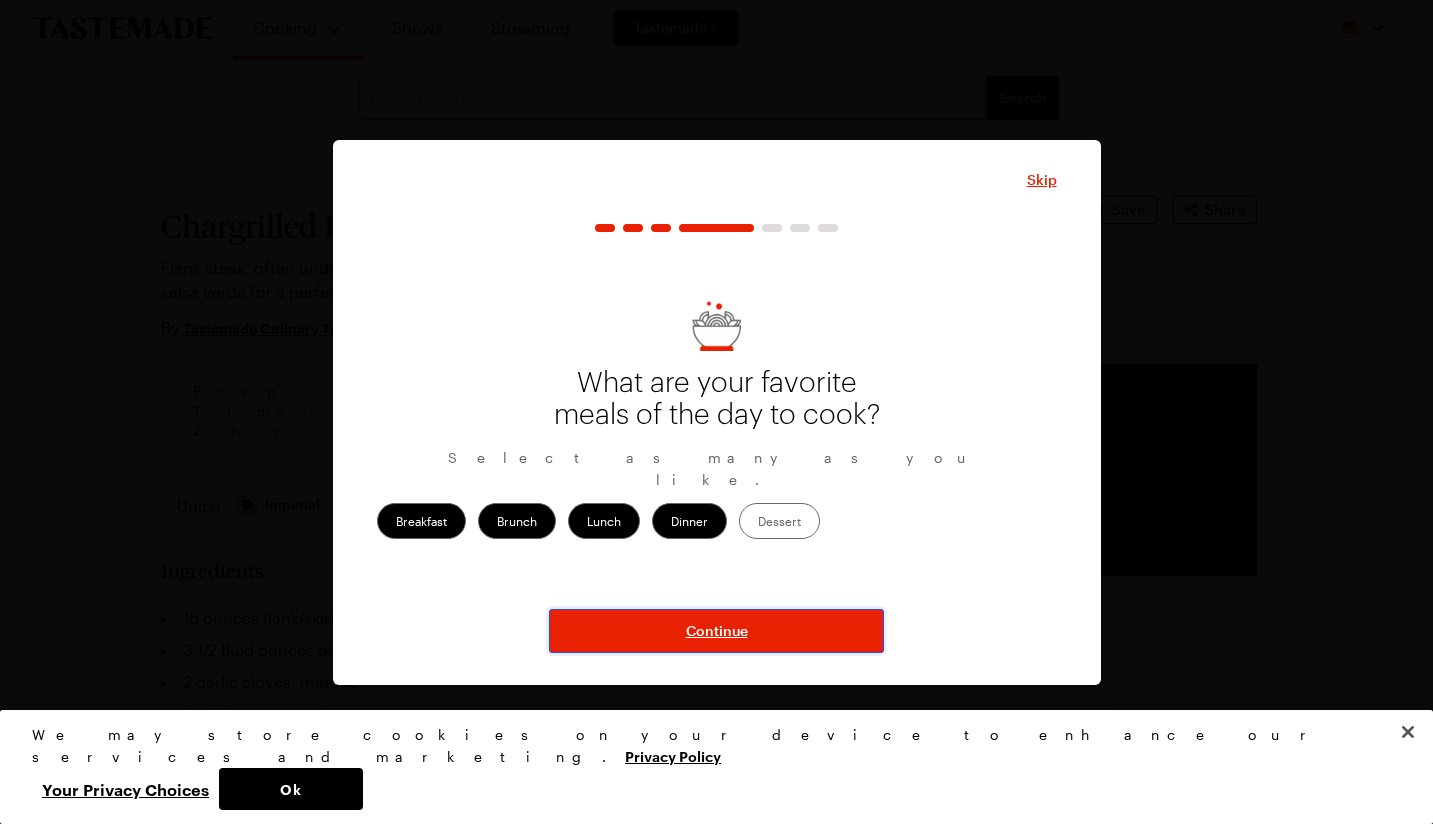 click on "Continue" at bounding box center (716, 631) 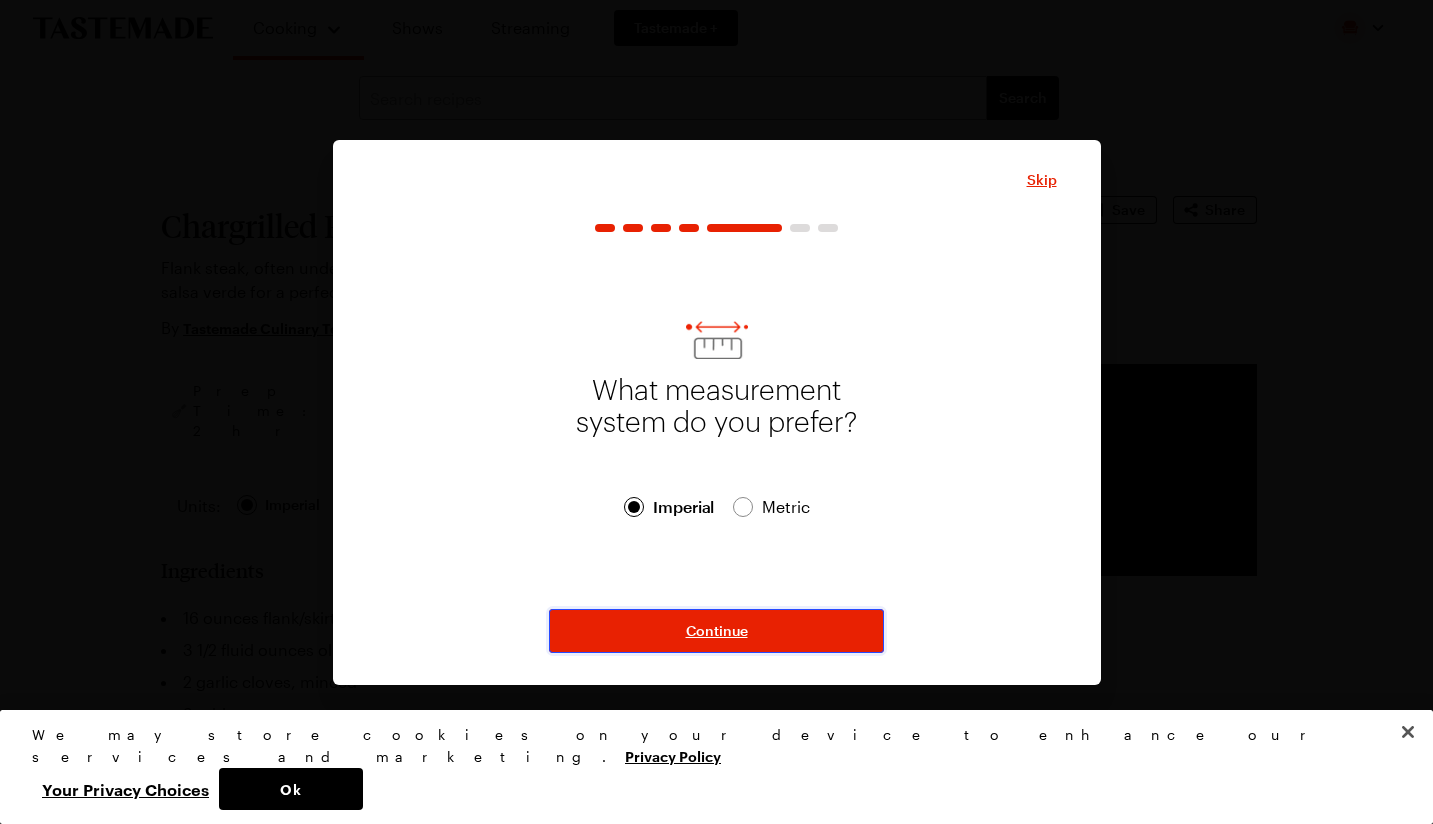 click on "Continue" at bounding box center (717, 631) 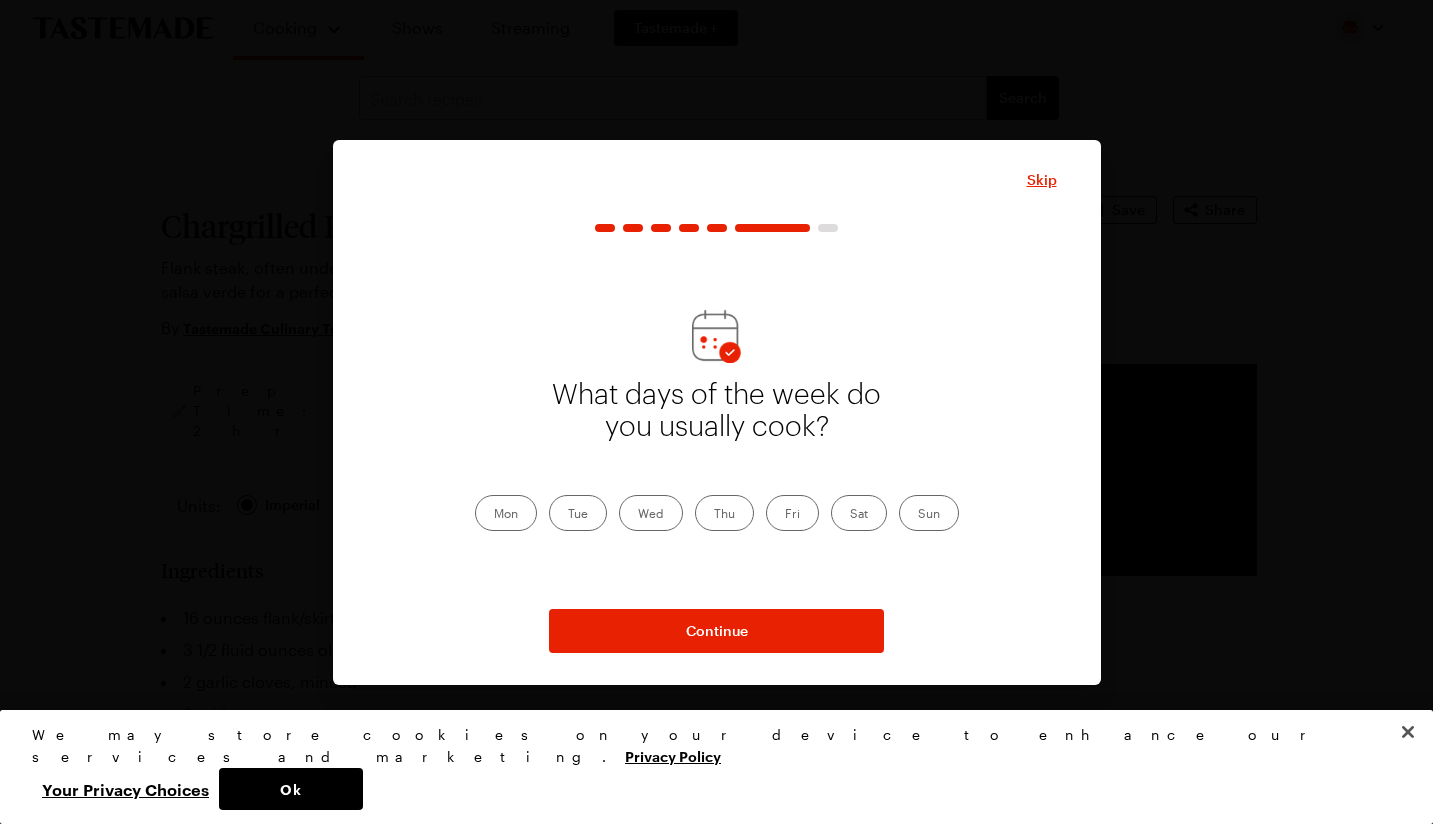 click on "Mon" at bounding box center [506, 513] 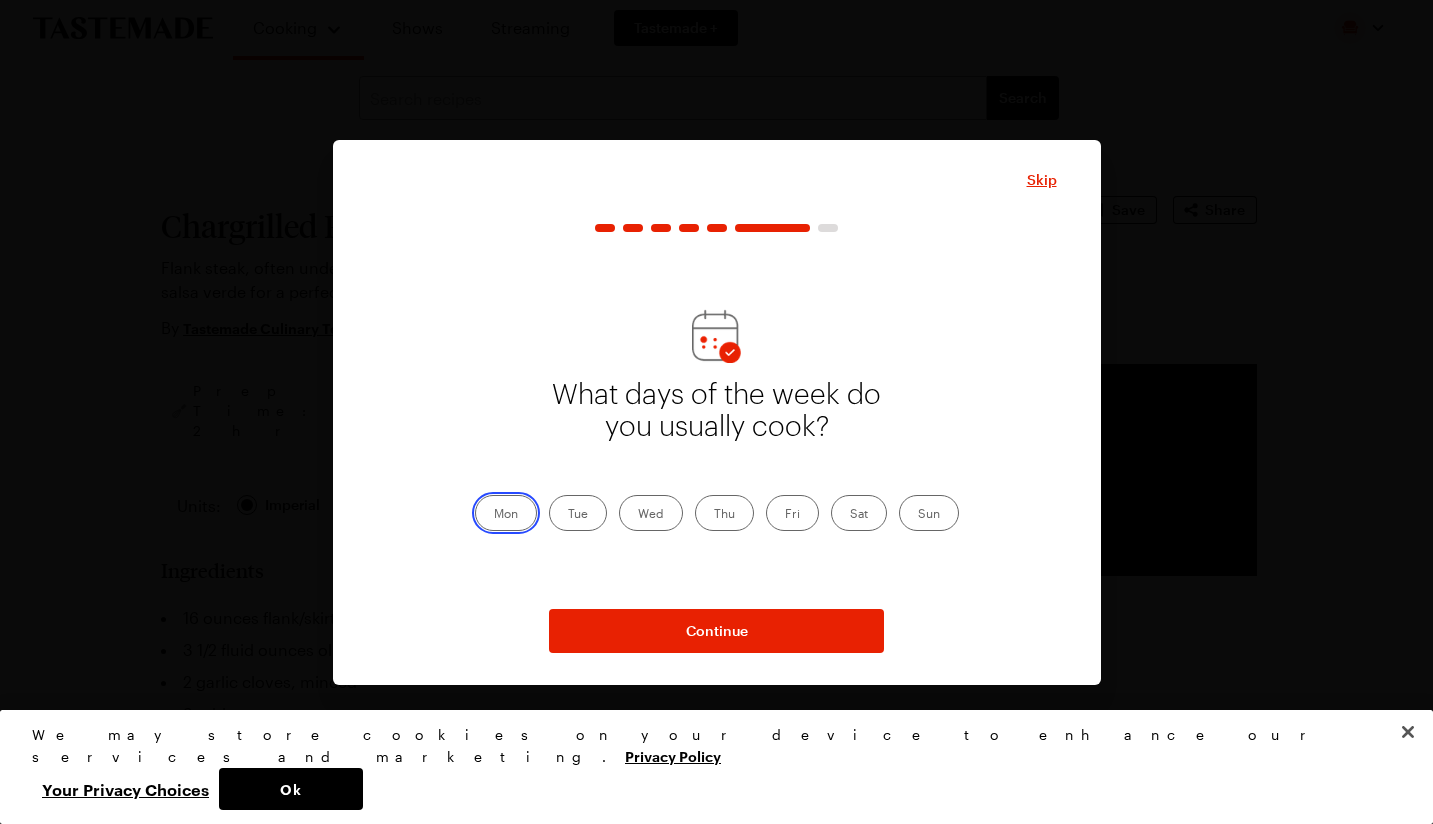 click on "Mon" at bounding box center [494, 515] 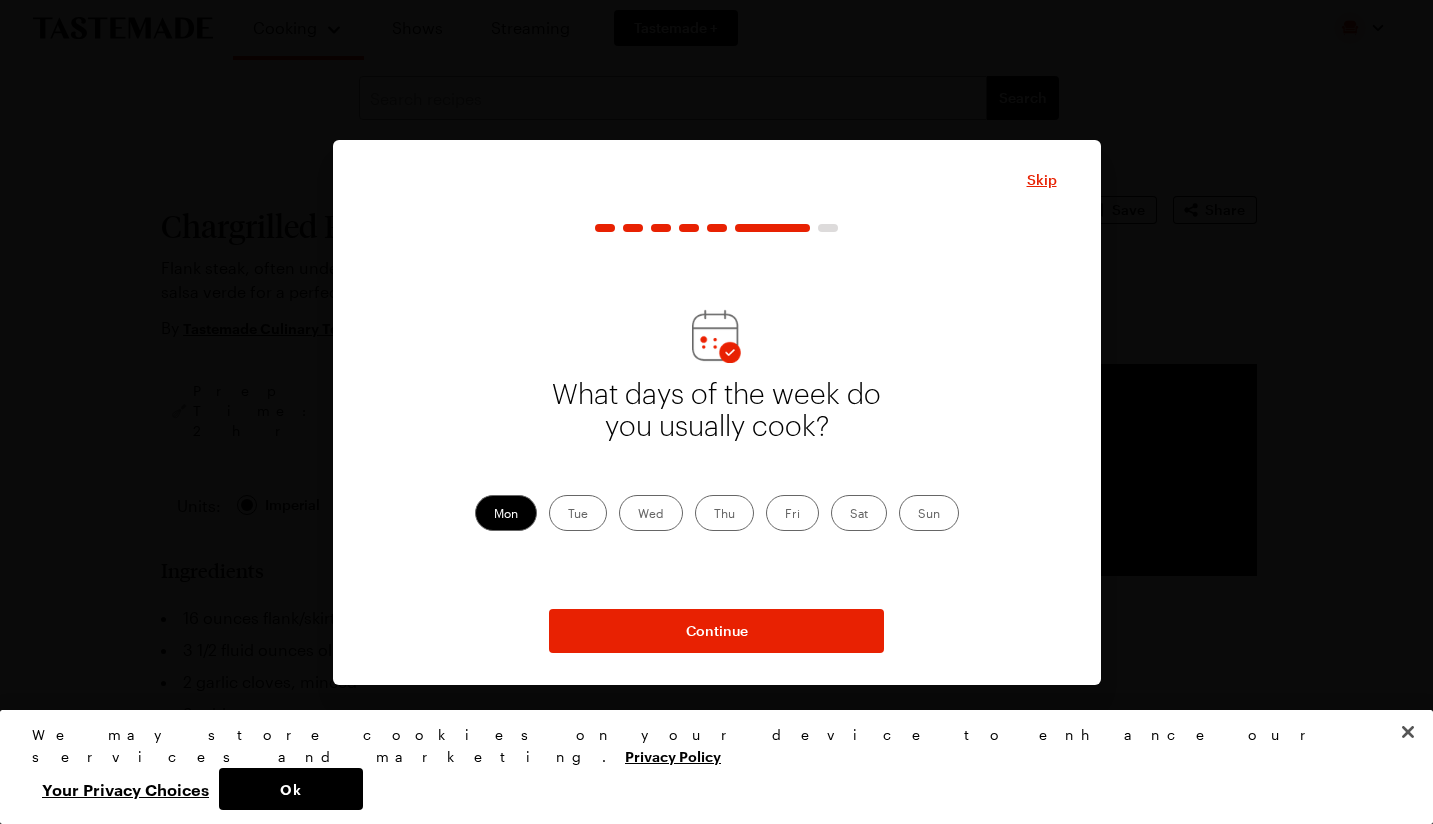 click on "Tue" at bounding box center (578, 513) 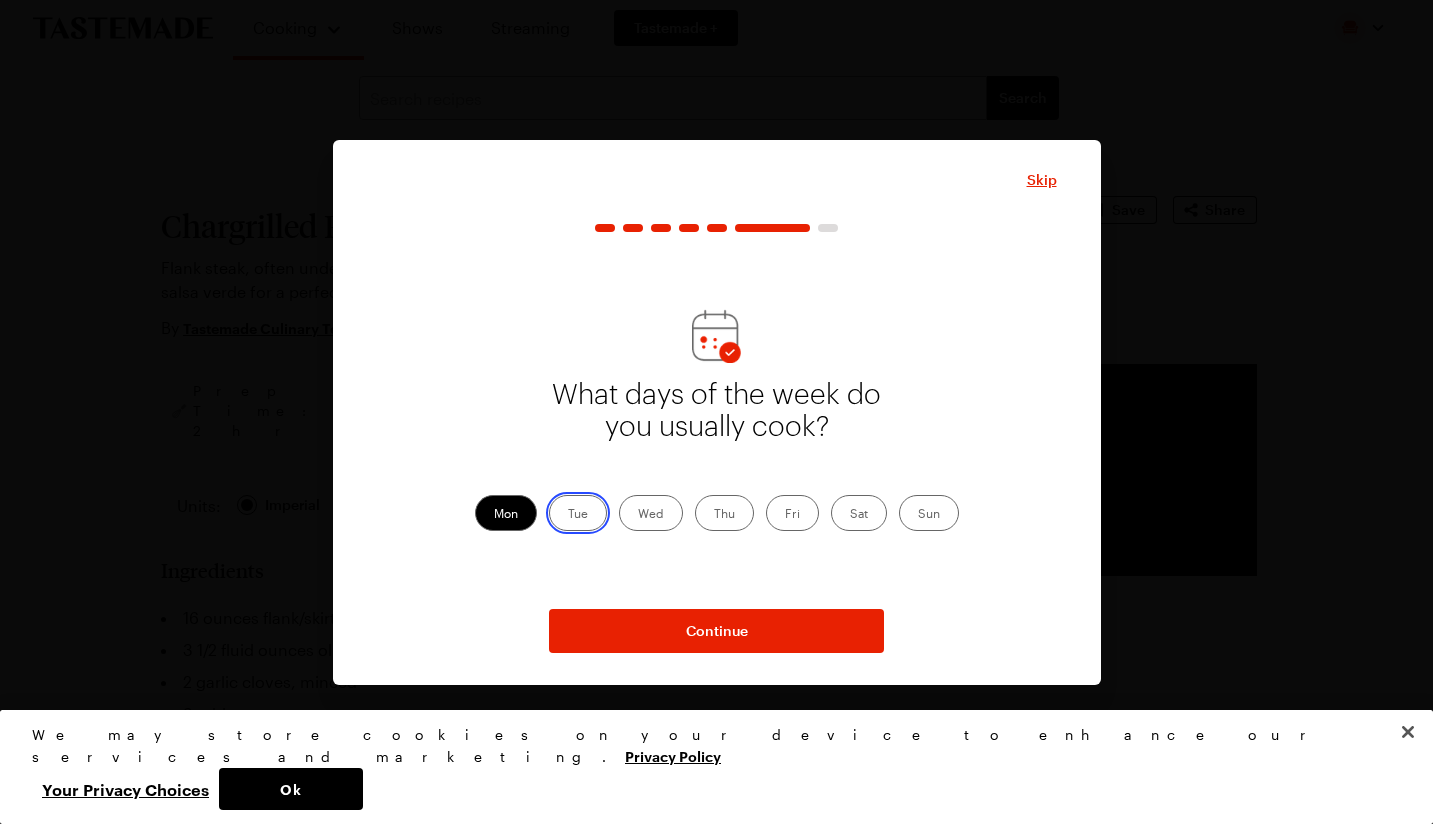 click on "Tue" at bounding box center (568, 515) 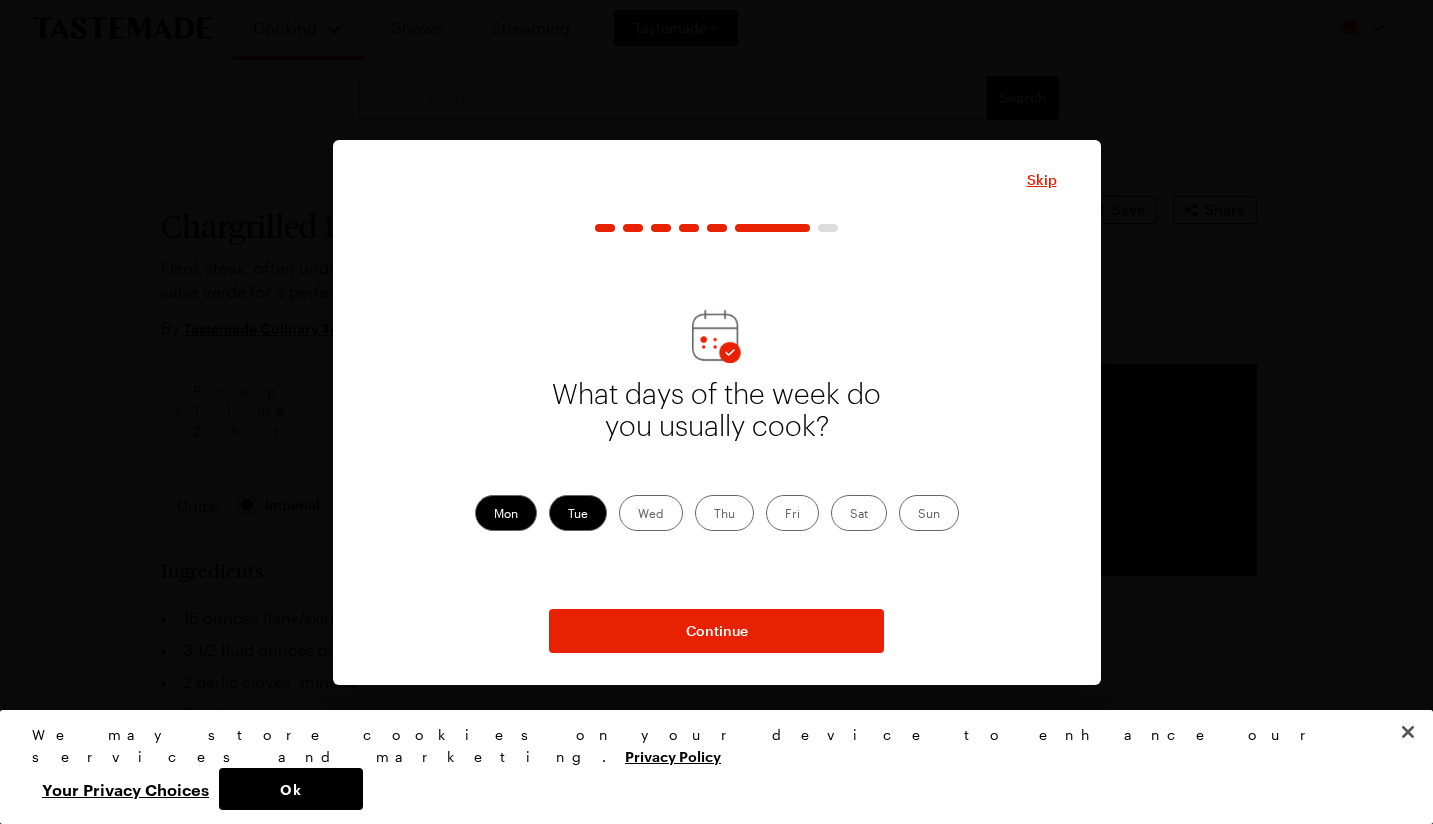 click on "Wed" at bounding box center (651, 513) 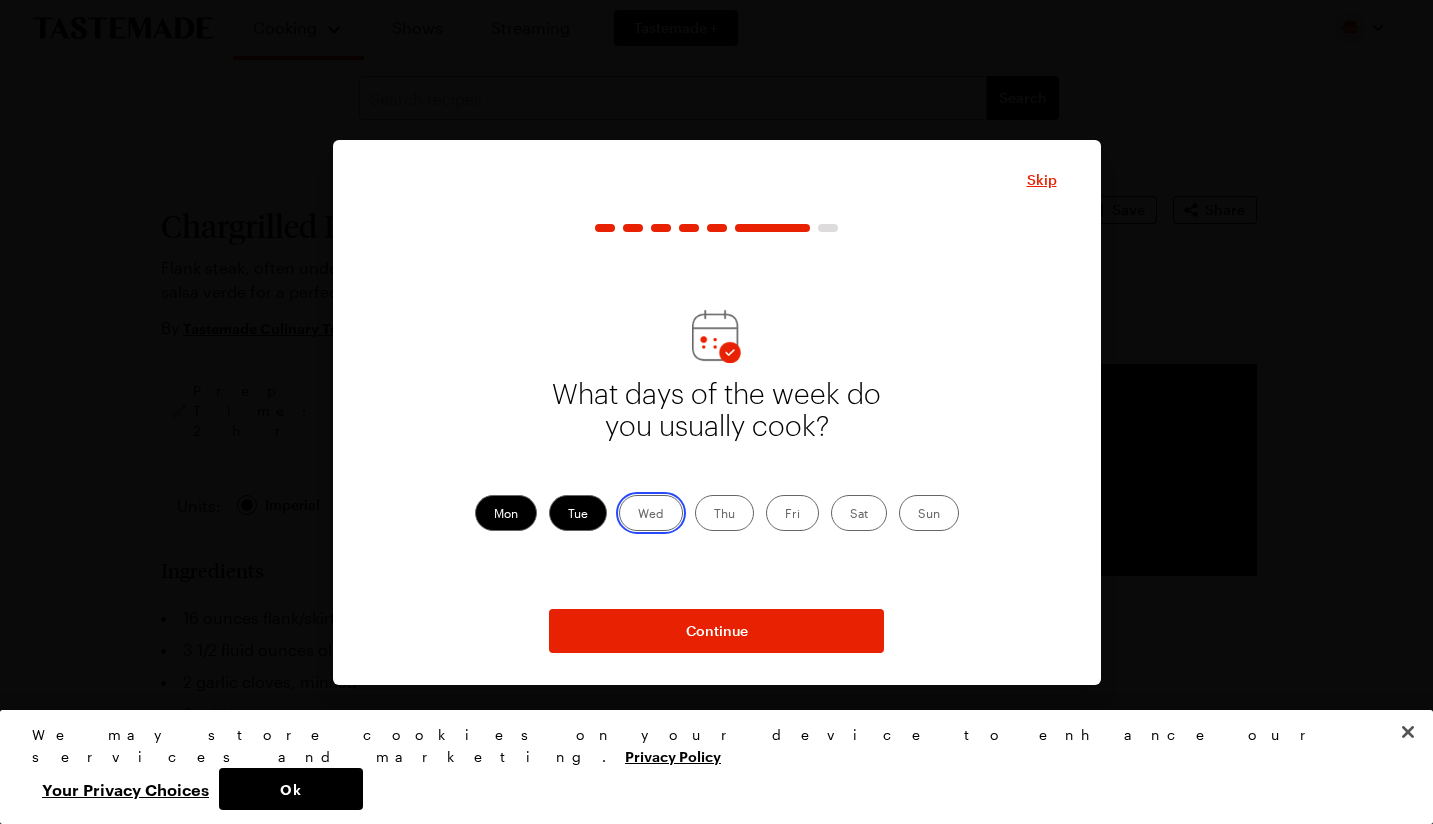 click on "Wed" at bounding box center (638, 515) 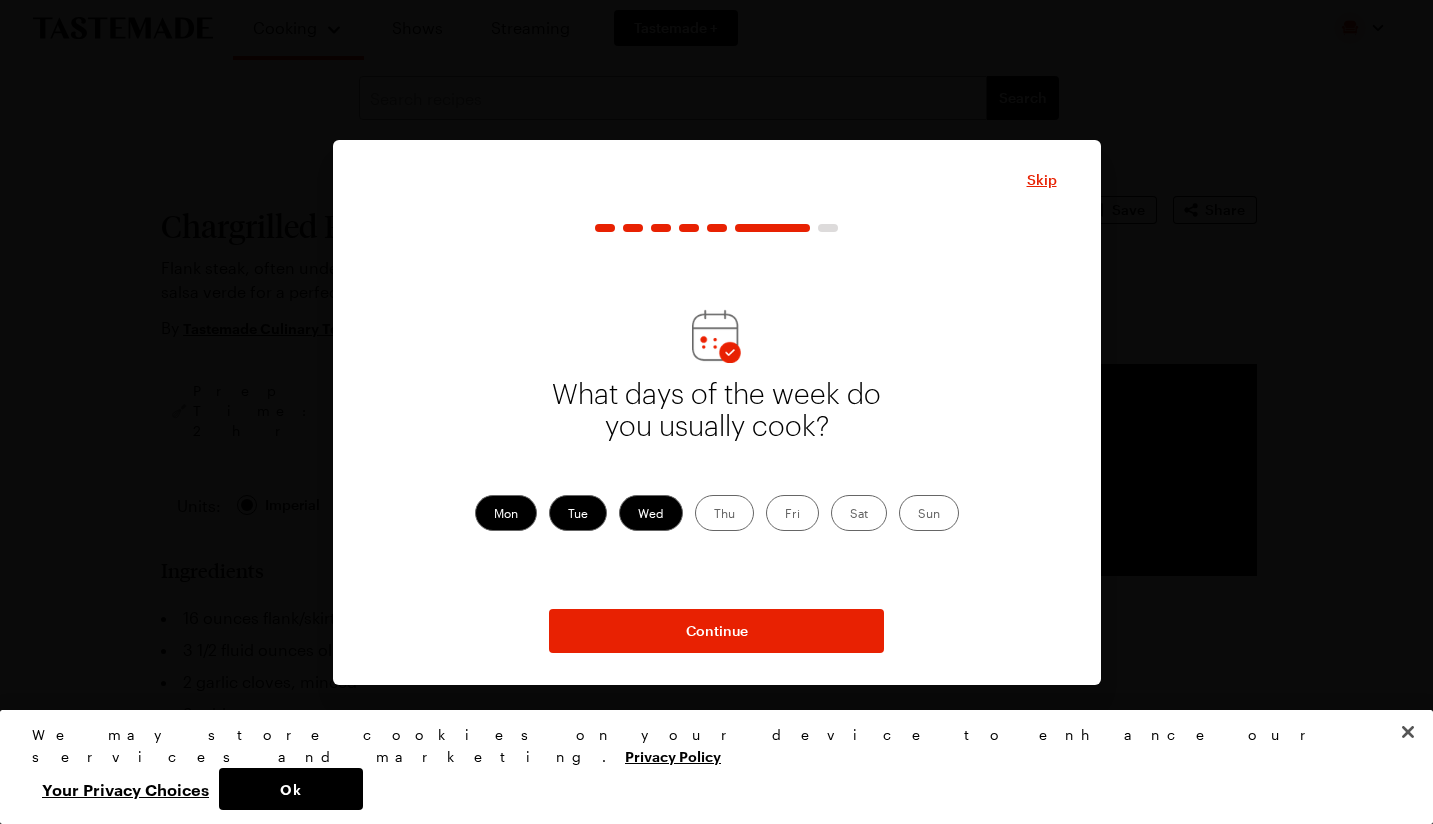 click on "Thu" at bounding box center (724, 513) 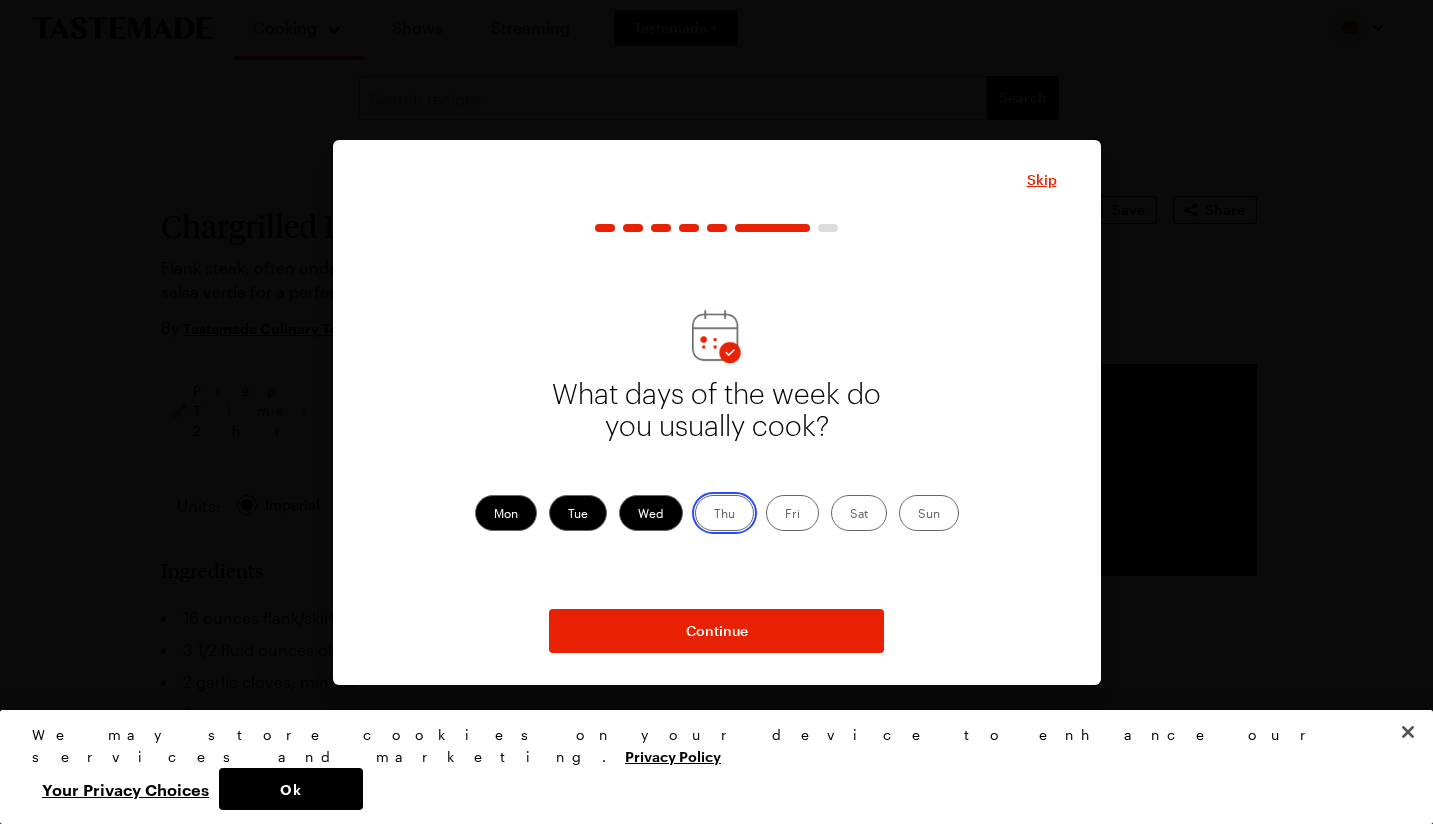 click on "Thu" at bounding box center (714, 515) 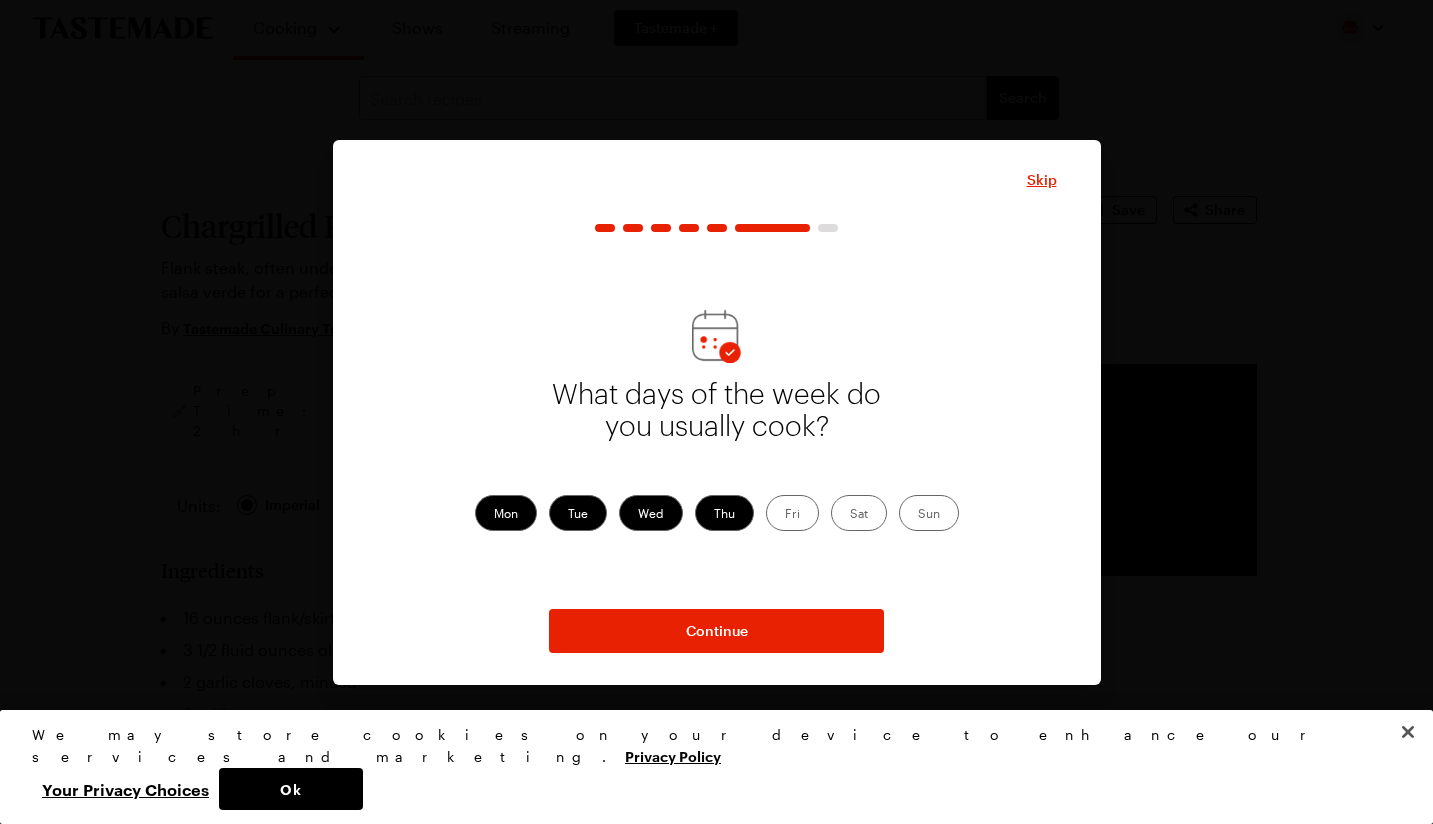 click on "Fri" at bounding box center (792, 513) 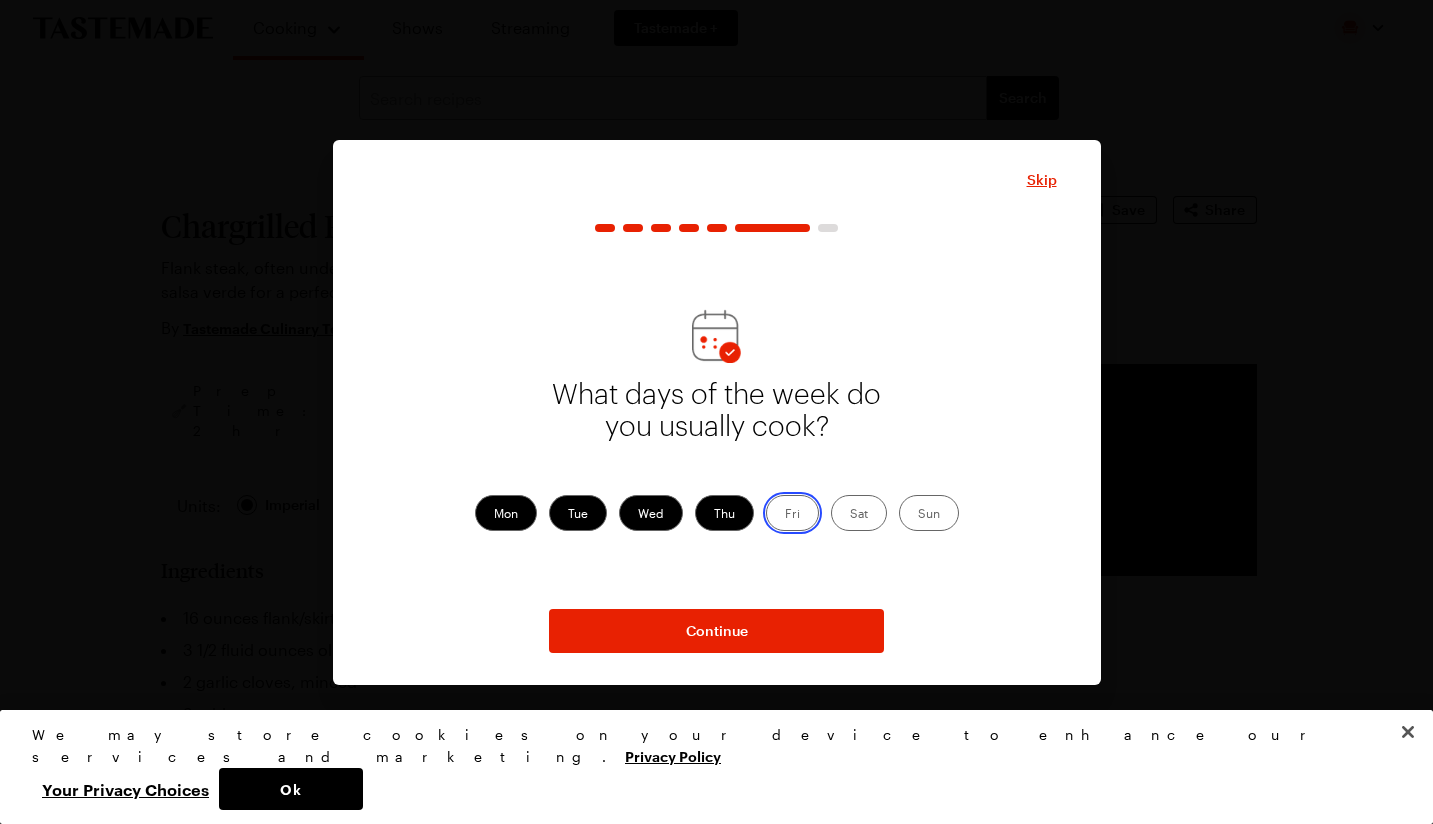 click on "Fri" at bounding box center (785, 515) 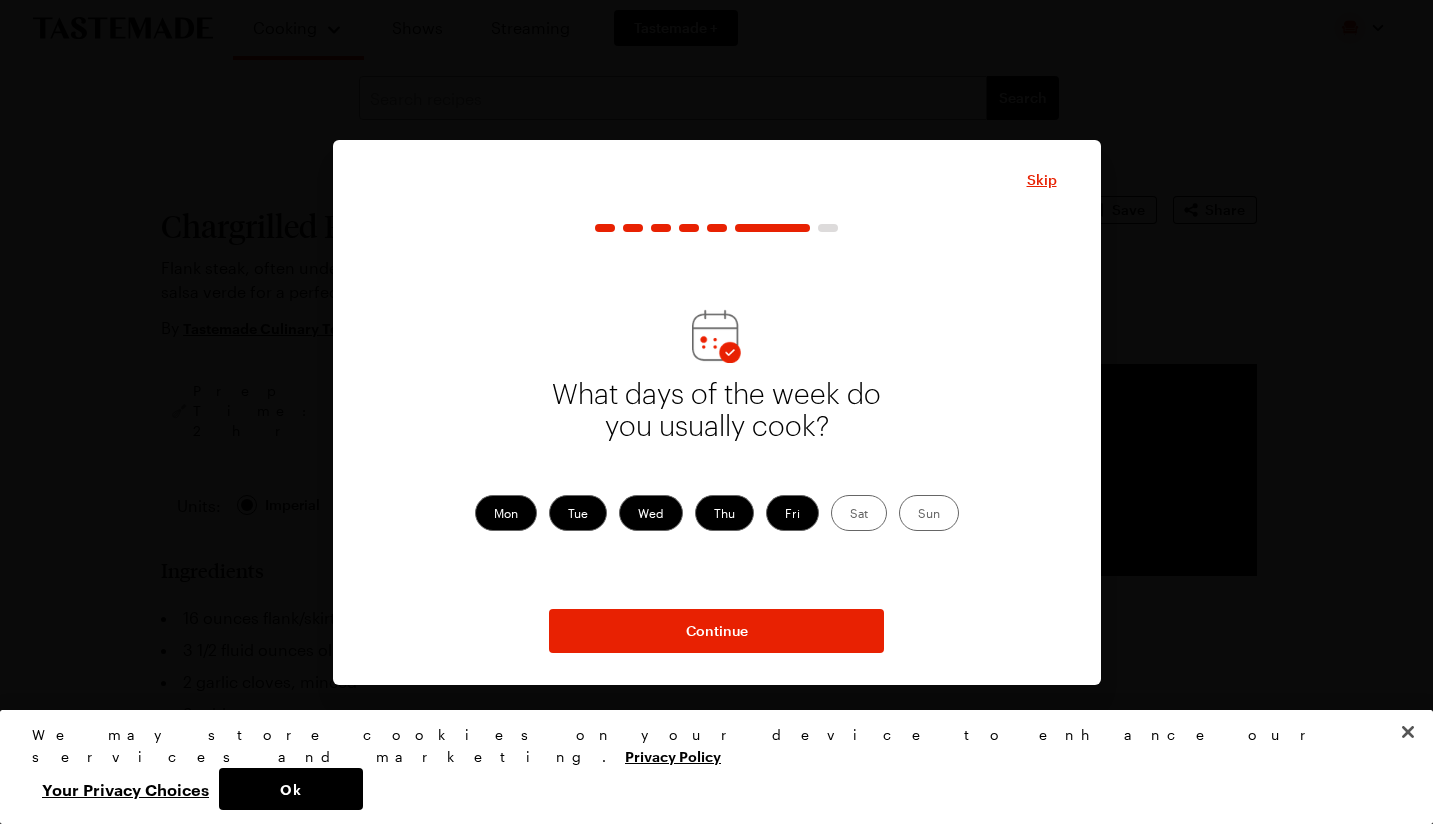 click on "Sat" at bounding box center [859, 513] 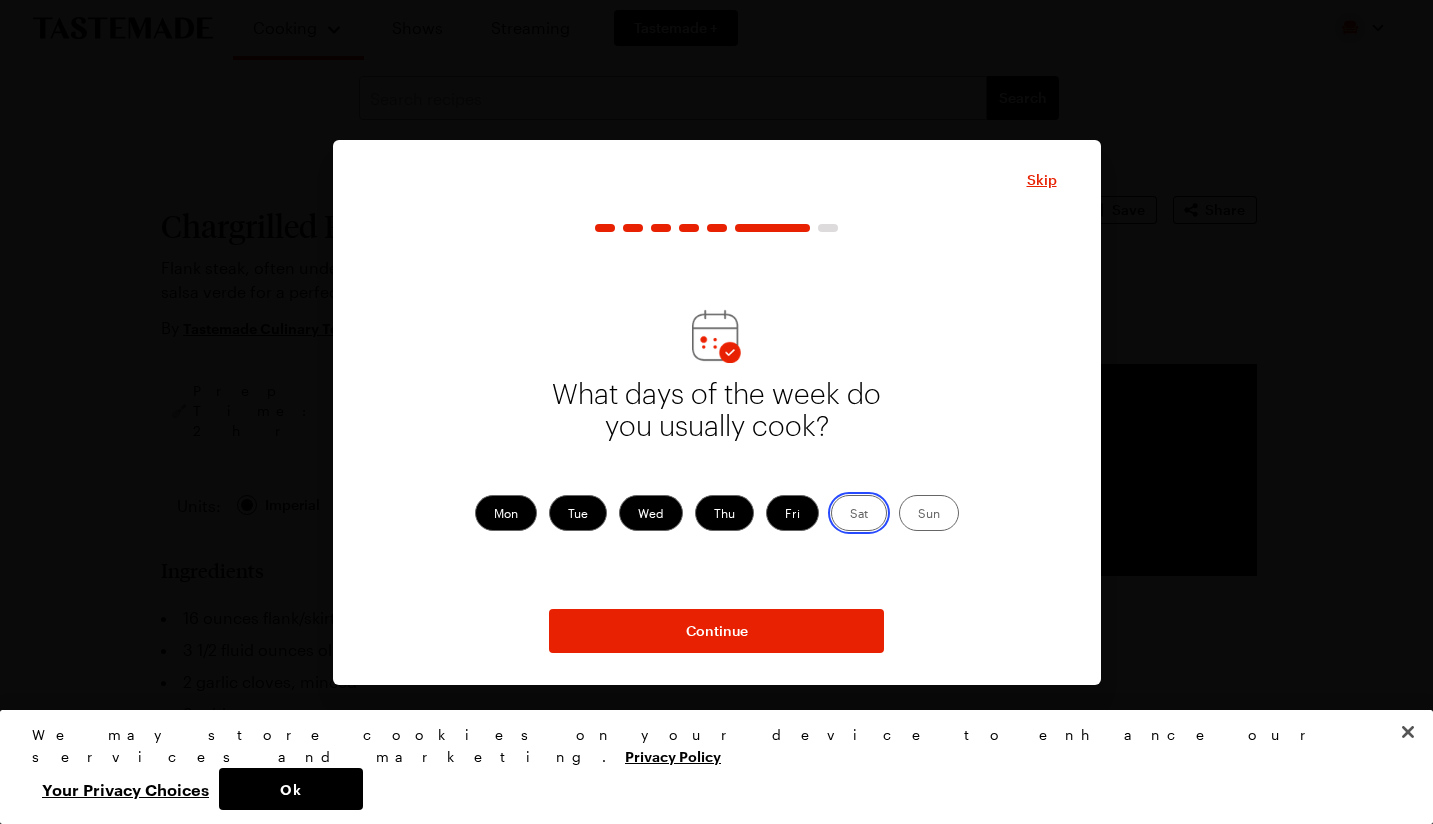 click on "Sat" at bounding box center [850, 515] 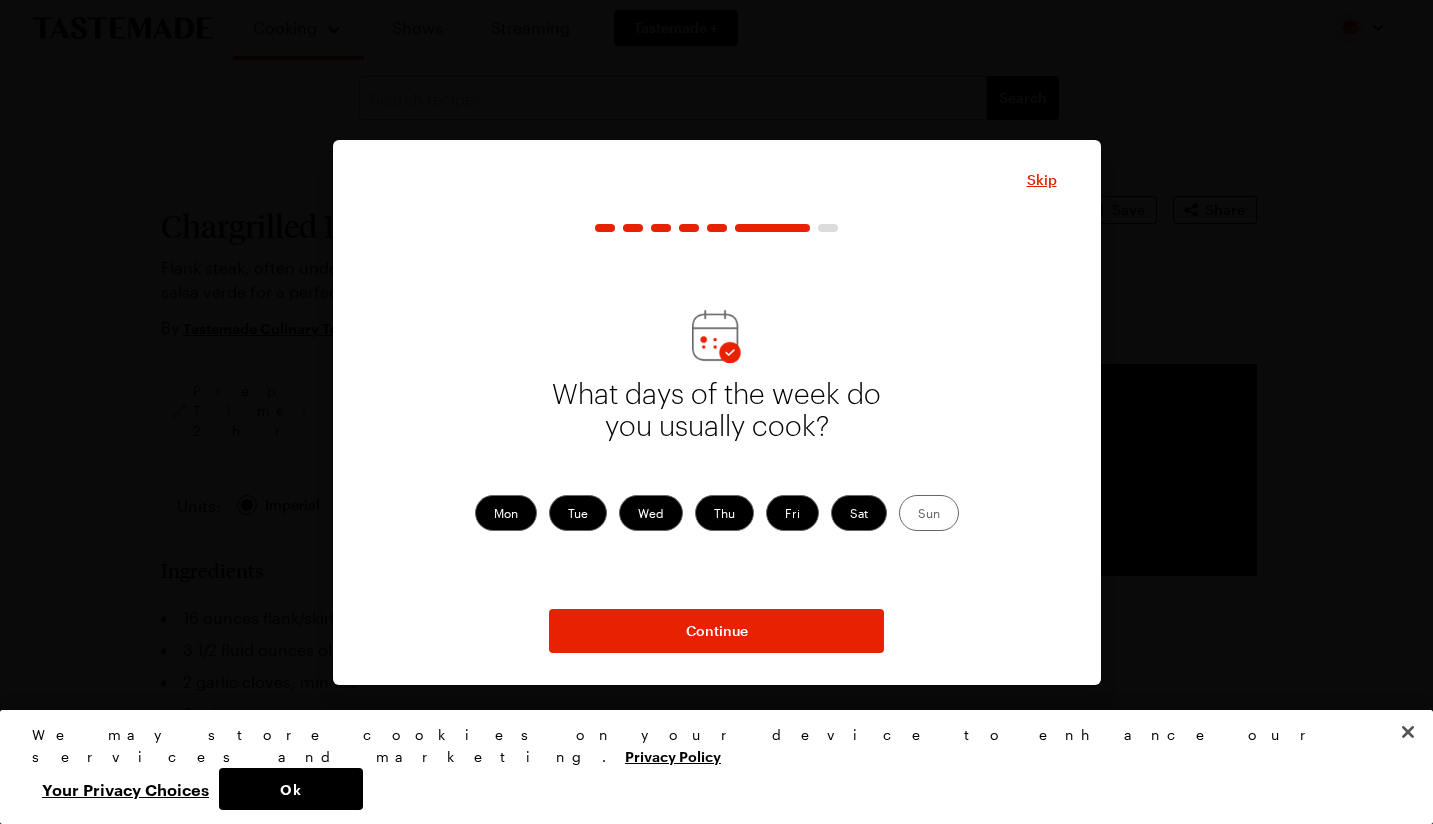 click on "Sun" at bounding box center [929, 513] 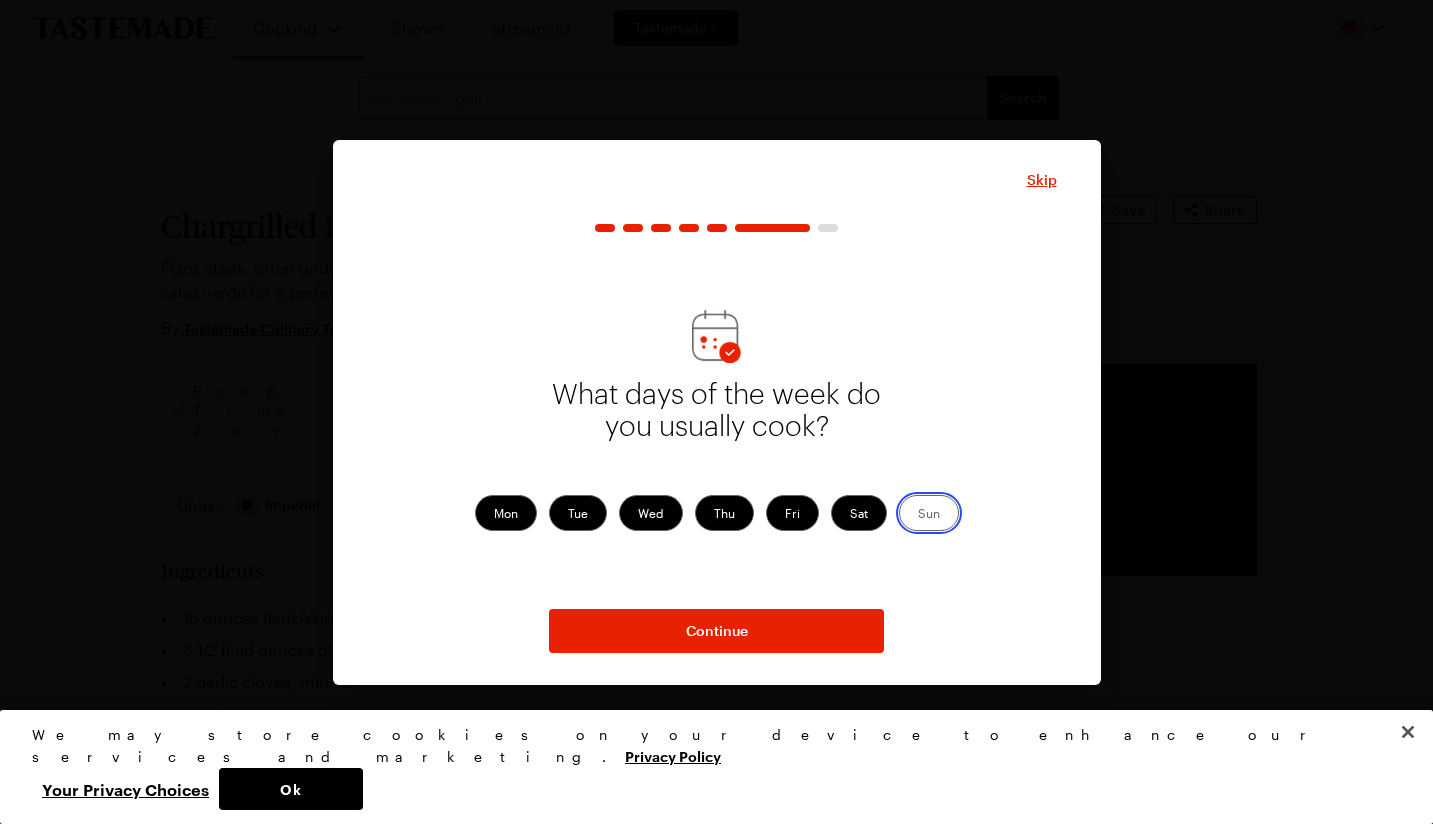 click on "Sun" at bounding box center (918, 515) 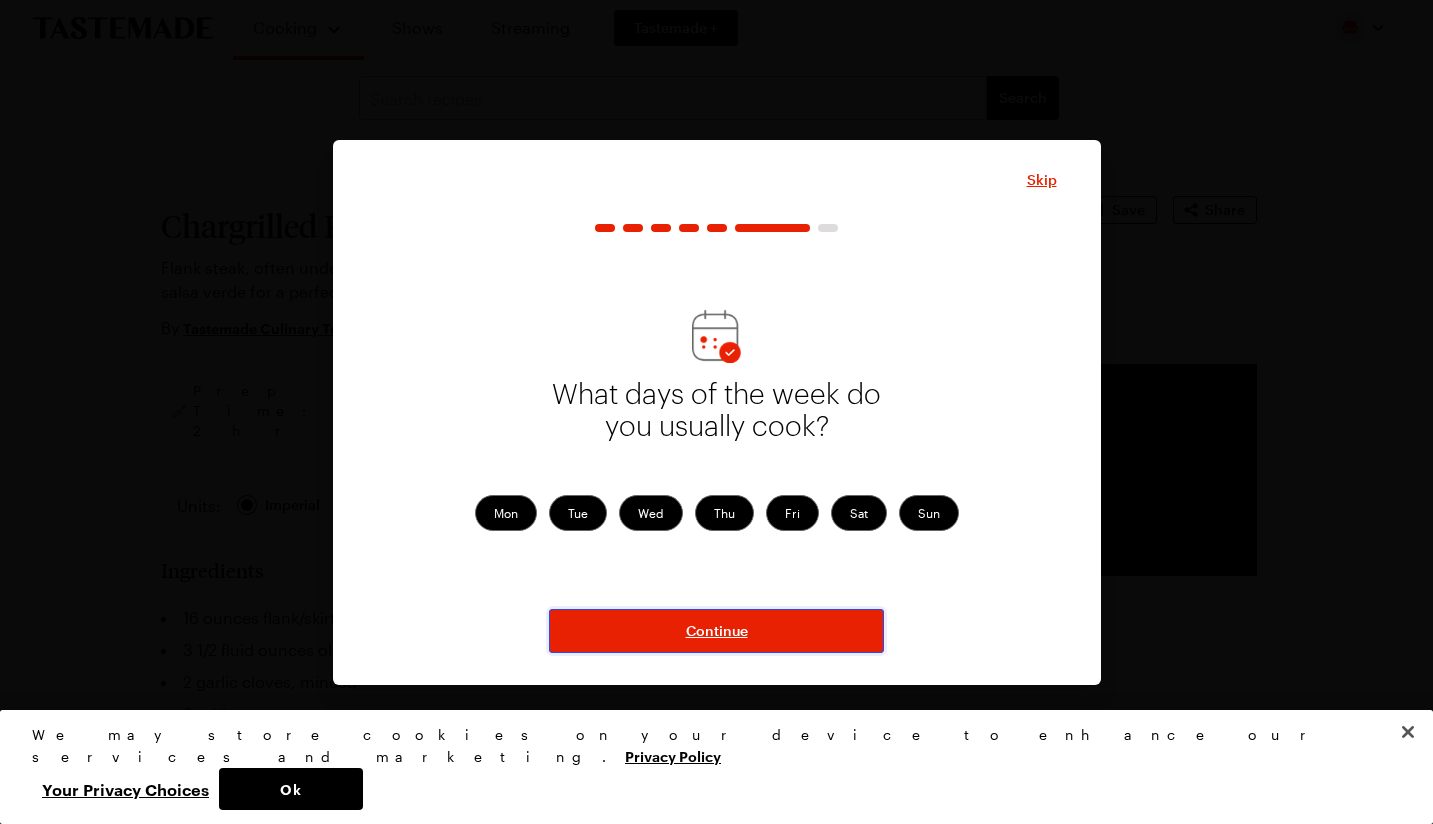 click on "Continue" at bounding box center [717, 631] 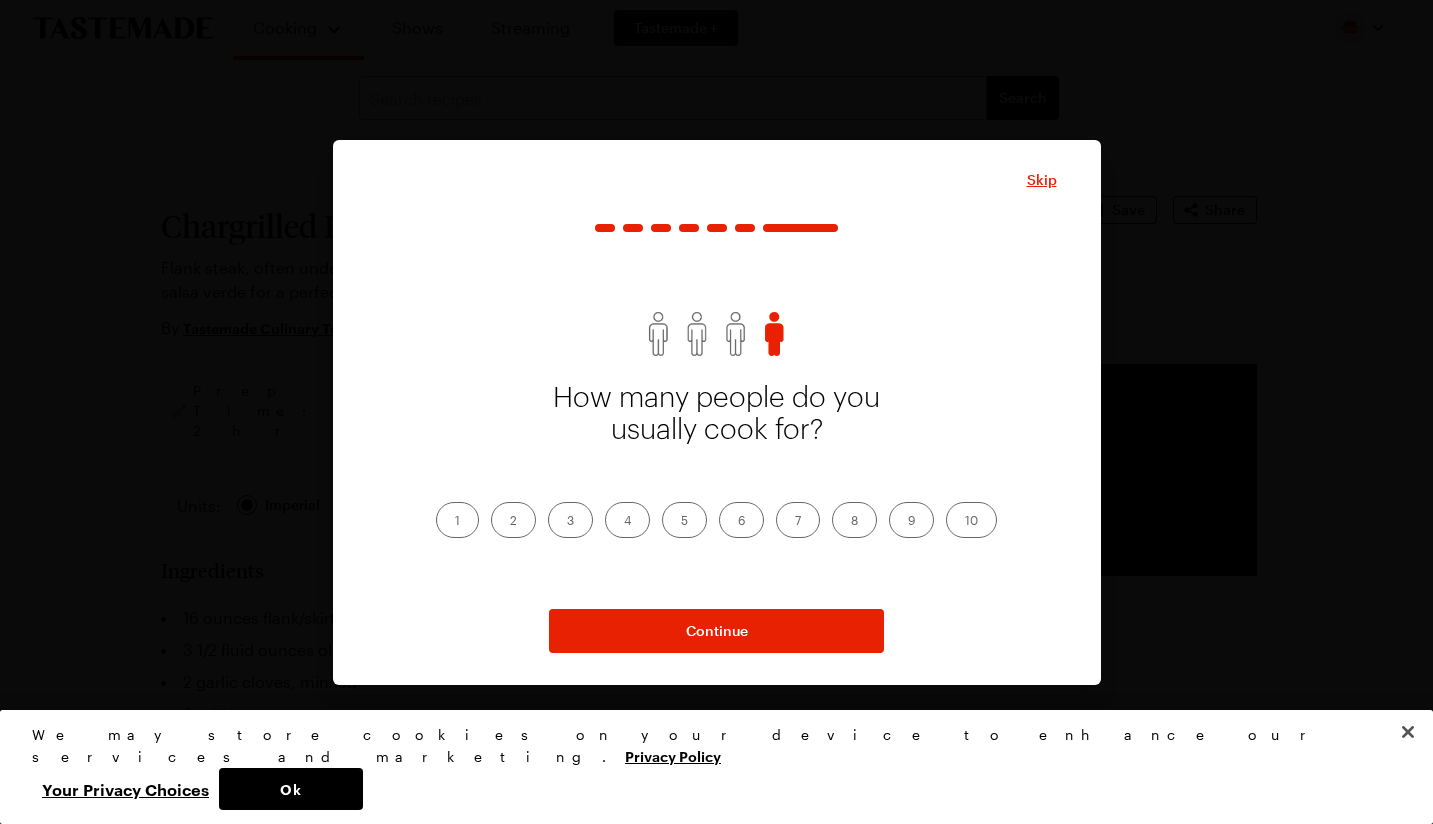 click on "3" at bounding box center (570, 520) 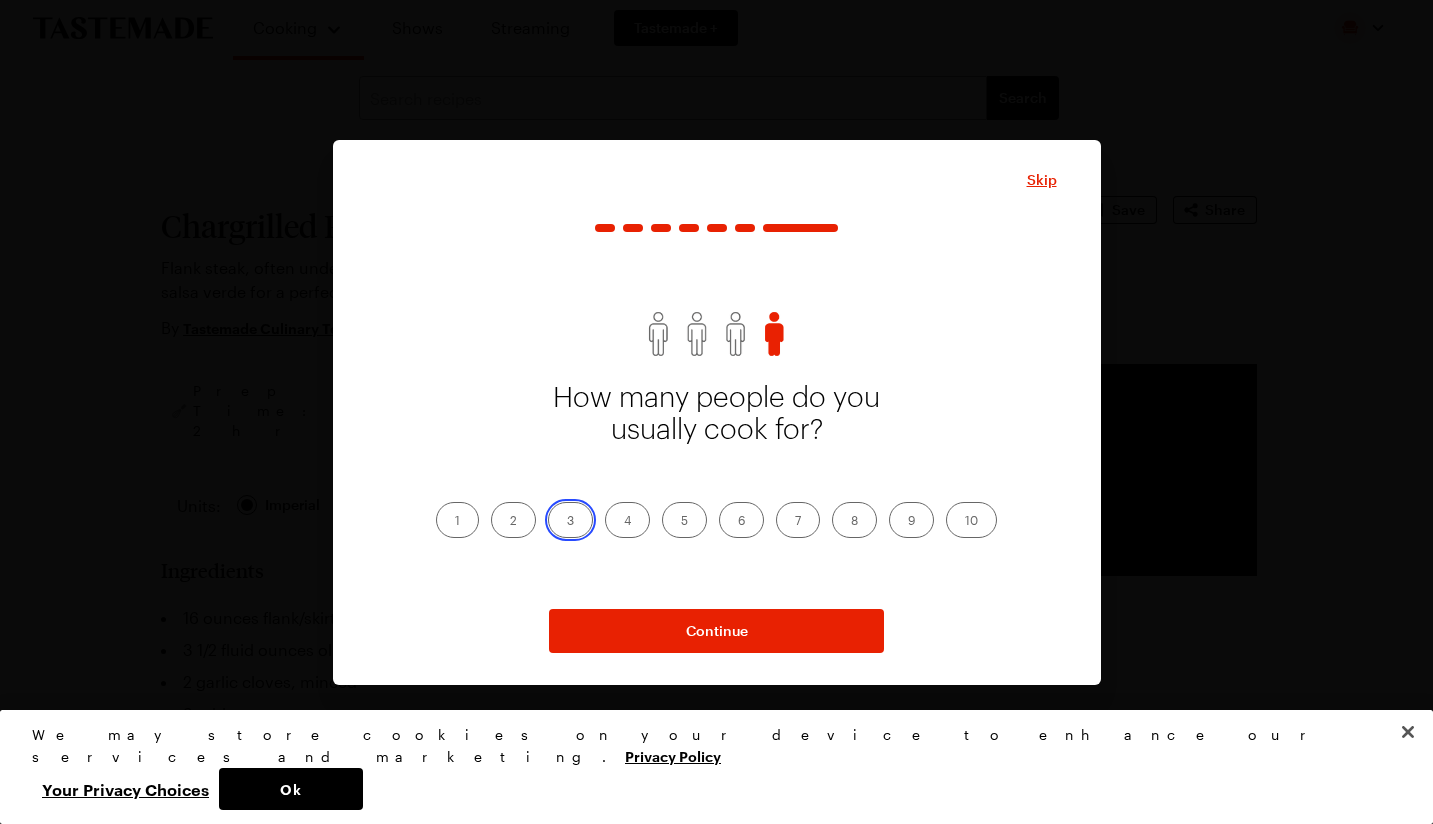 click on "3" at bounding box center (567, 522) 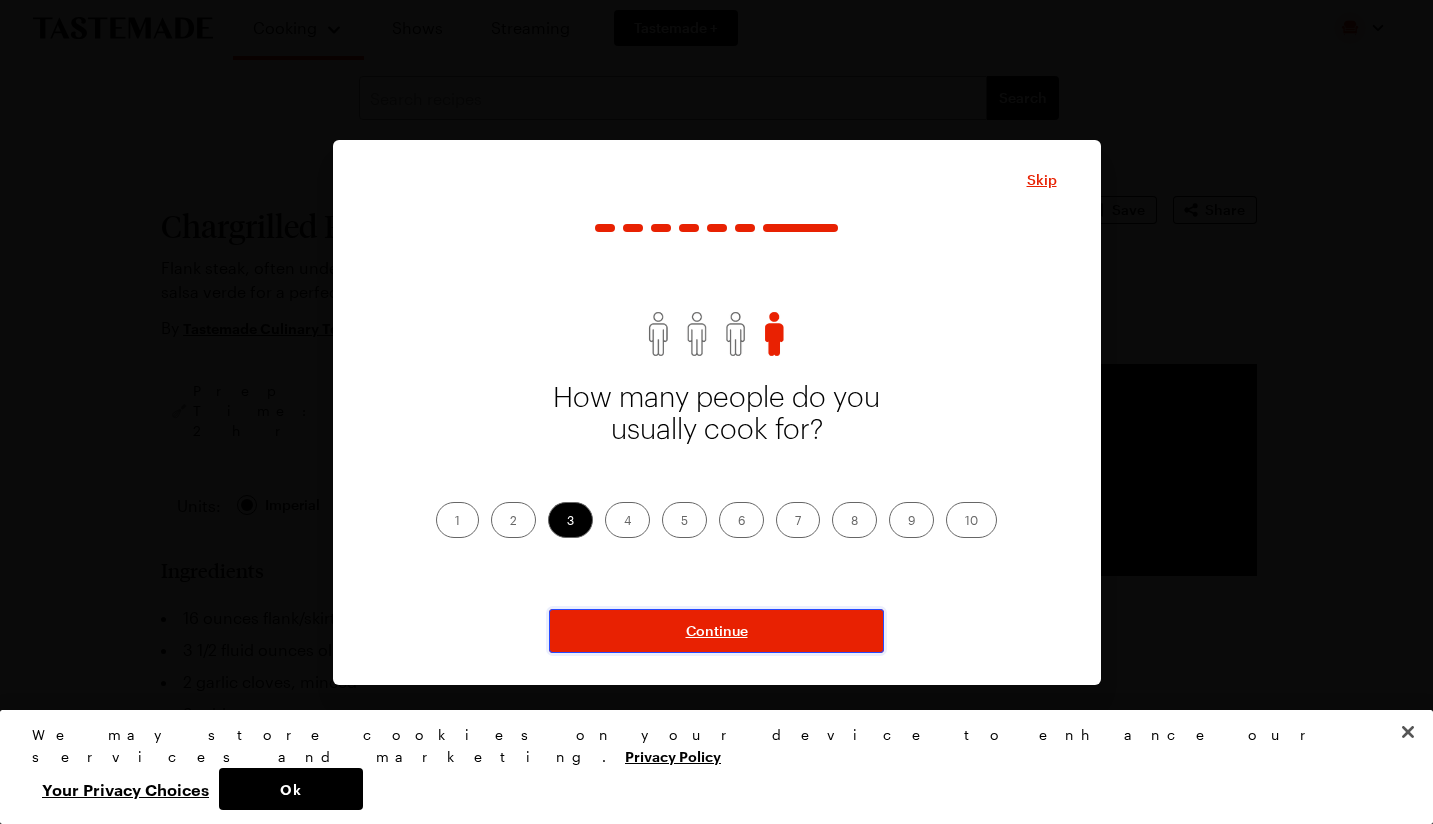 click on "Continue" at bounding box center (716, 631) 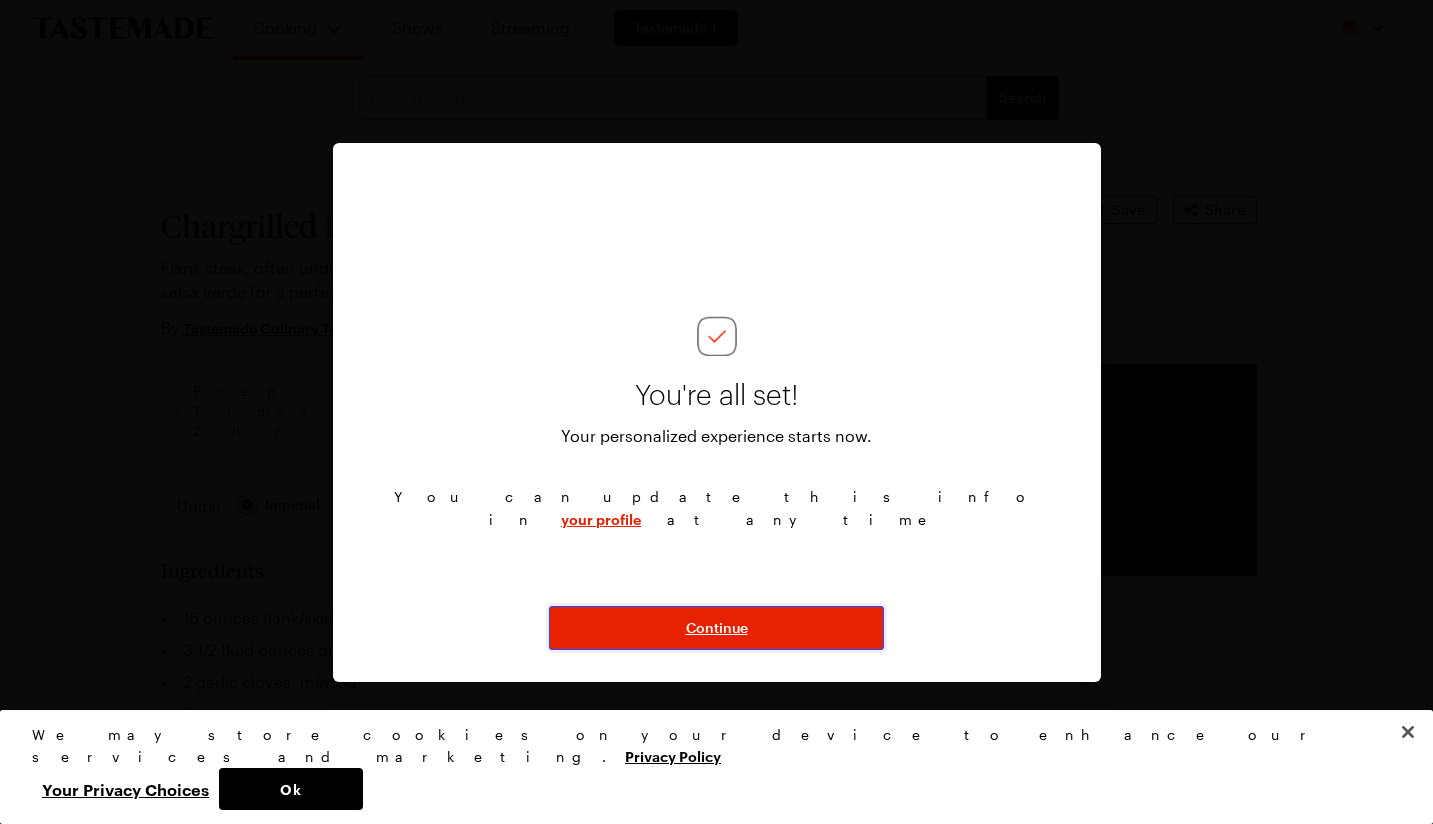 click on "Continue" at bounding box center [717, 628] 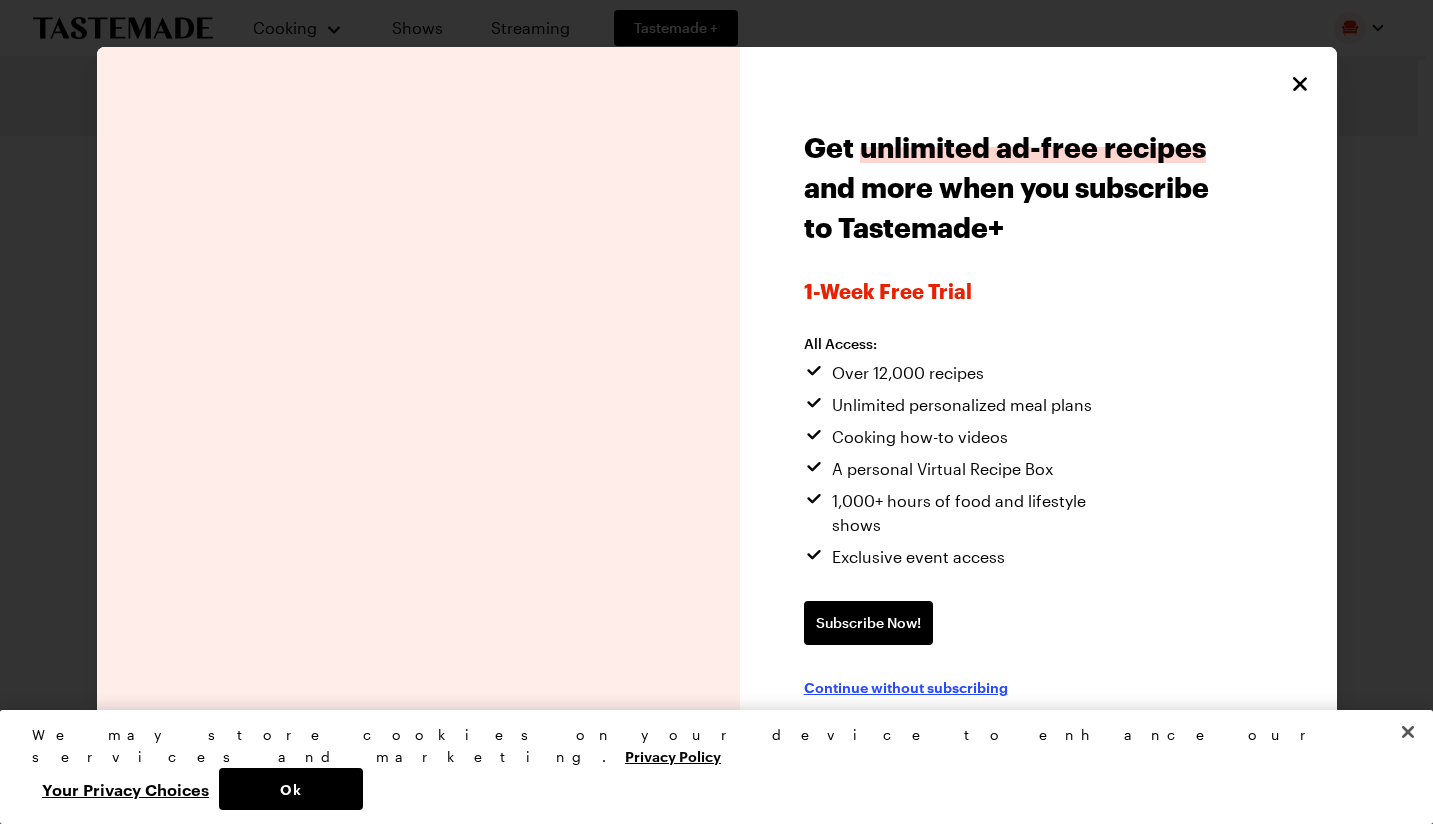 click on "Continue without subscribing" at bounding box center (906, 687) 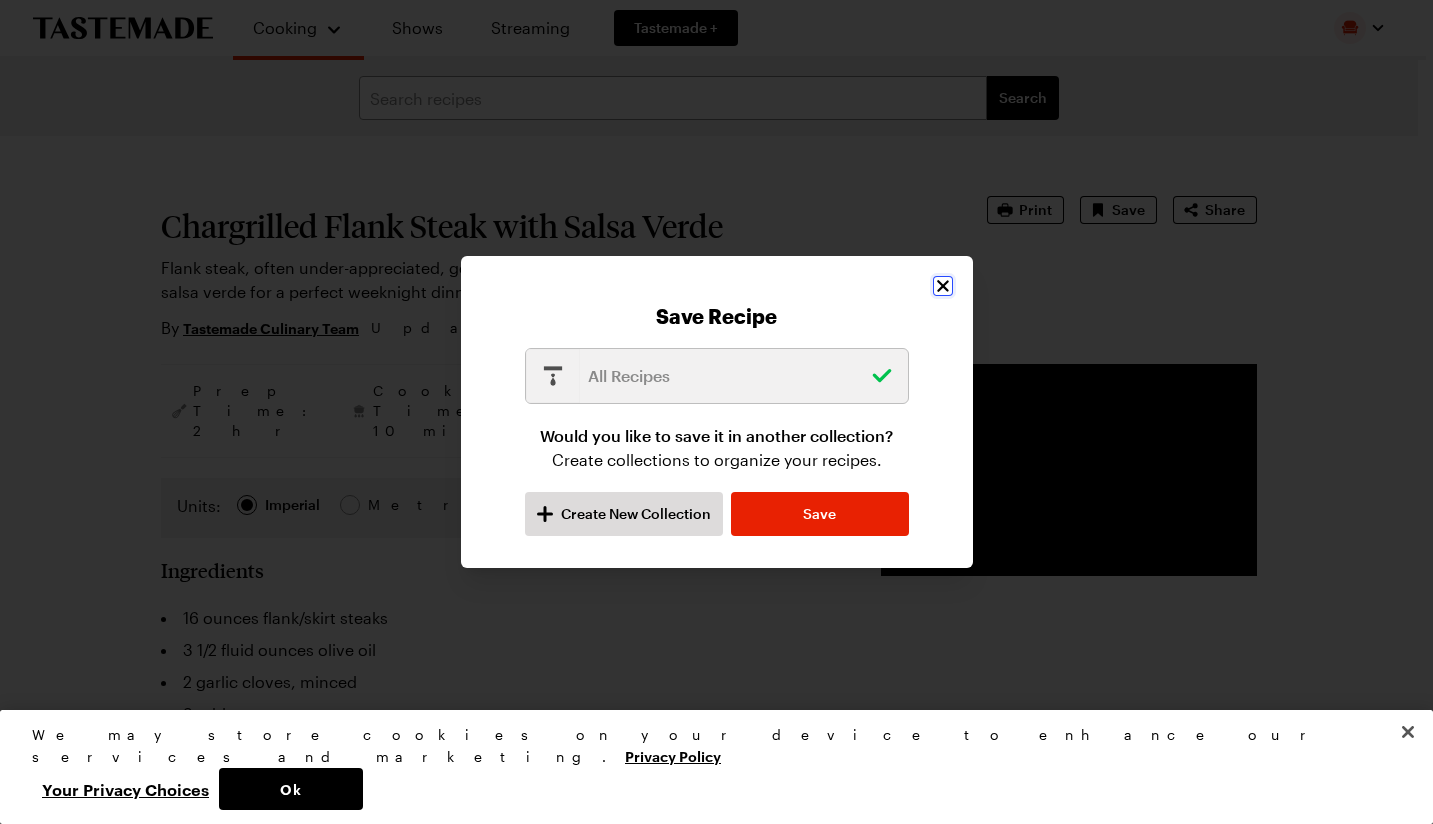click 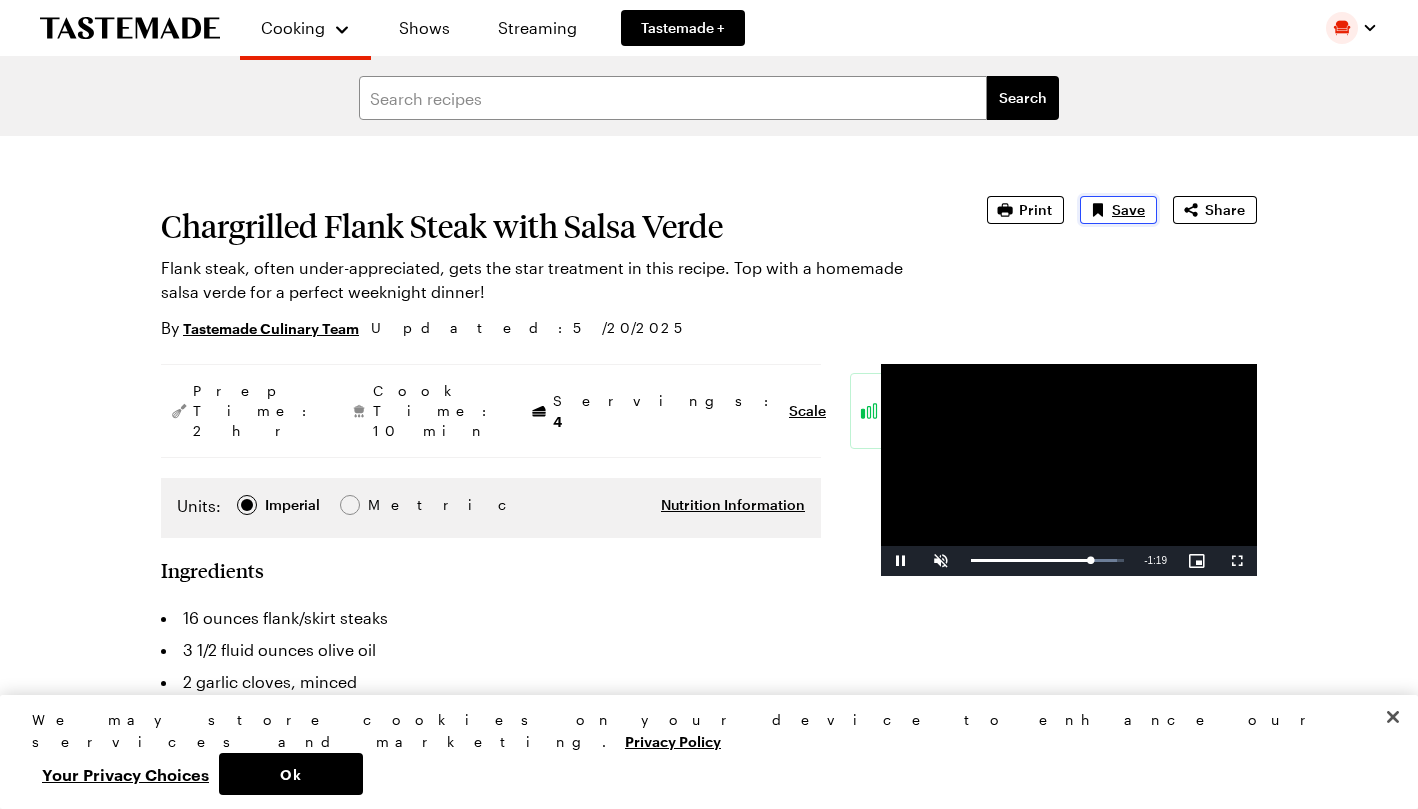 click on "Save" at bounding box center [1128, 210] 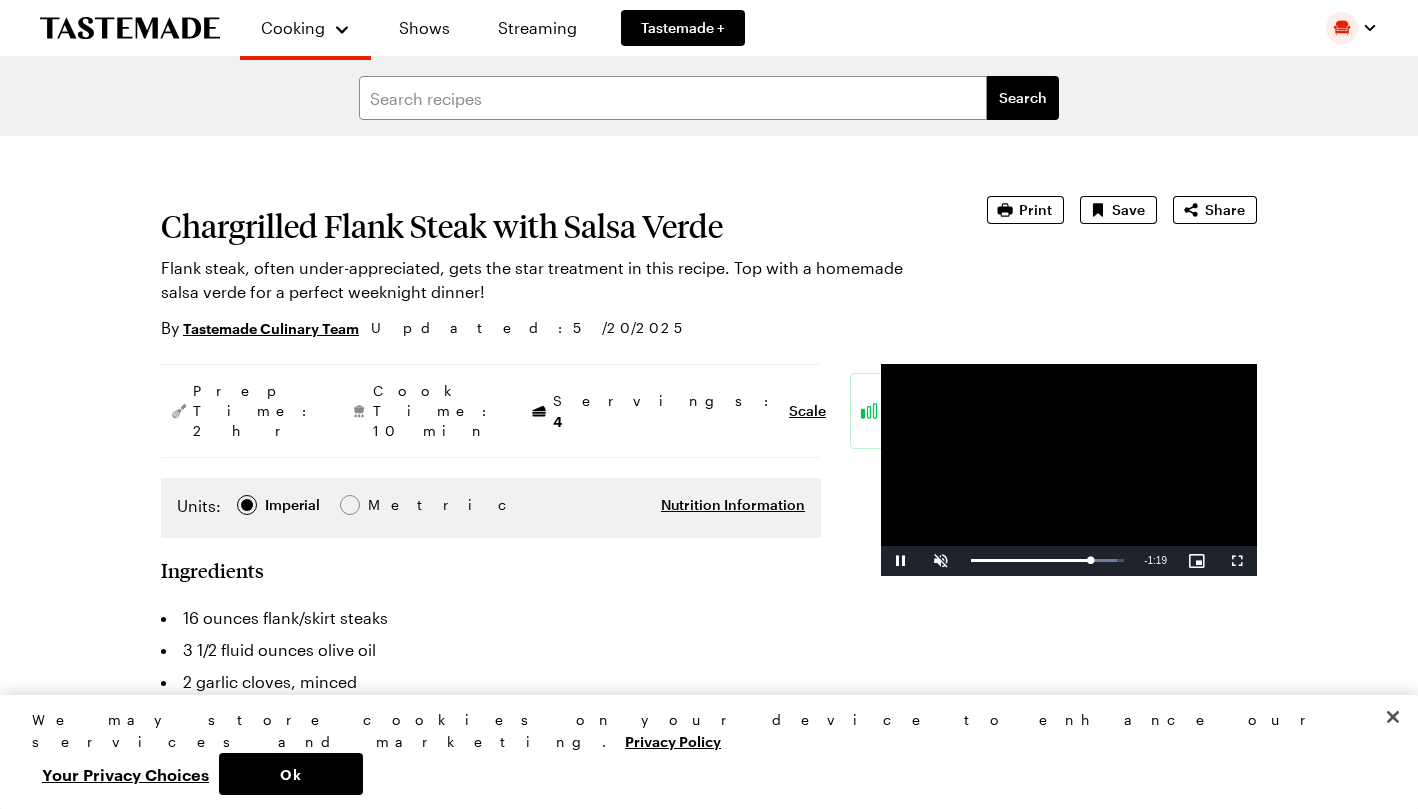 type on "x" 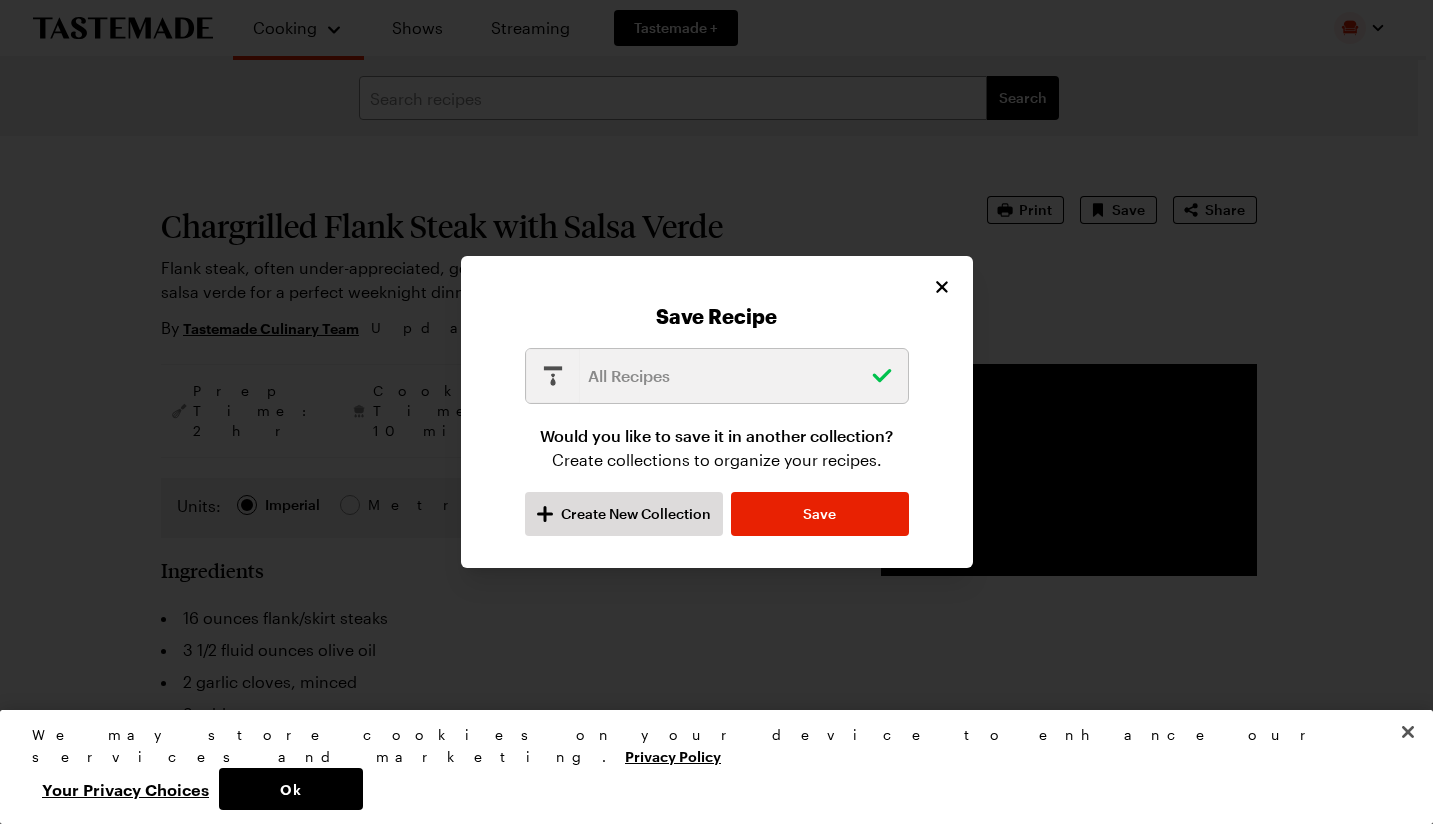 click on "All Recipes" at bounding box center [724, 376] 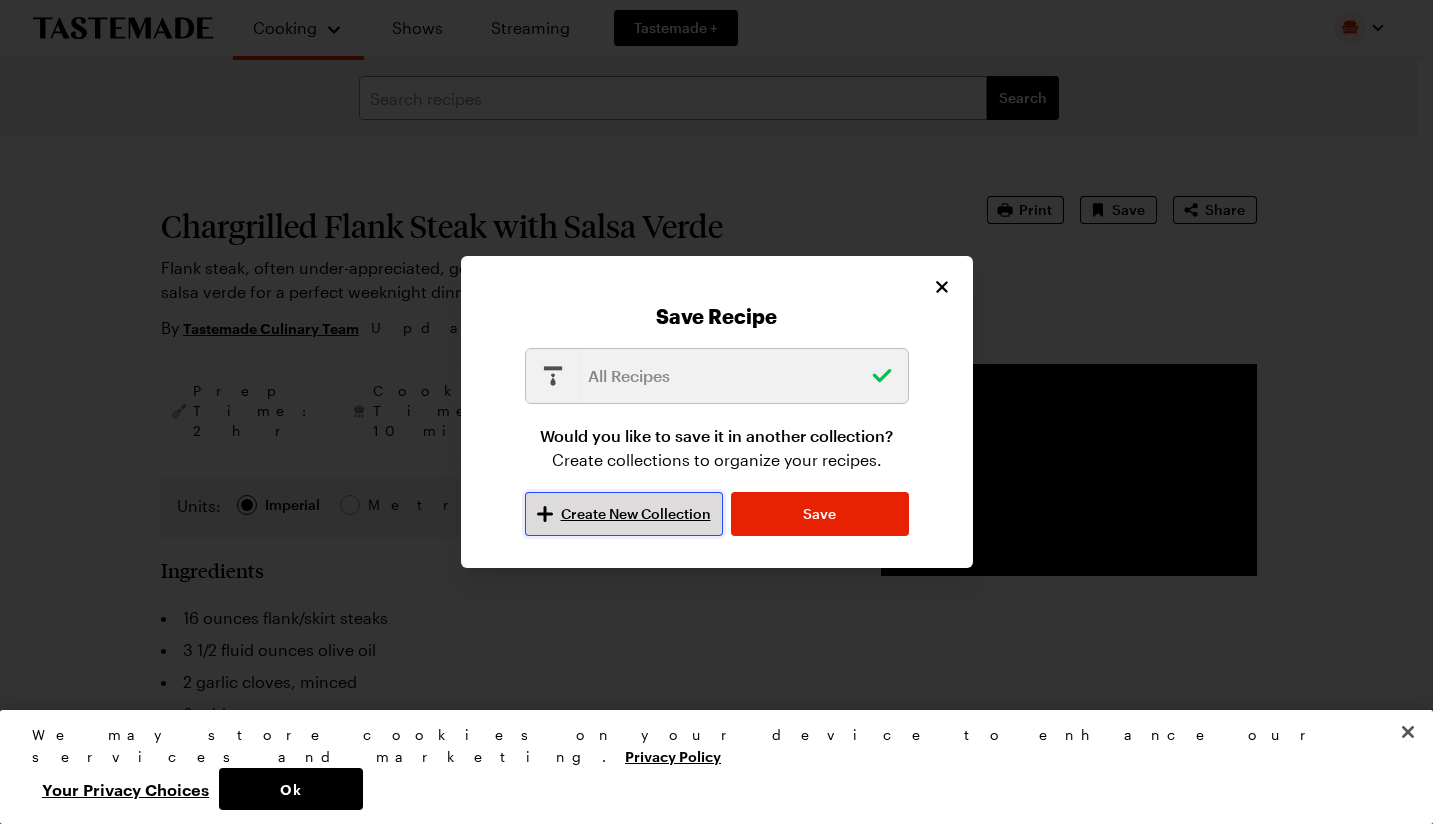 click on "Create New Collection" at bounding box center [636, 514] 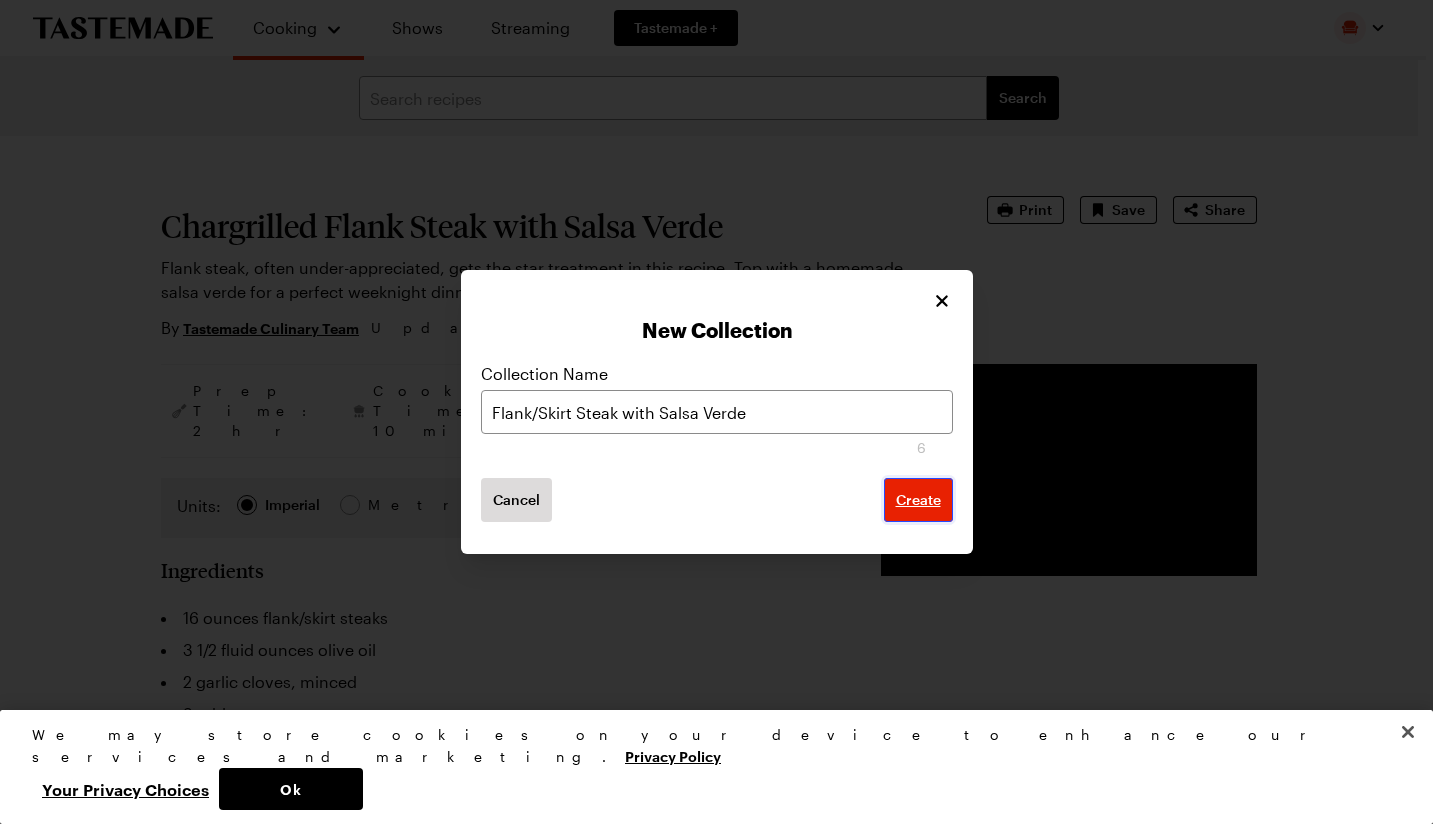 click on "Create" at bounding box center (918, 500) 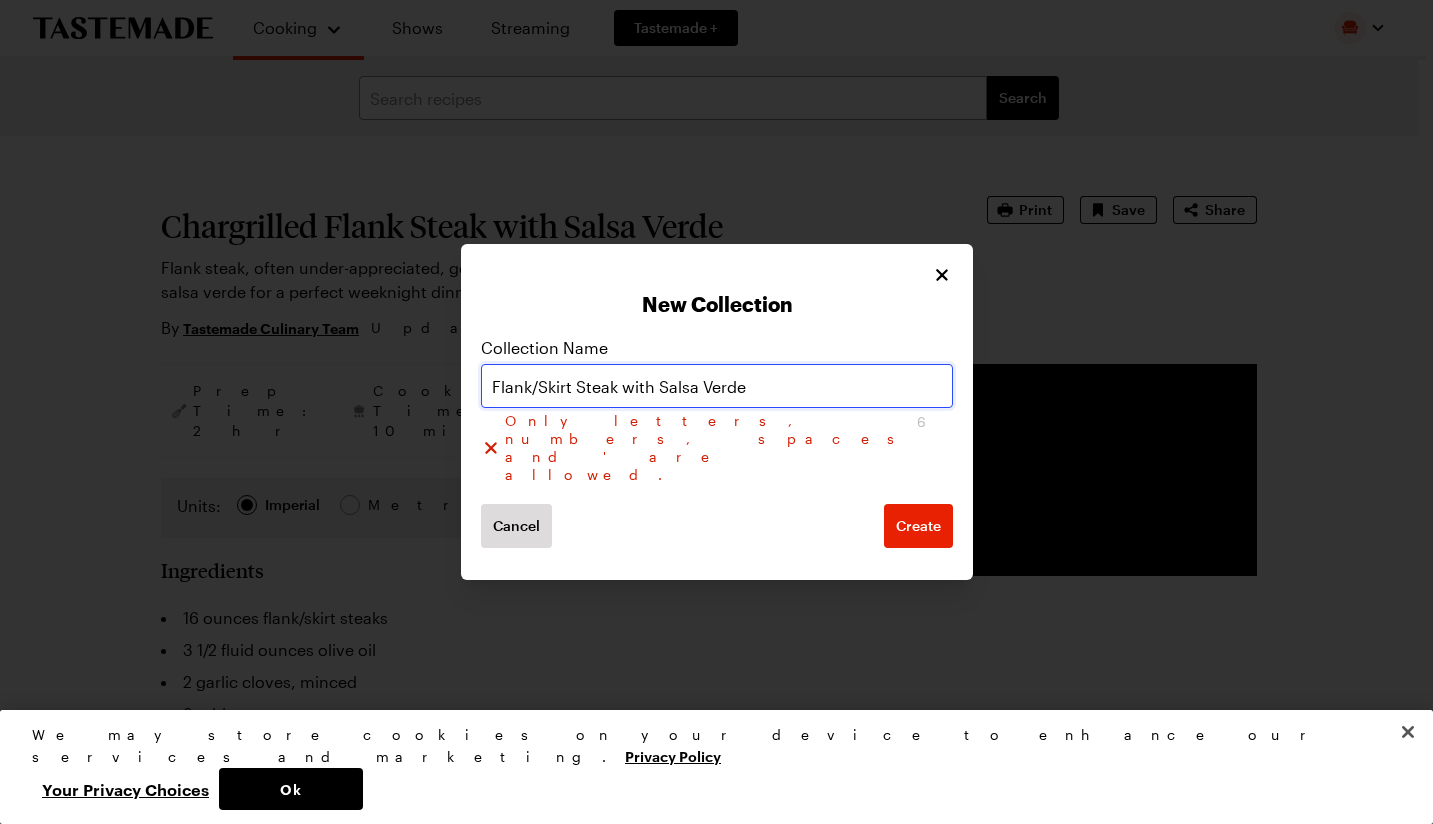 click on "Flank/Skirt Steak with Salsa Verde" at bounding box center (717, 386) 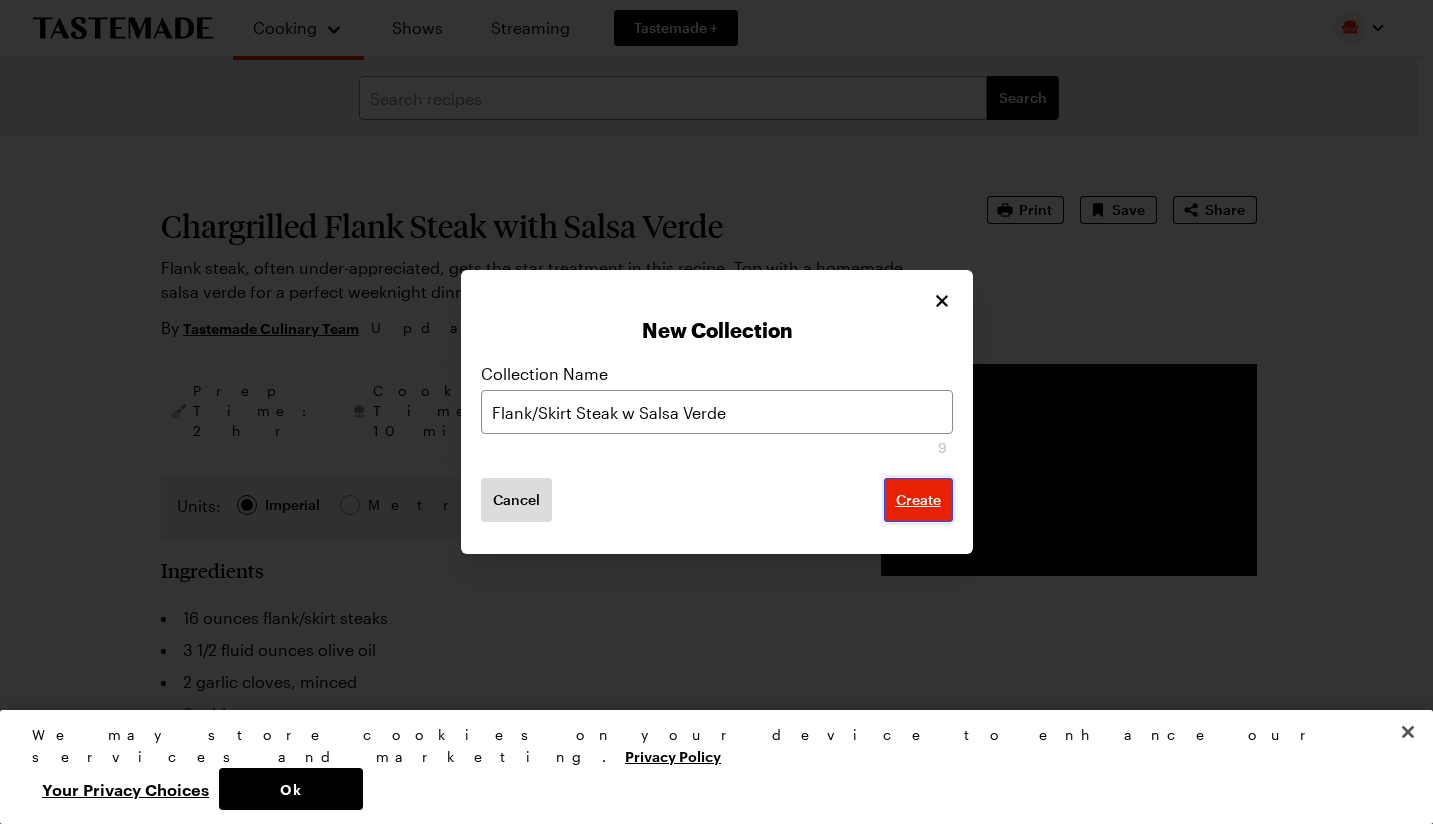 click on "Create" at bounding box center [918, 500] 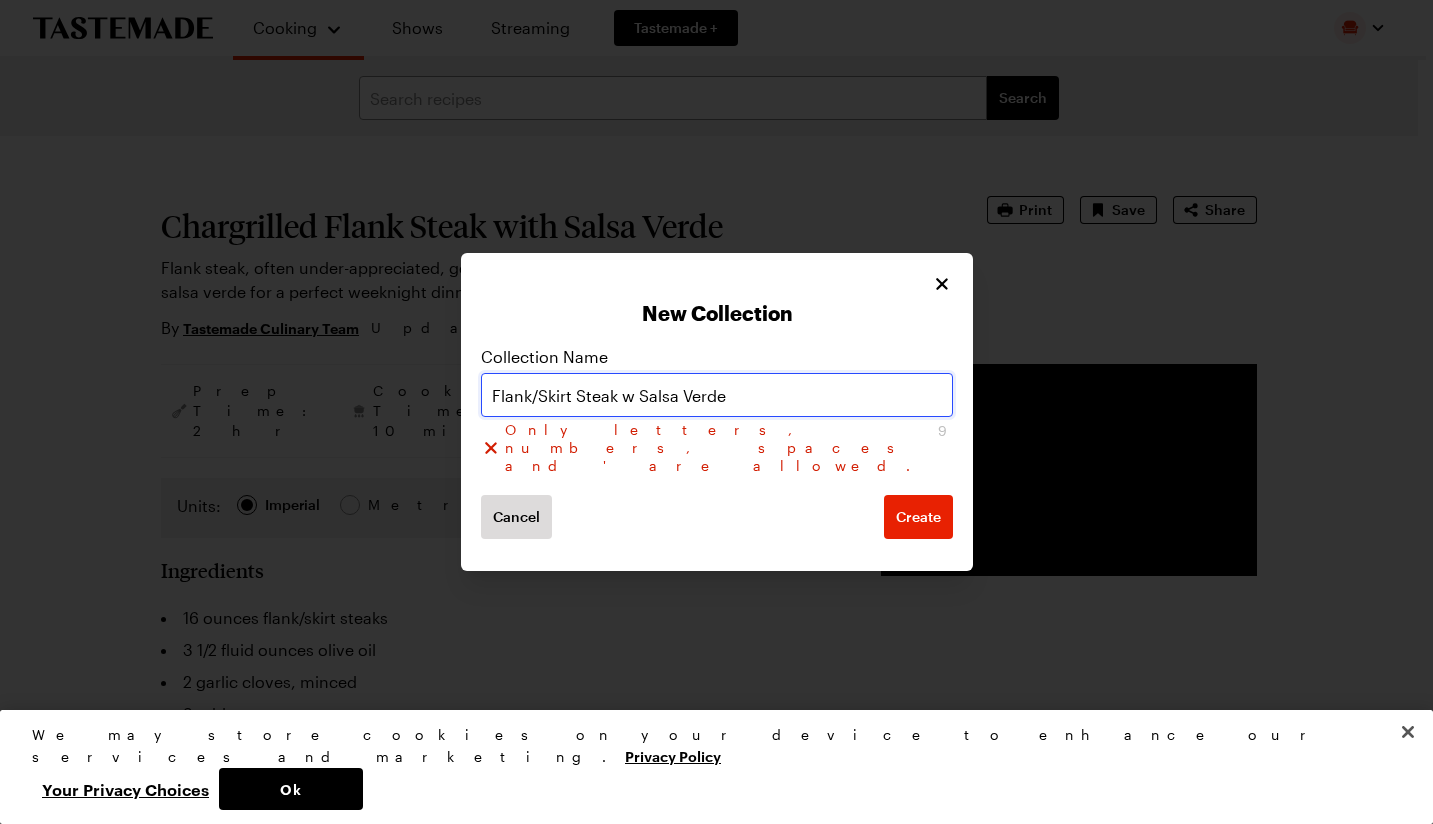 click on "Flank/Skirt Steak w Salsa Verde" at bounding box center [717, 395] 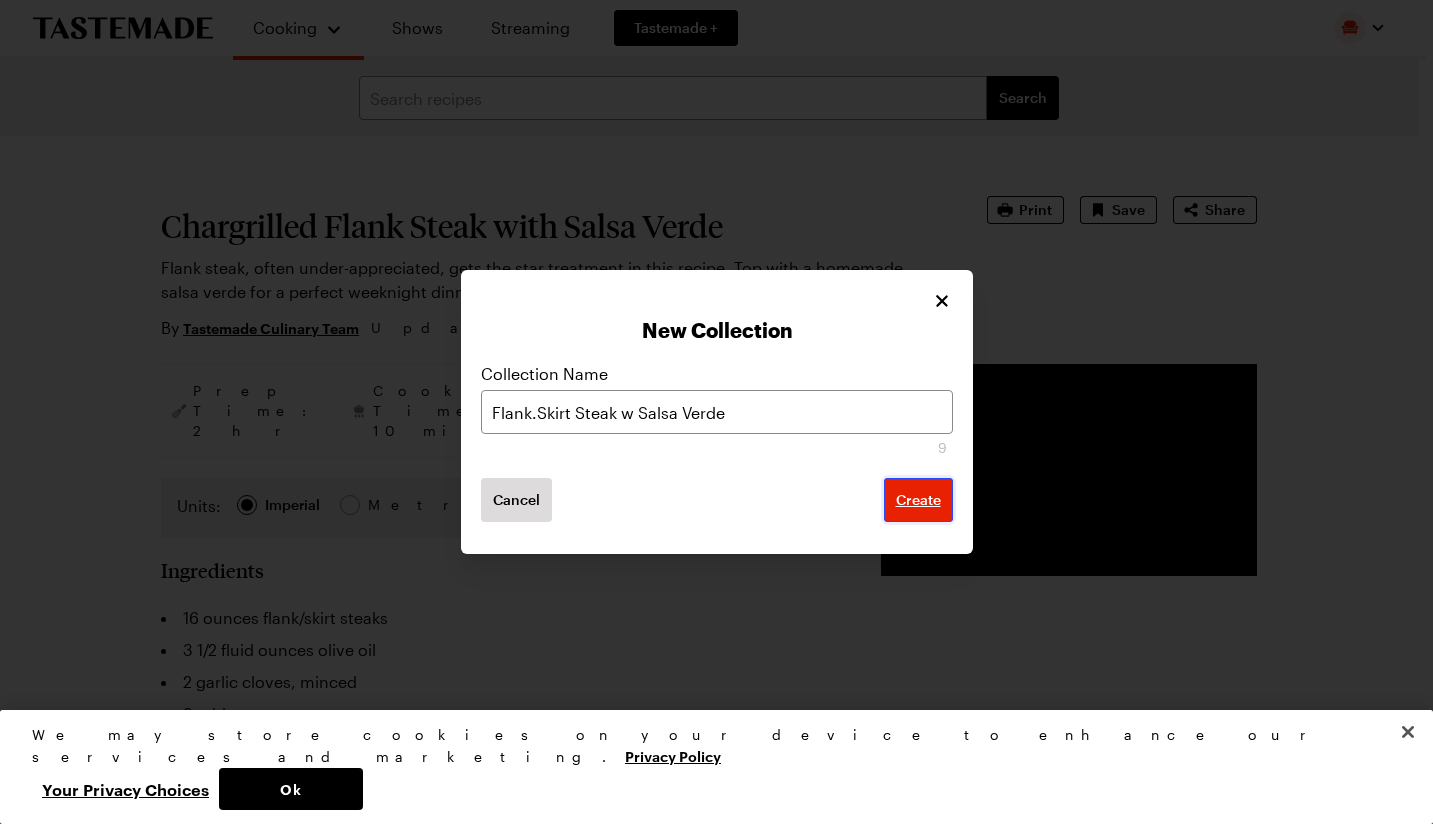 click on "Create" at bounding box center [918, 500] 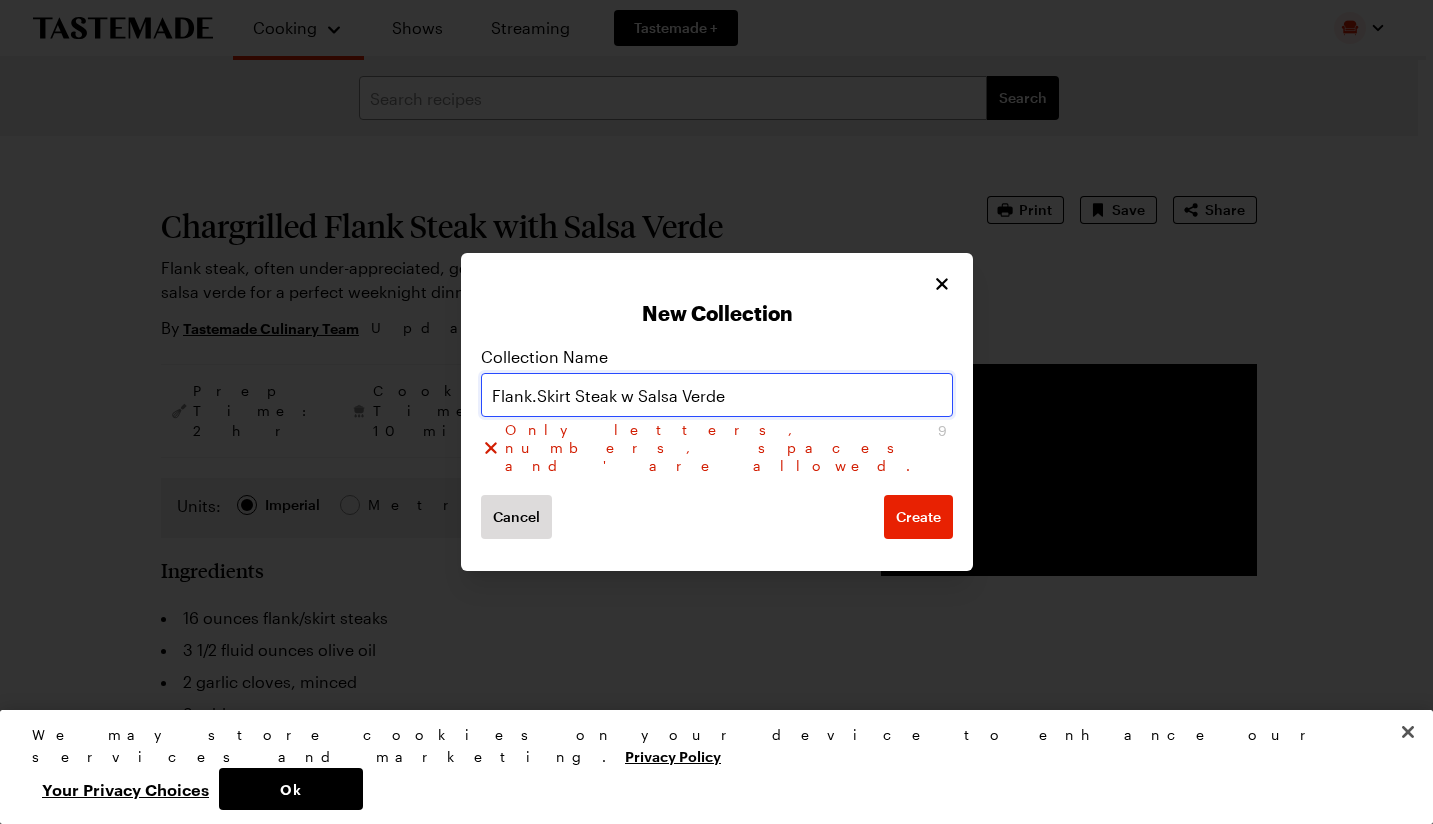click on "Flank.Skirt Steak w Salsa Verde" at bounding box center (717, 395) 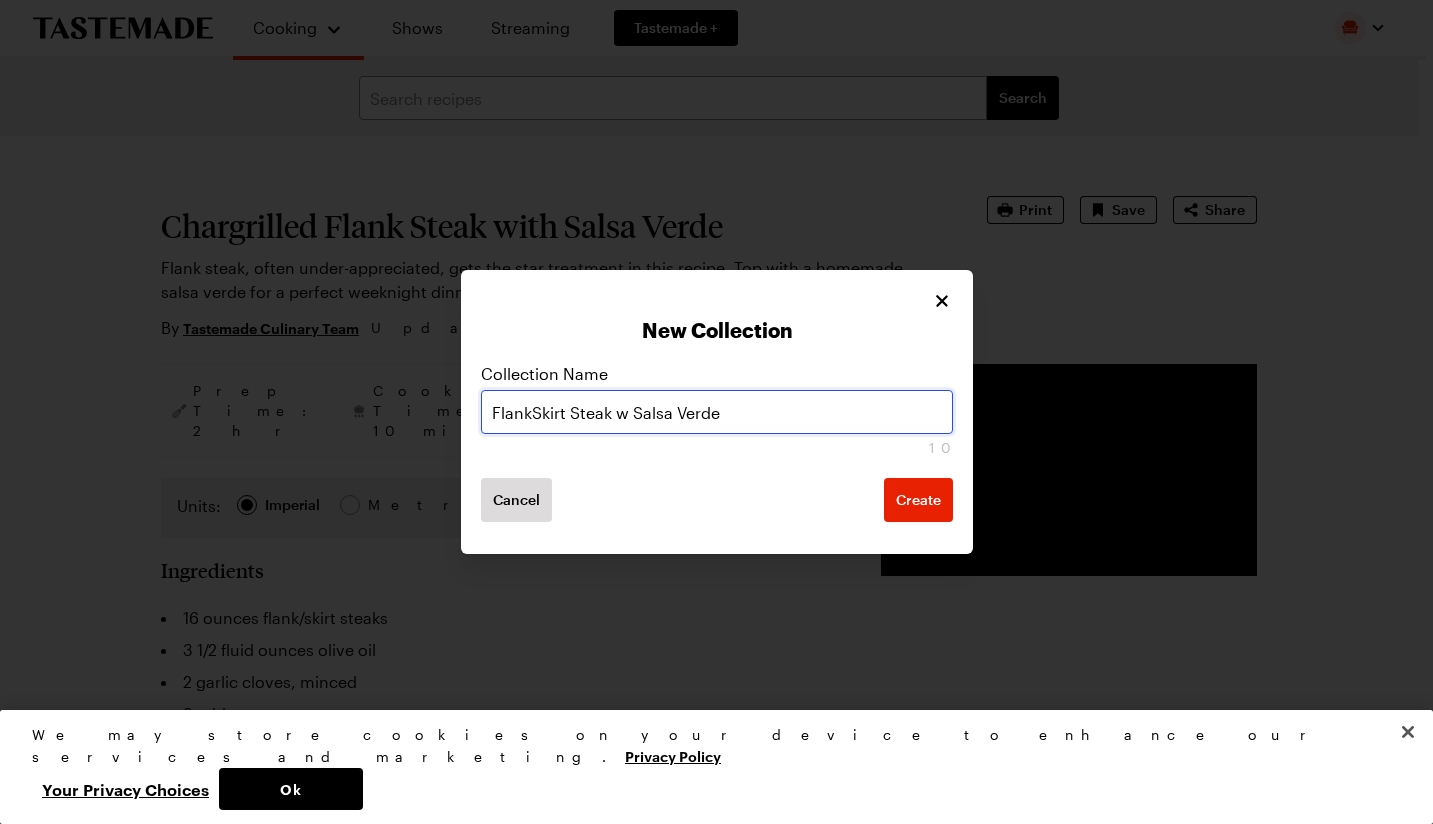 type on "FlankSkirt Steak w Salsa Verde" 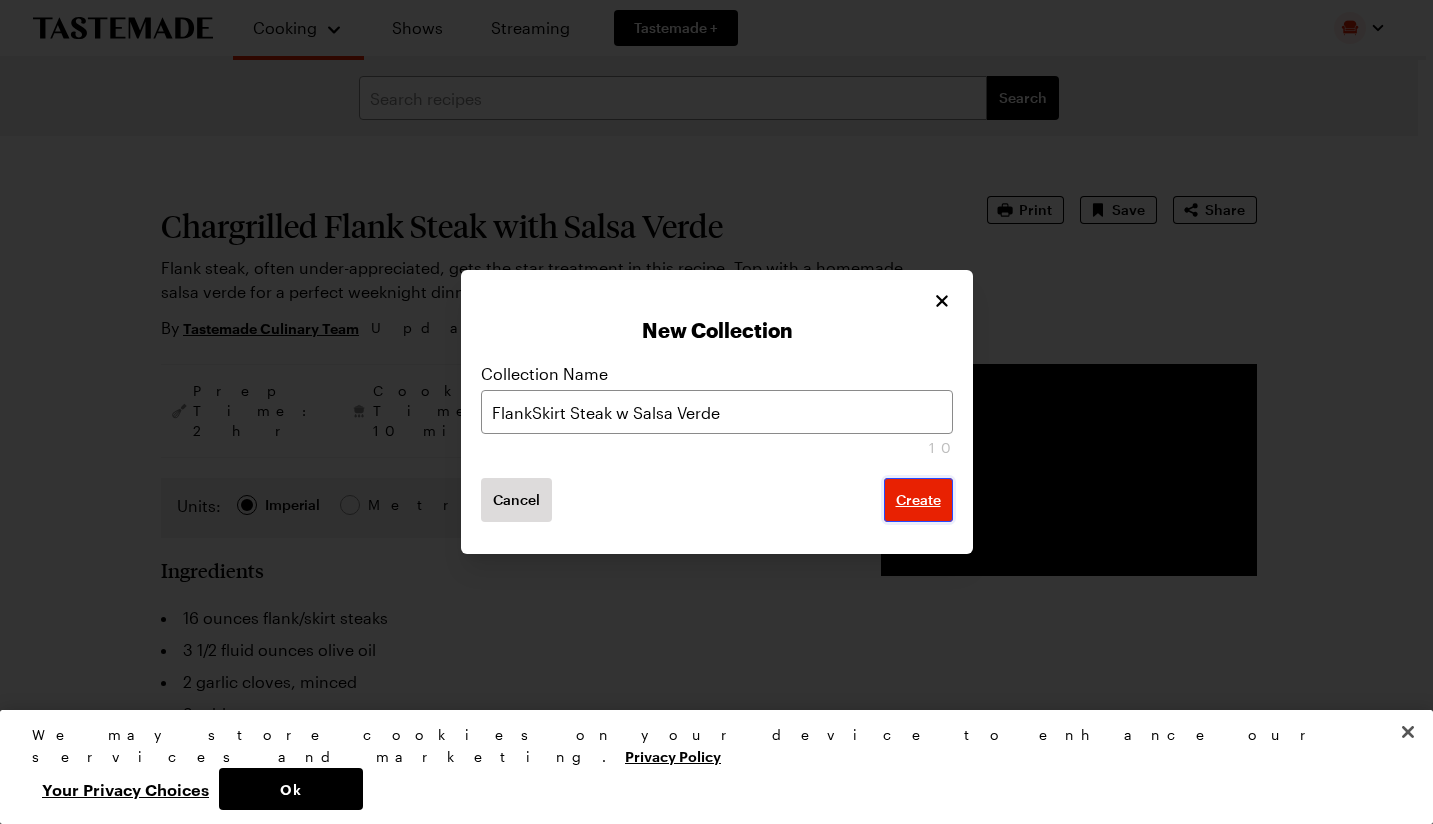 click on "Create" at bounding box center [918, 500] 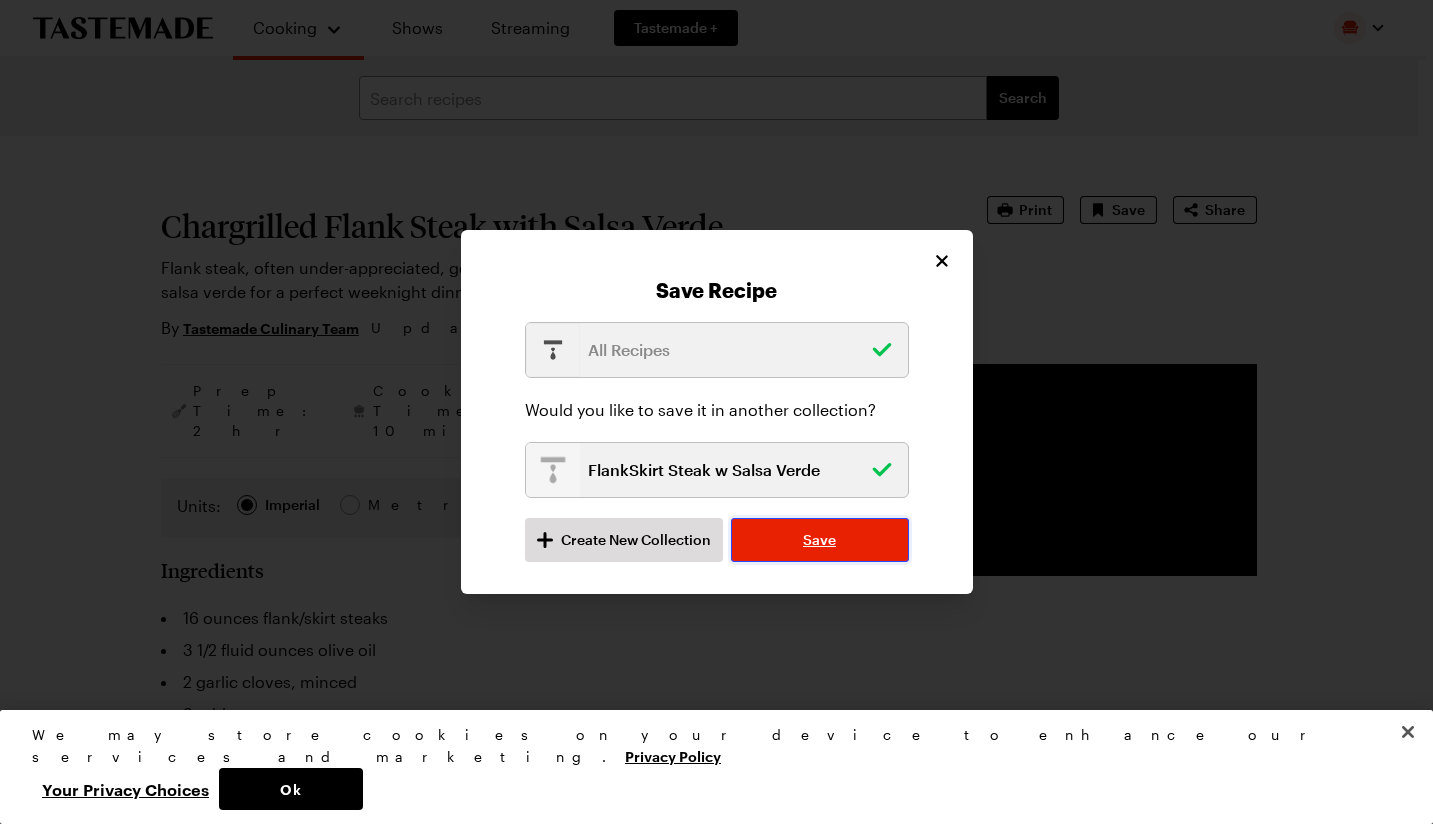click on "Save" at bounding box center (820, 540) 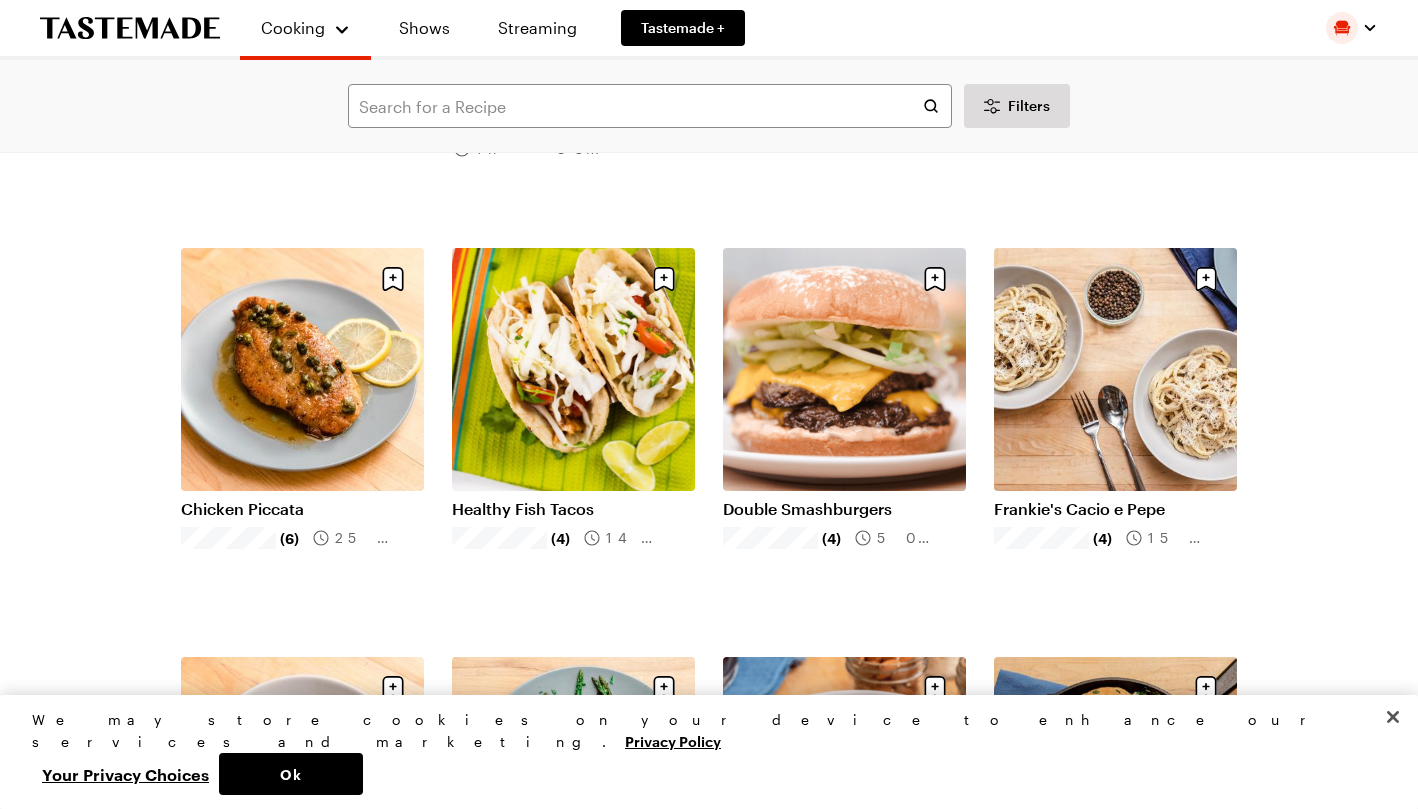 scroll, scrollTop: 1681, scrollLeft: 0, axis: vertical 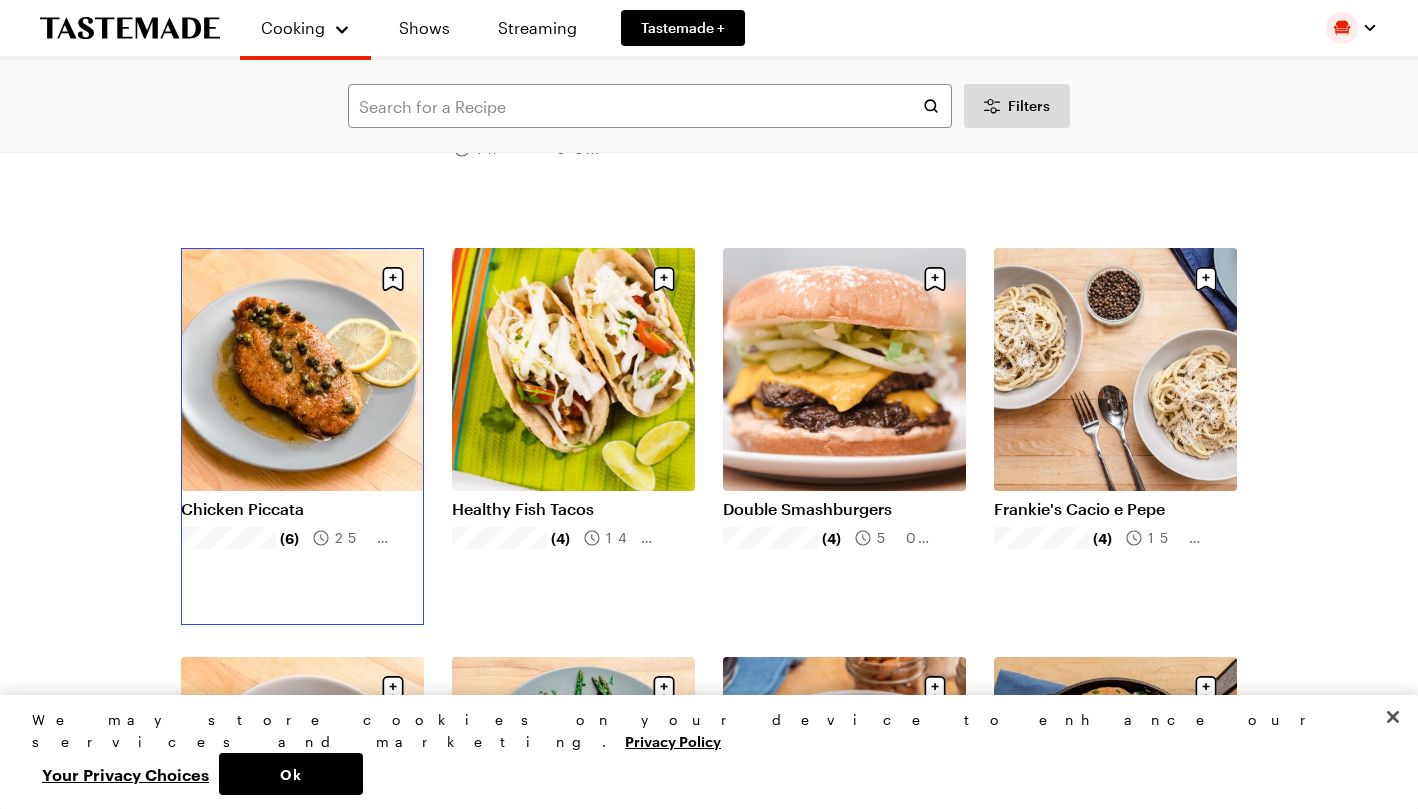 click on "Chicken Piccata" at bounding box center [302, 509] 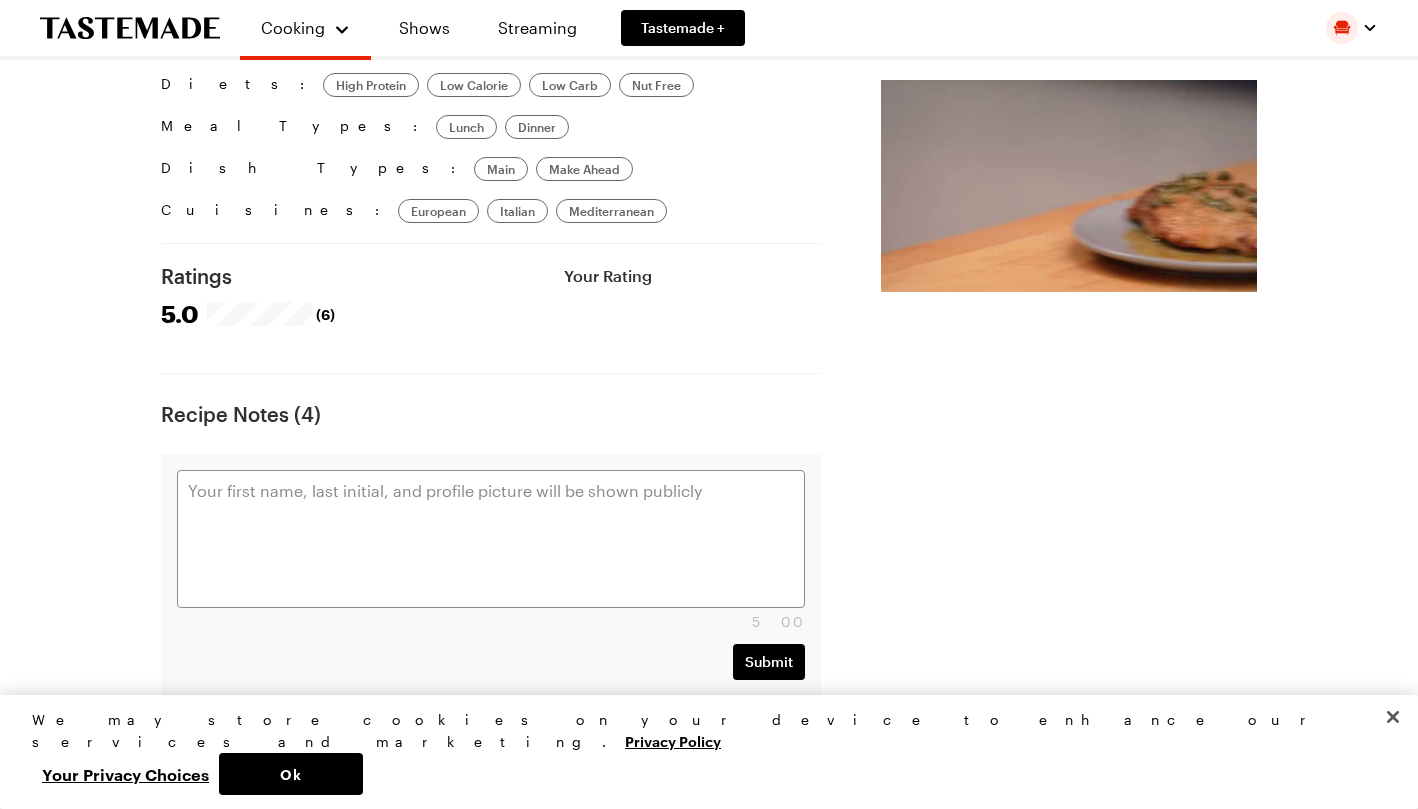 scroll, scrollTop: 0, scrollLeft: 0, axis: both 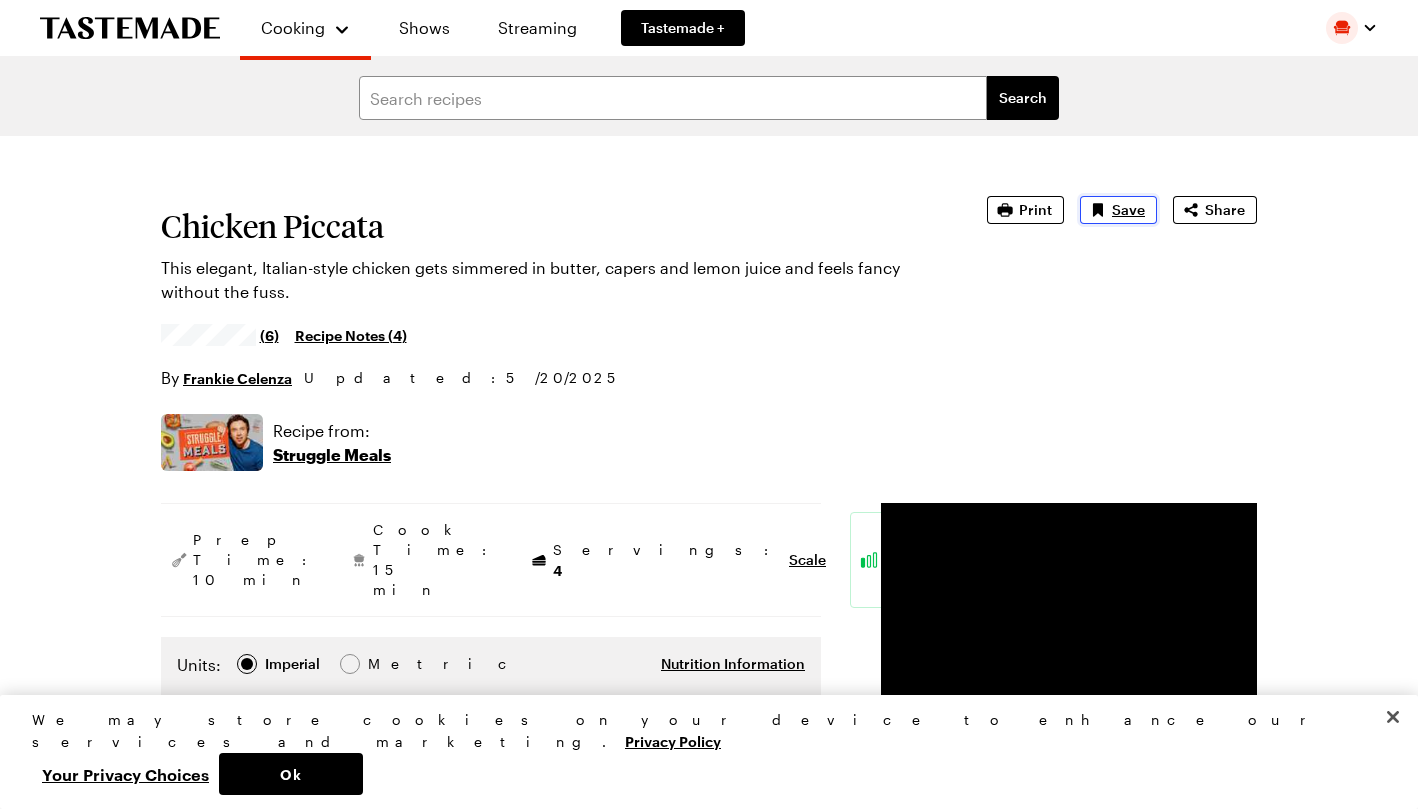 click on "Save" at bounding box center [1128, 210] 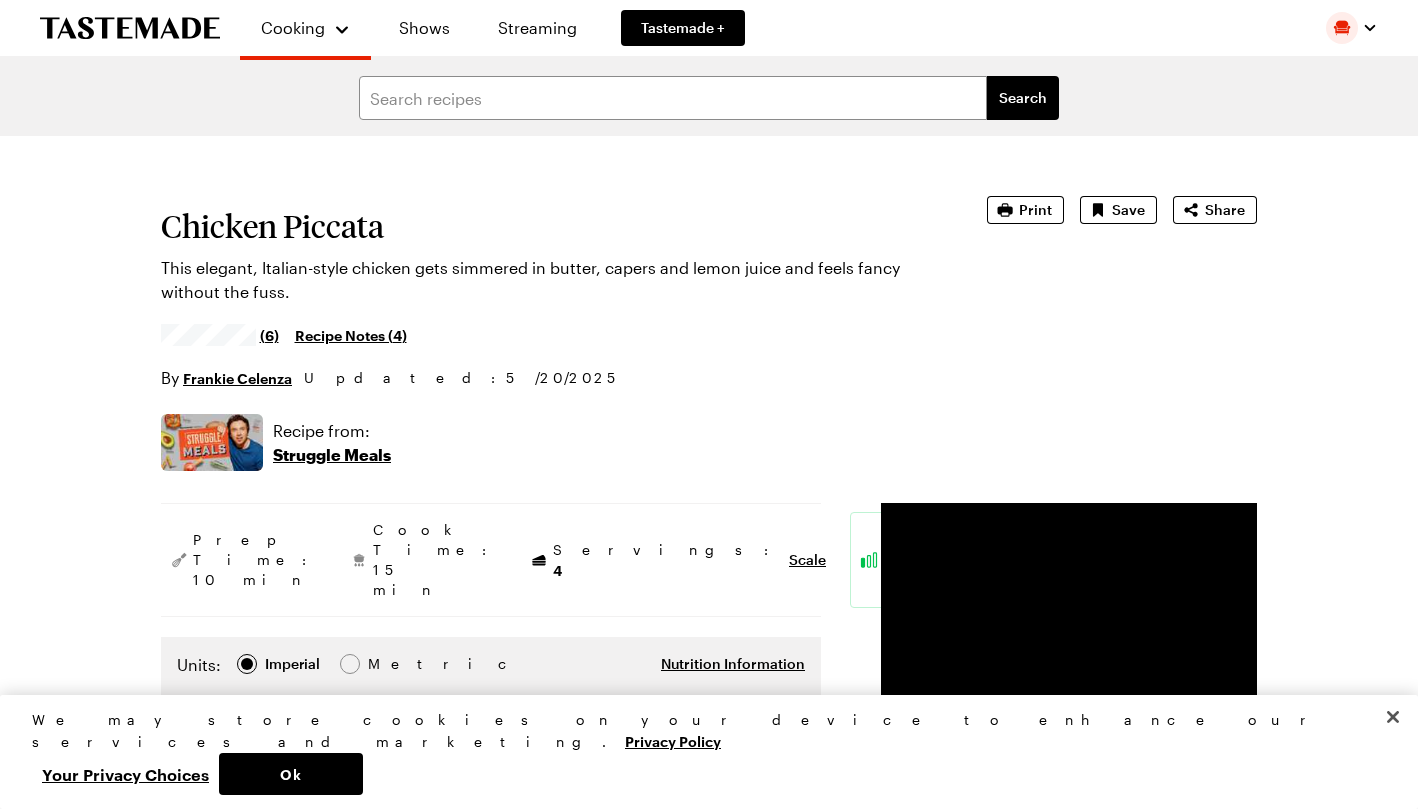 type on "x" 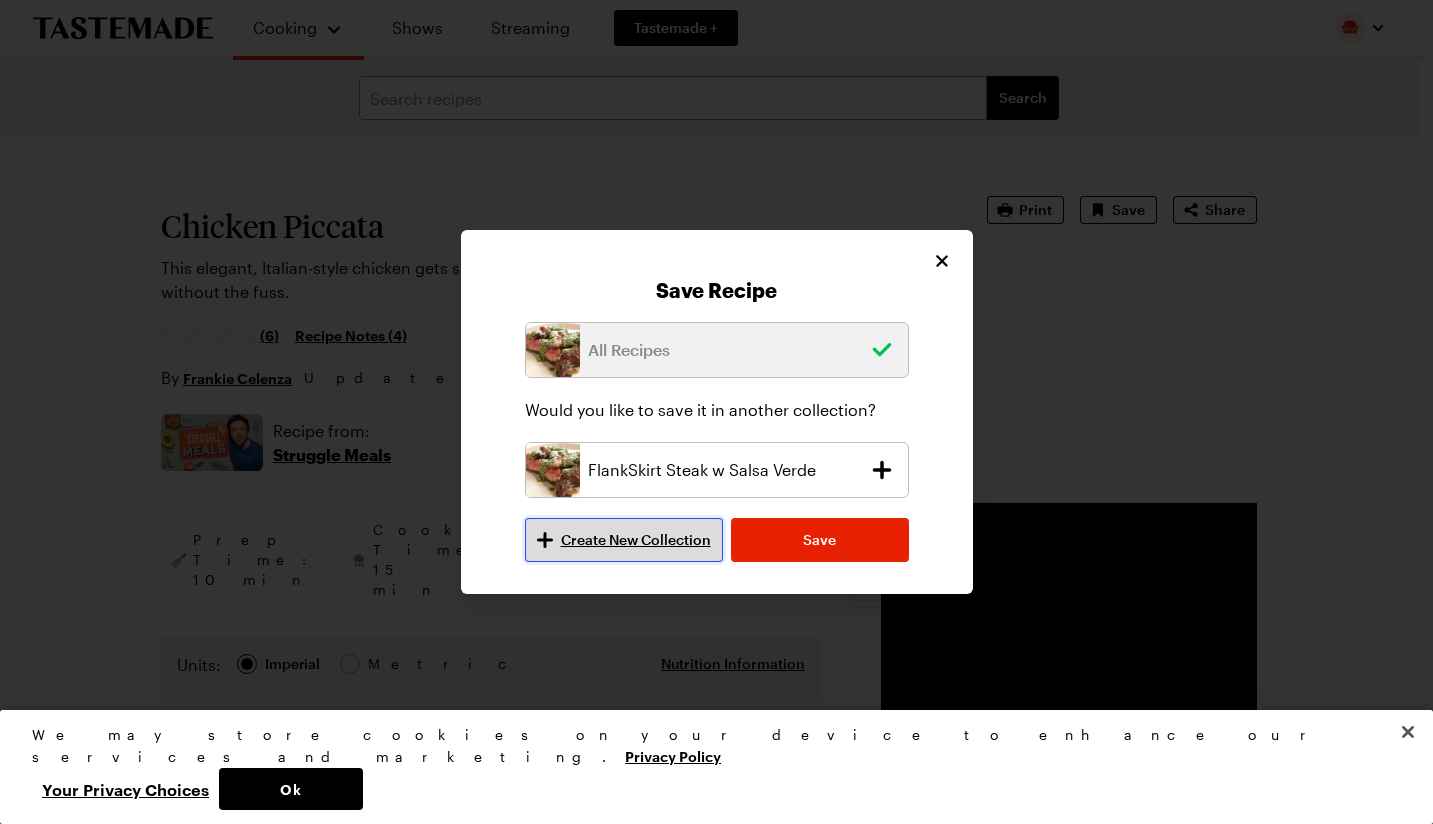 click on "Create New Collection" at bounding box center (636, 540) 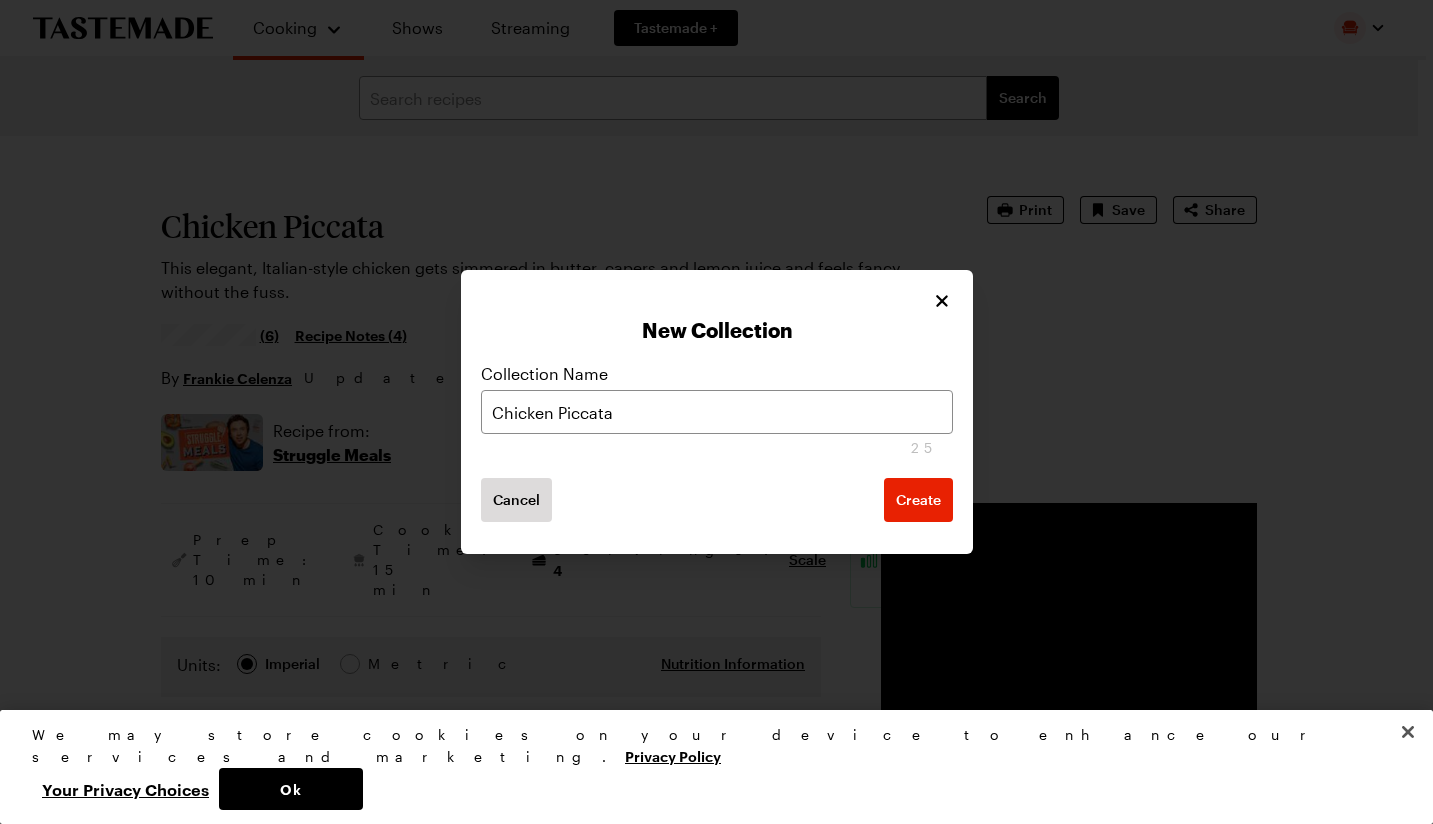 type on "Chicken Piccata" 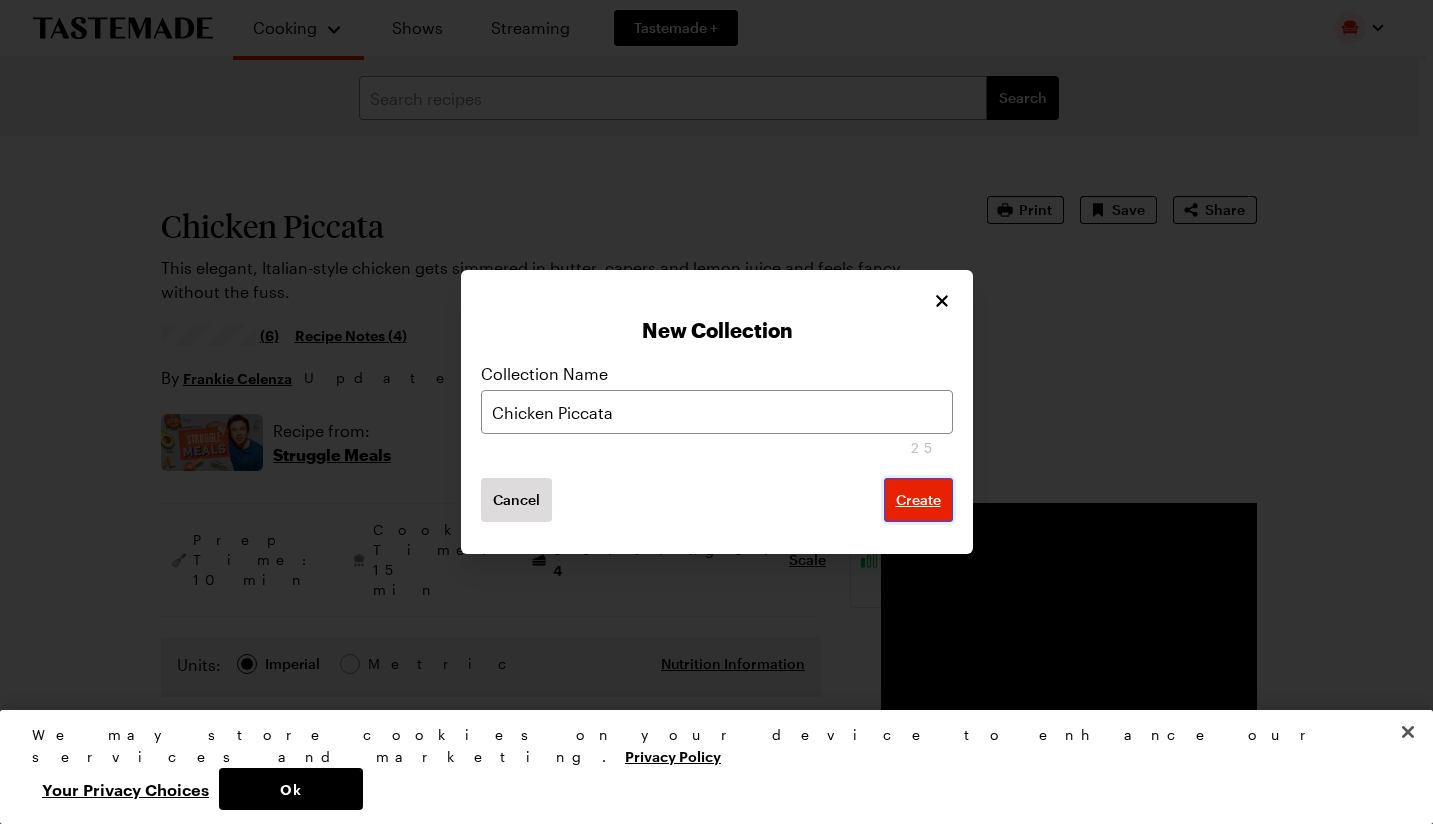 click on "Create" at bounding box center [918, 500] 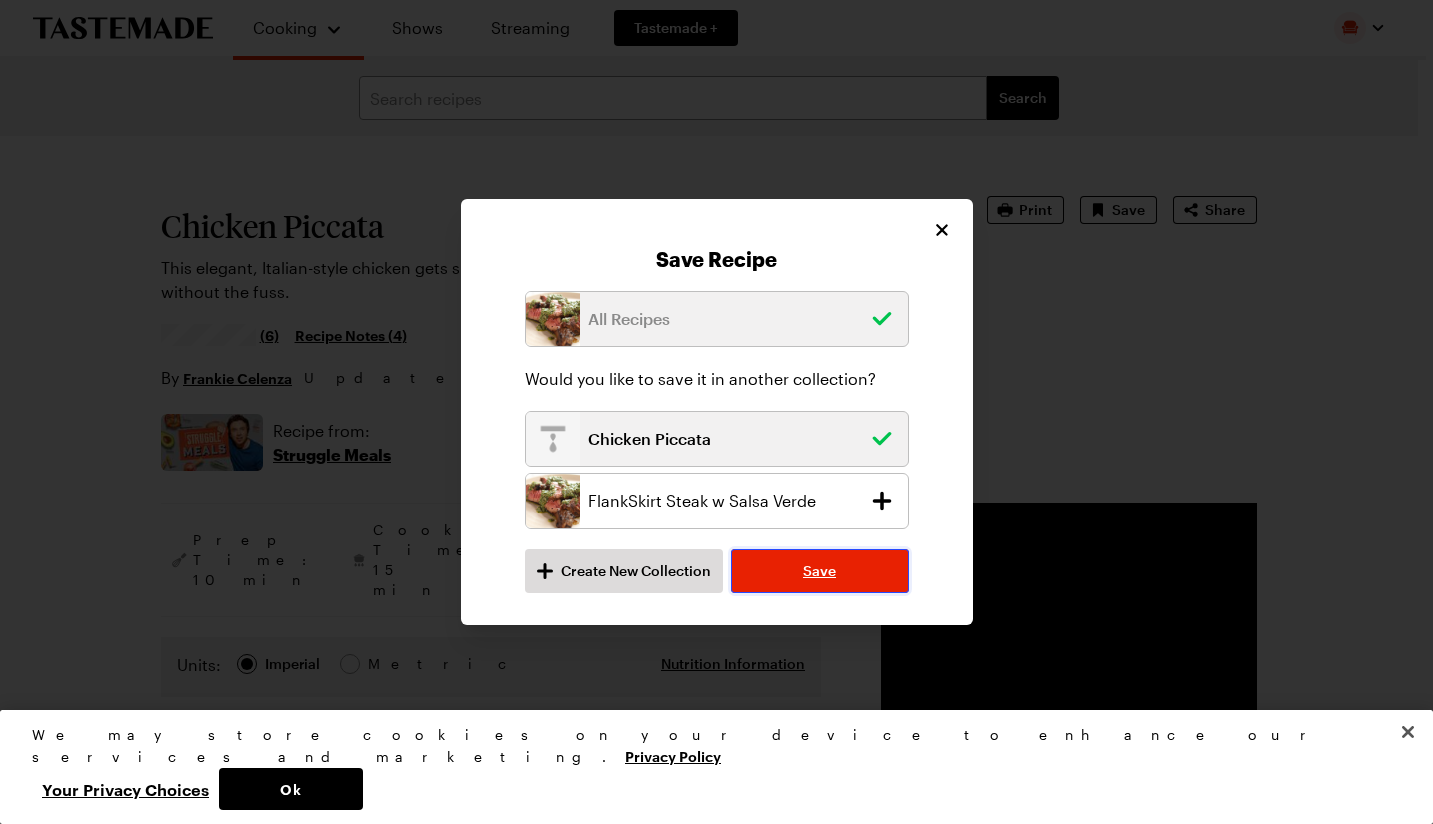 click on "Save" at bounding box center (820, 571) 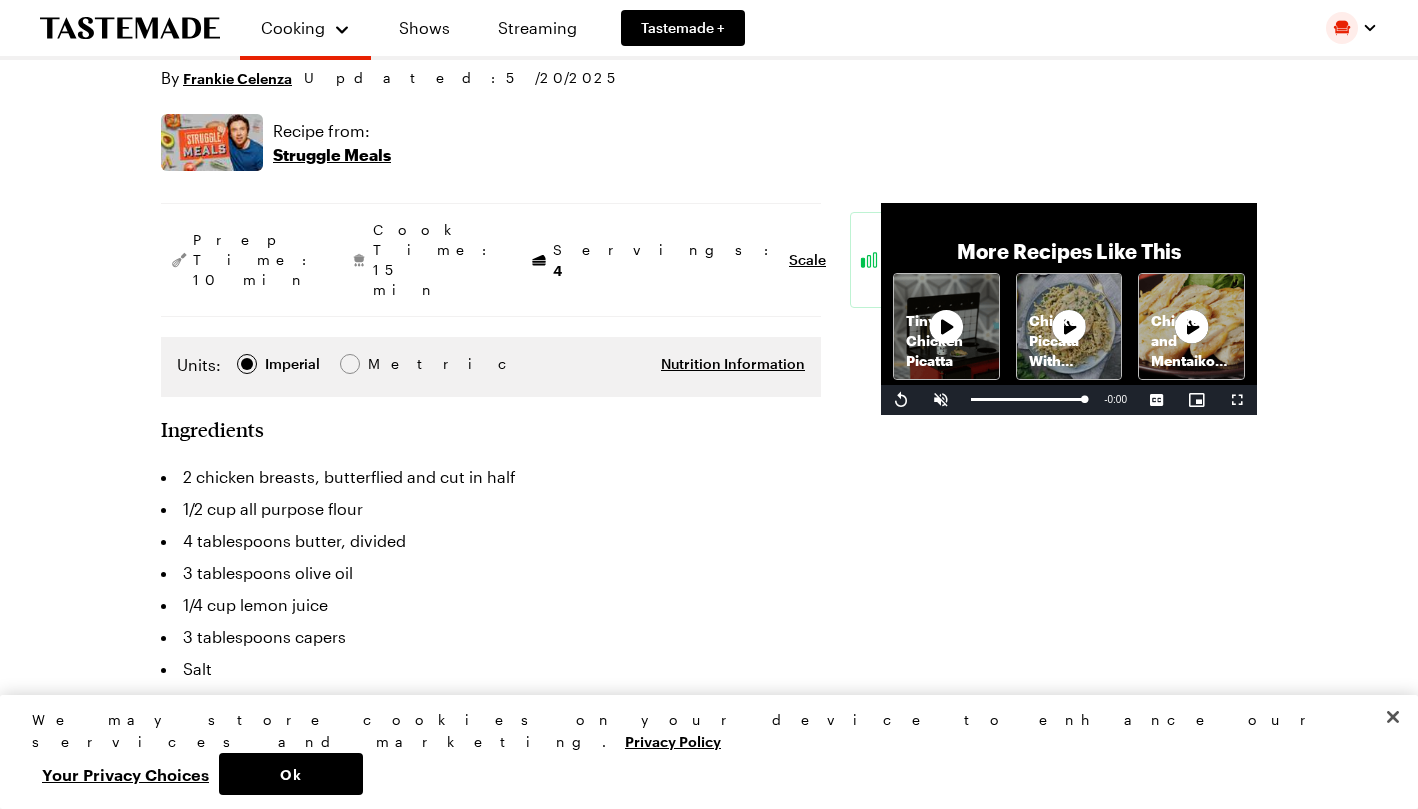 scroll, scrollTop: 304, scrollLeft: 0, axis: vertical 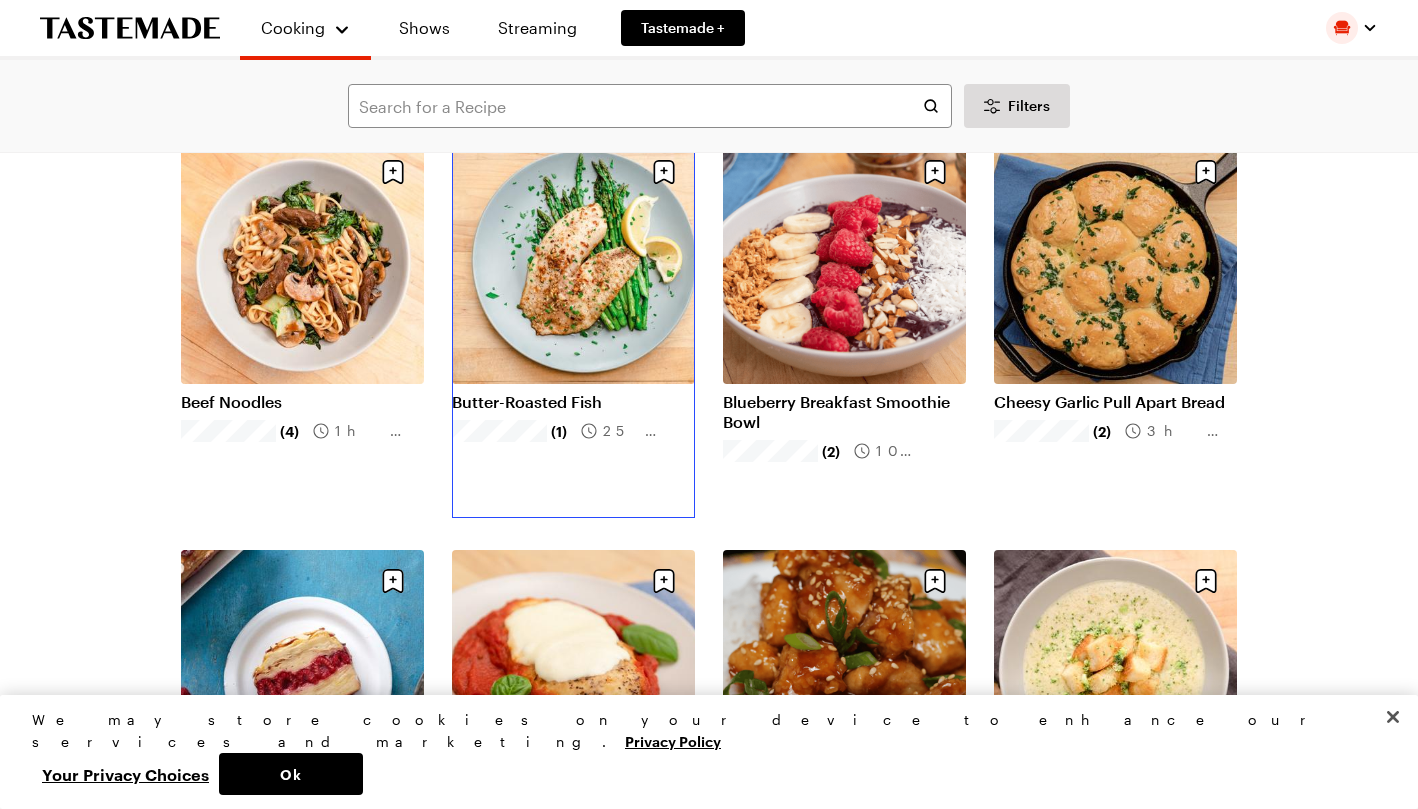 click on "Butter-Roasted Fish" at bounding box center (573, 402) 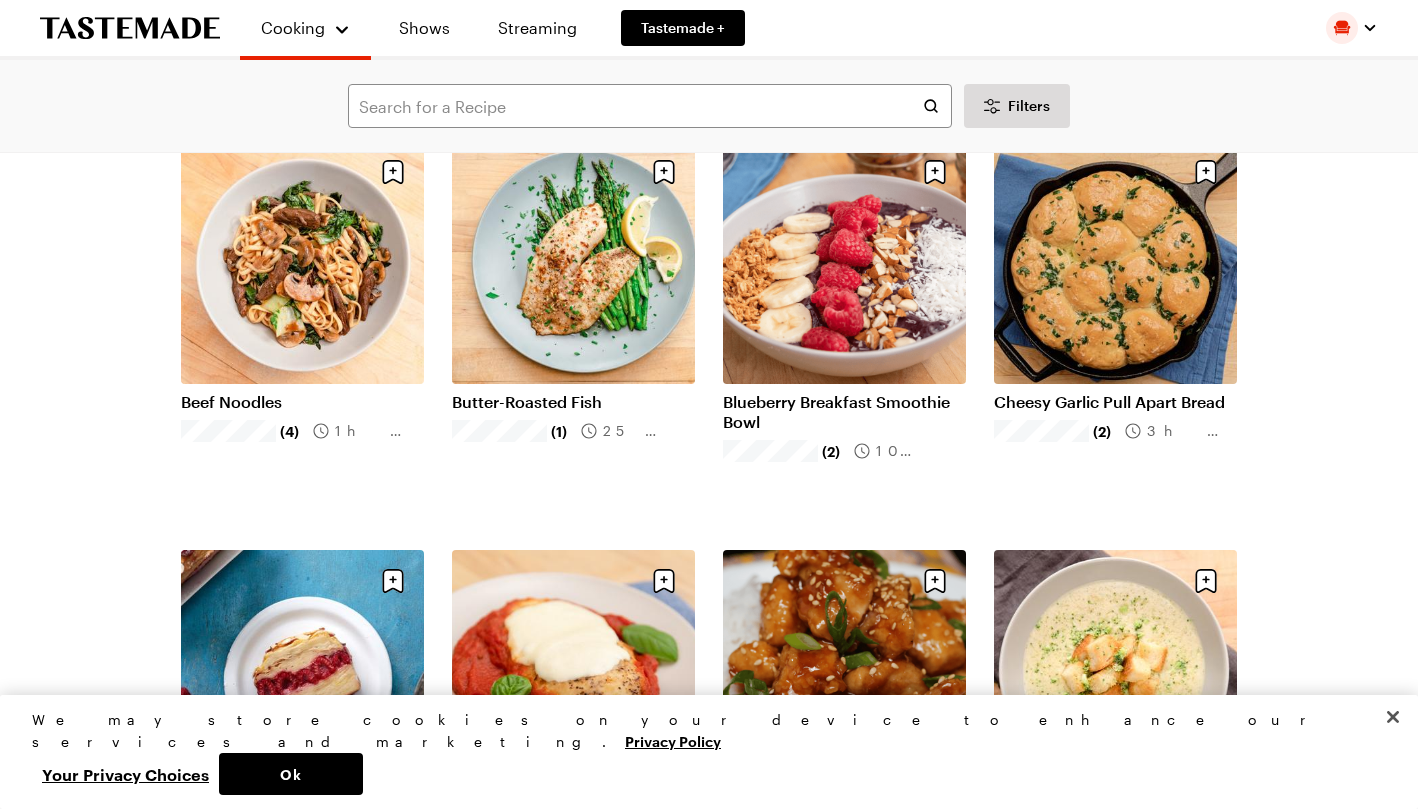 scroll, scrollTop: 0, scrollLeft: 0, axis: both 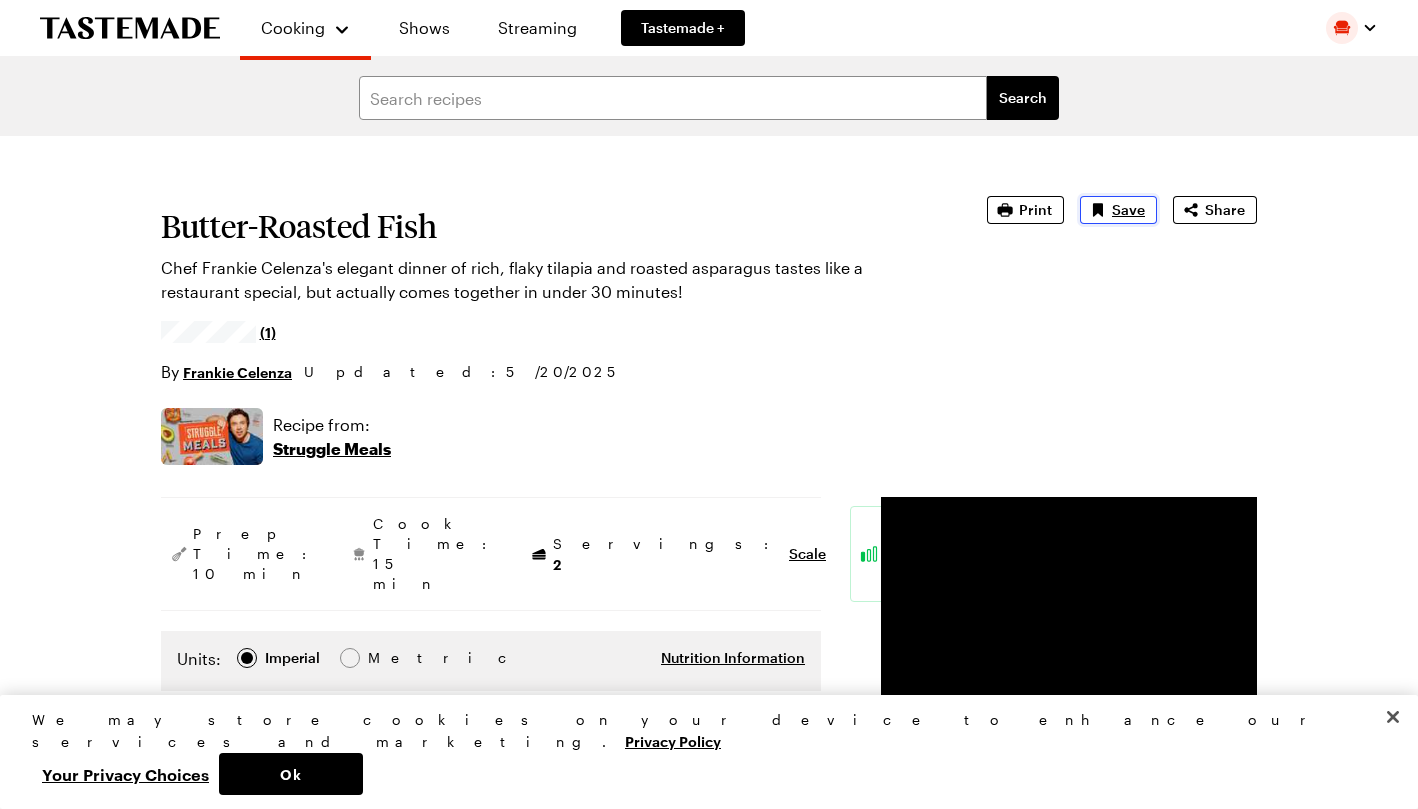 click on "Save" at bounding box center (1128, 210) 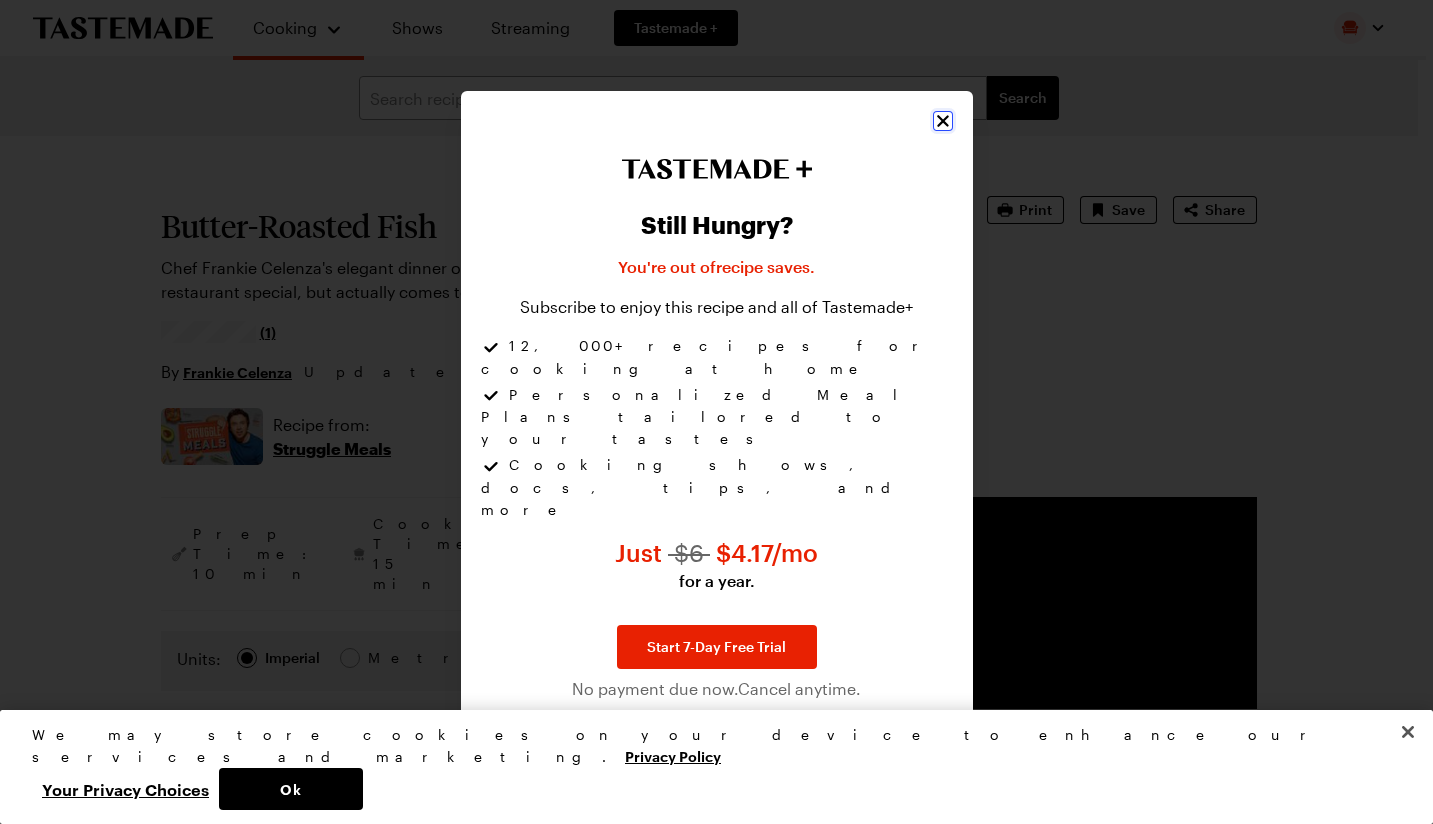 click 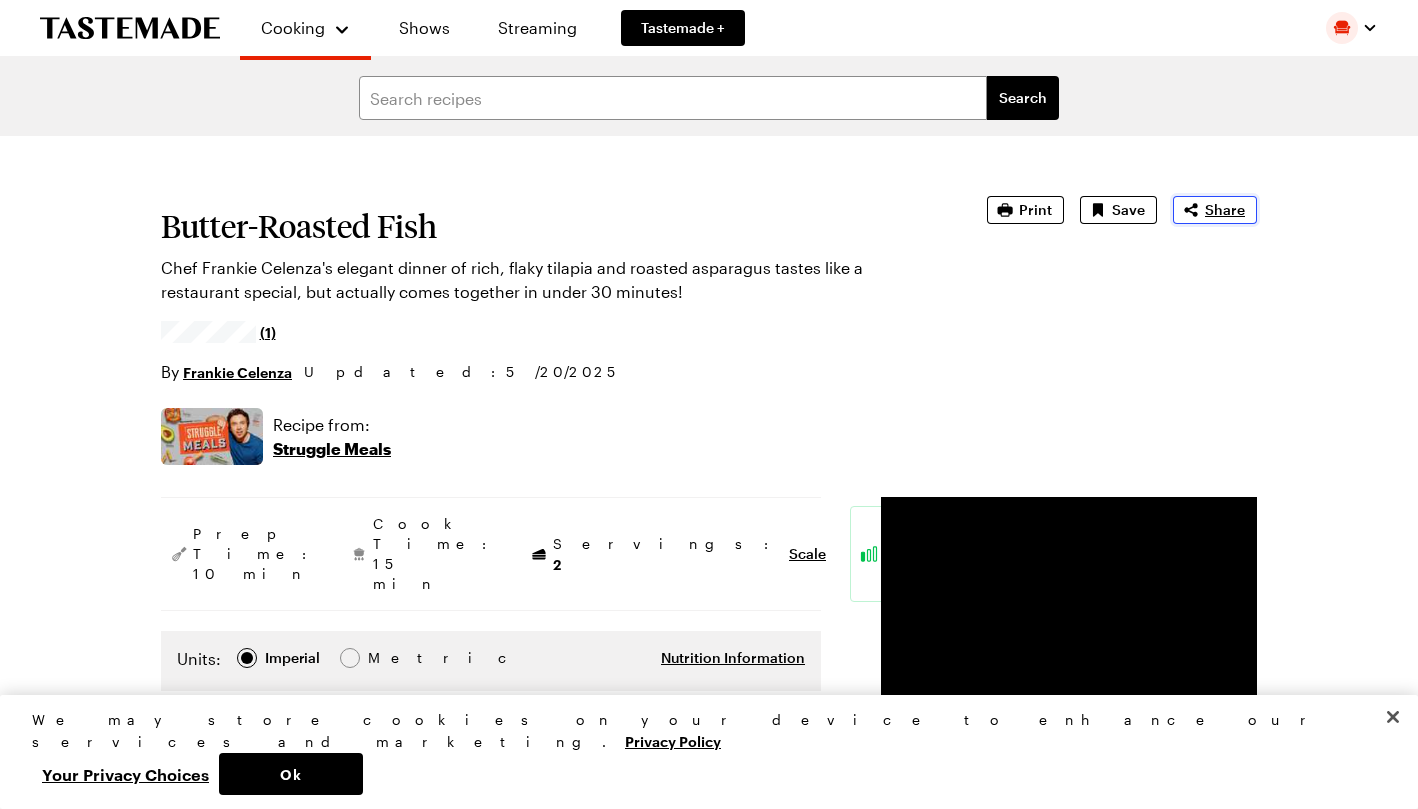 click on "Share" at bounding box center (1225, 210) 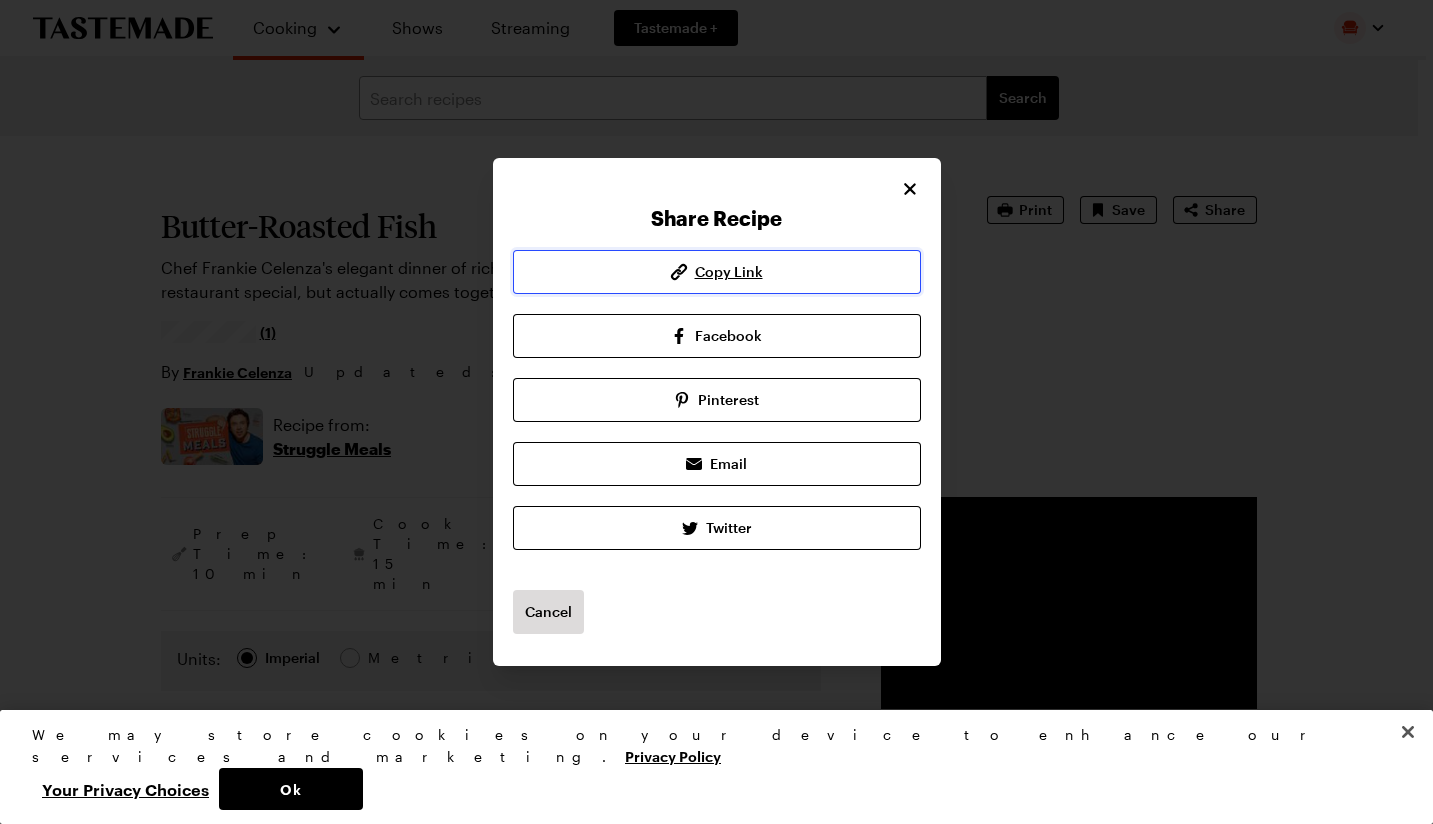 click on "Copy Link" at bounding box center (729, 272) 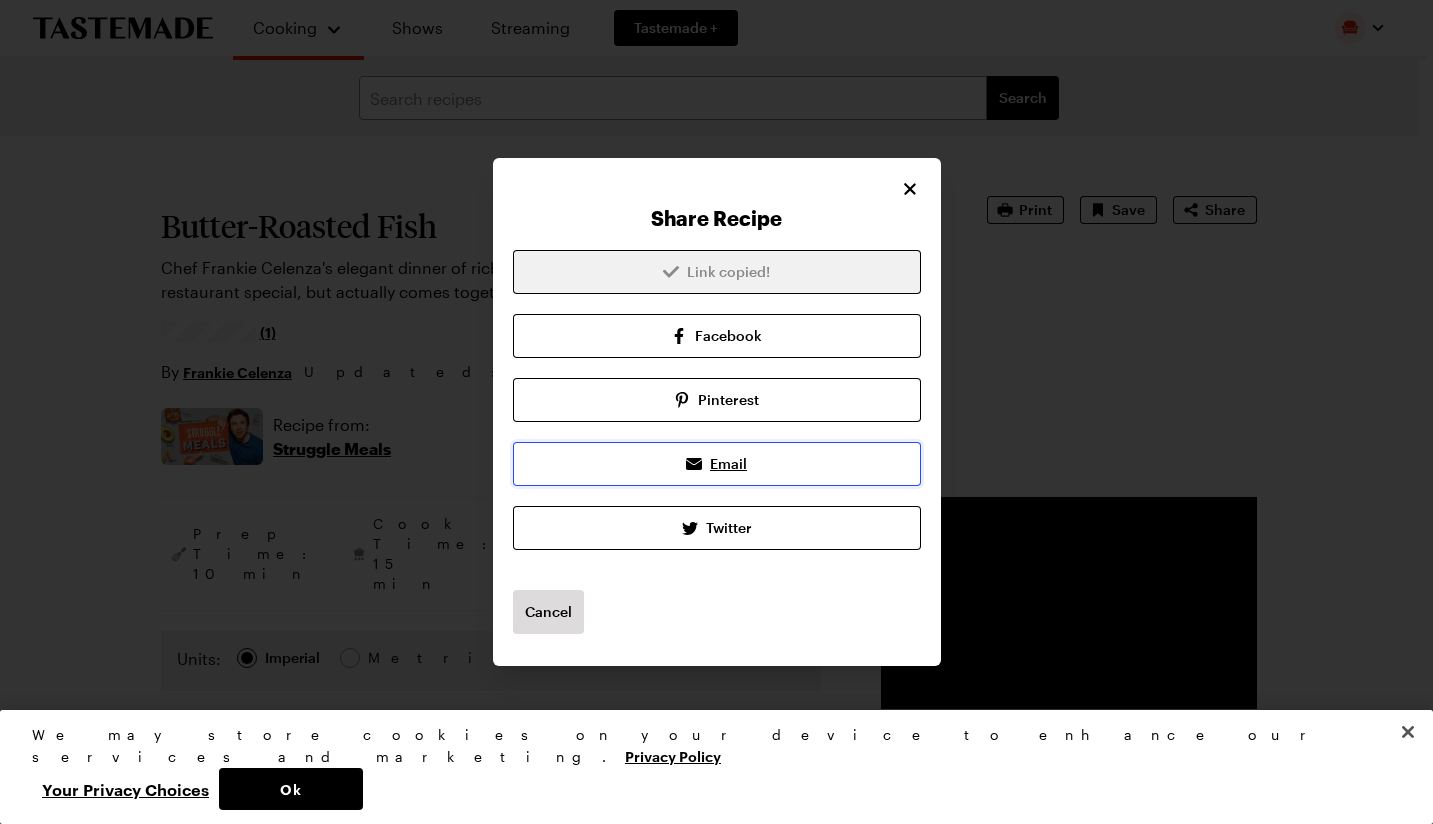 click on "Email" at bounding box center [717, 464] 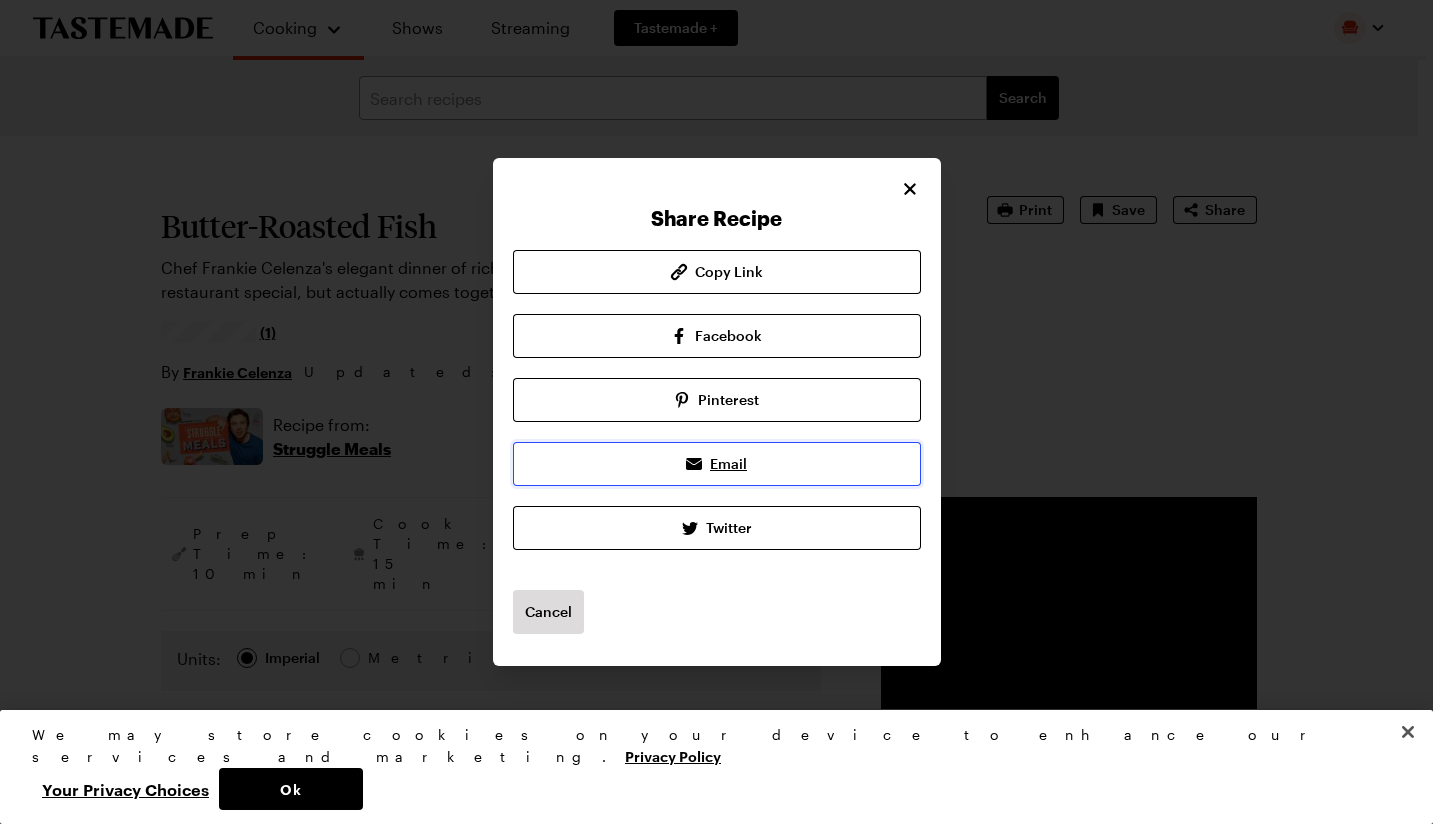 click on "Email" at bounding box center [717, 464] 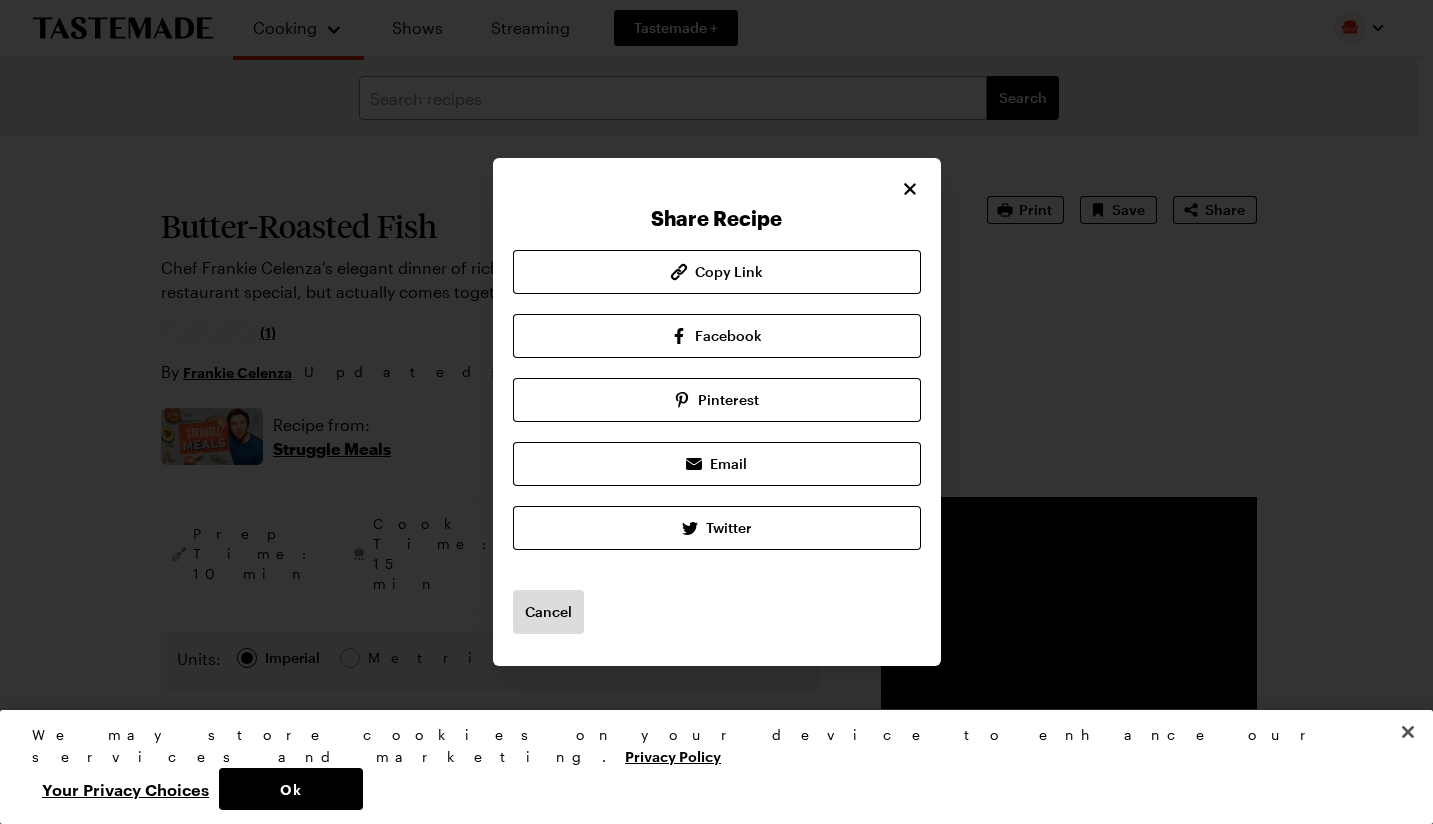 click on "Share Recipe Copy Link Facebook Pinterest Email Twitter Cancel" at bounding box center (717, 412) 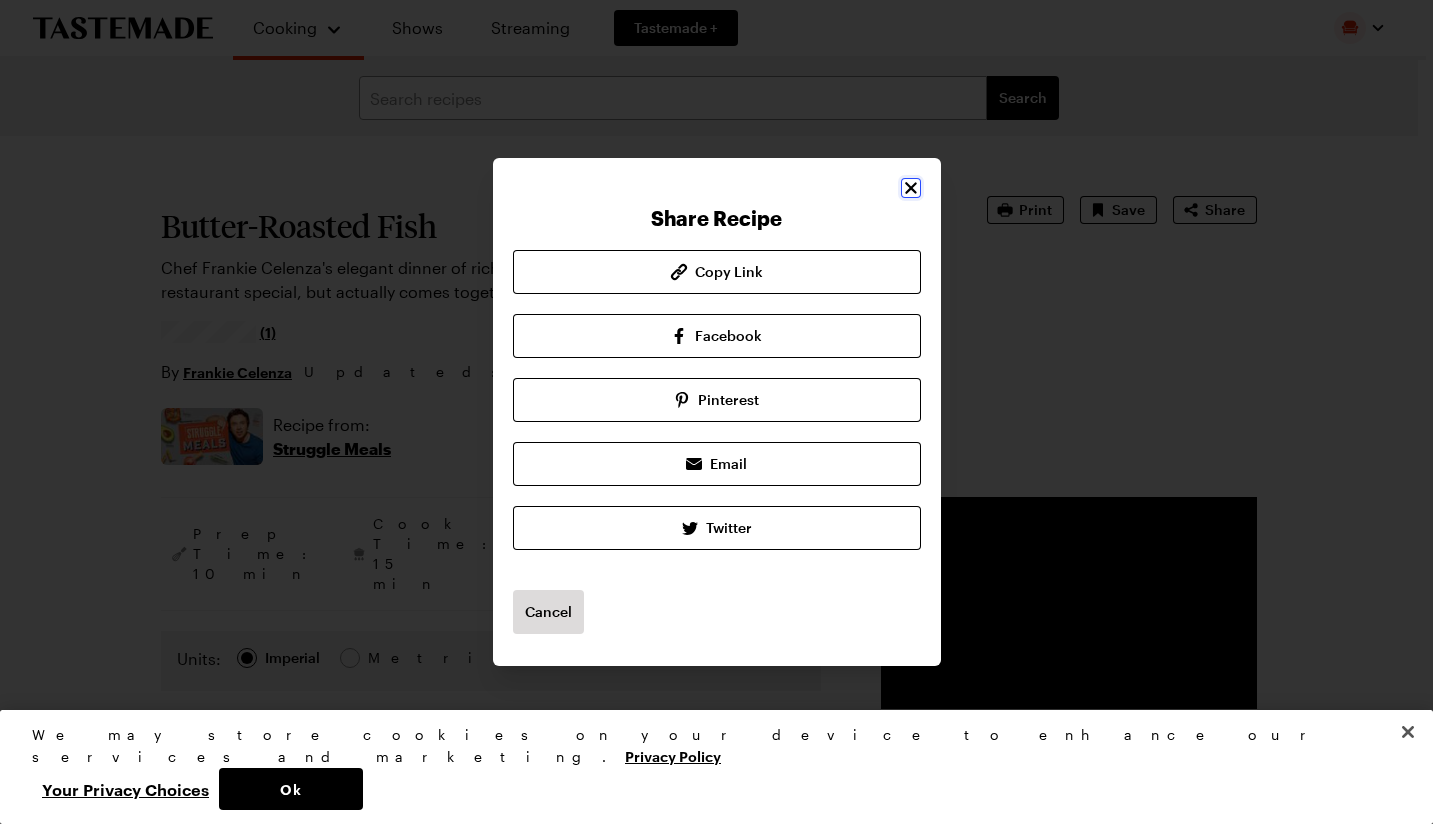 click 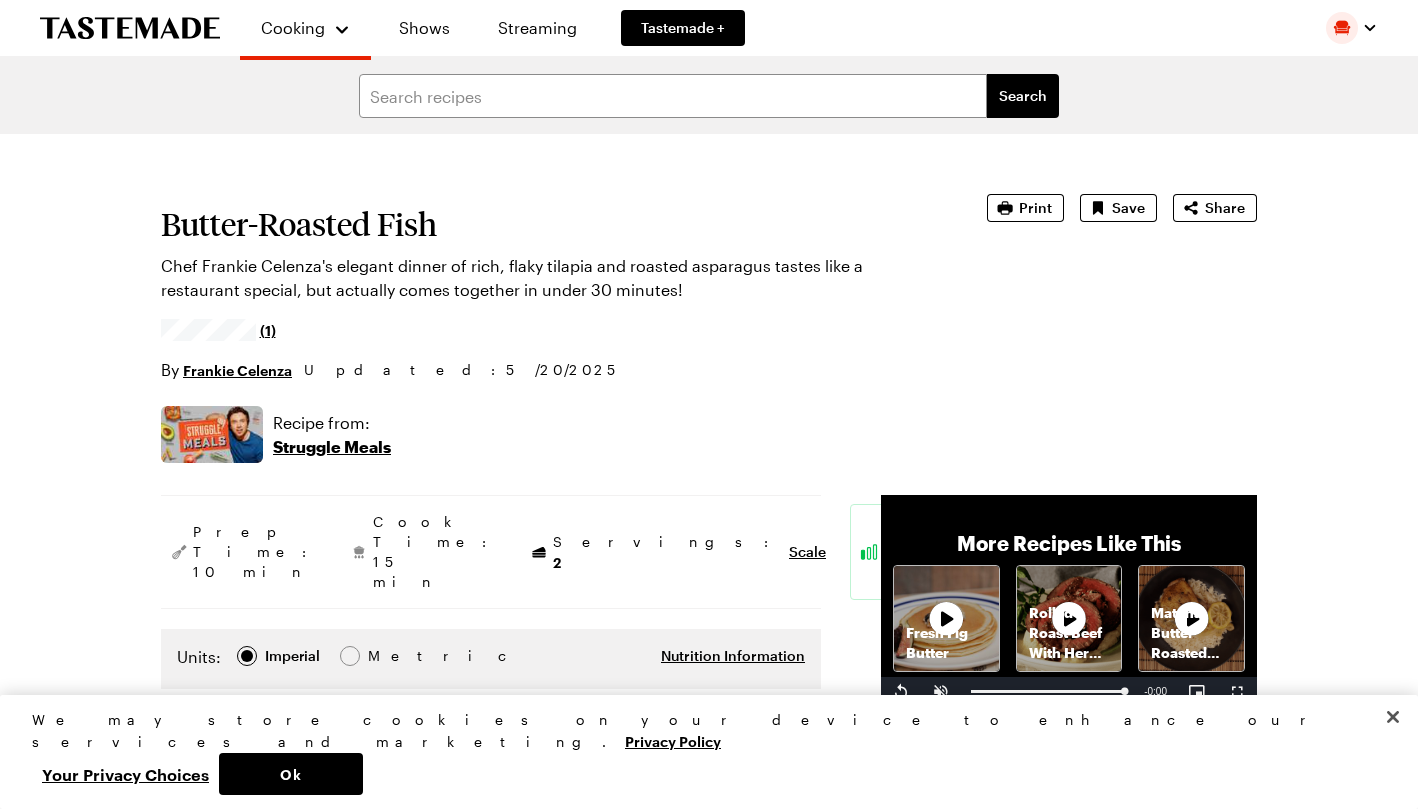 scroll, scrollTop: 0, scrollLeft: 0, axis: both 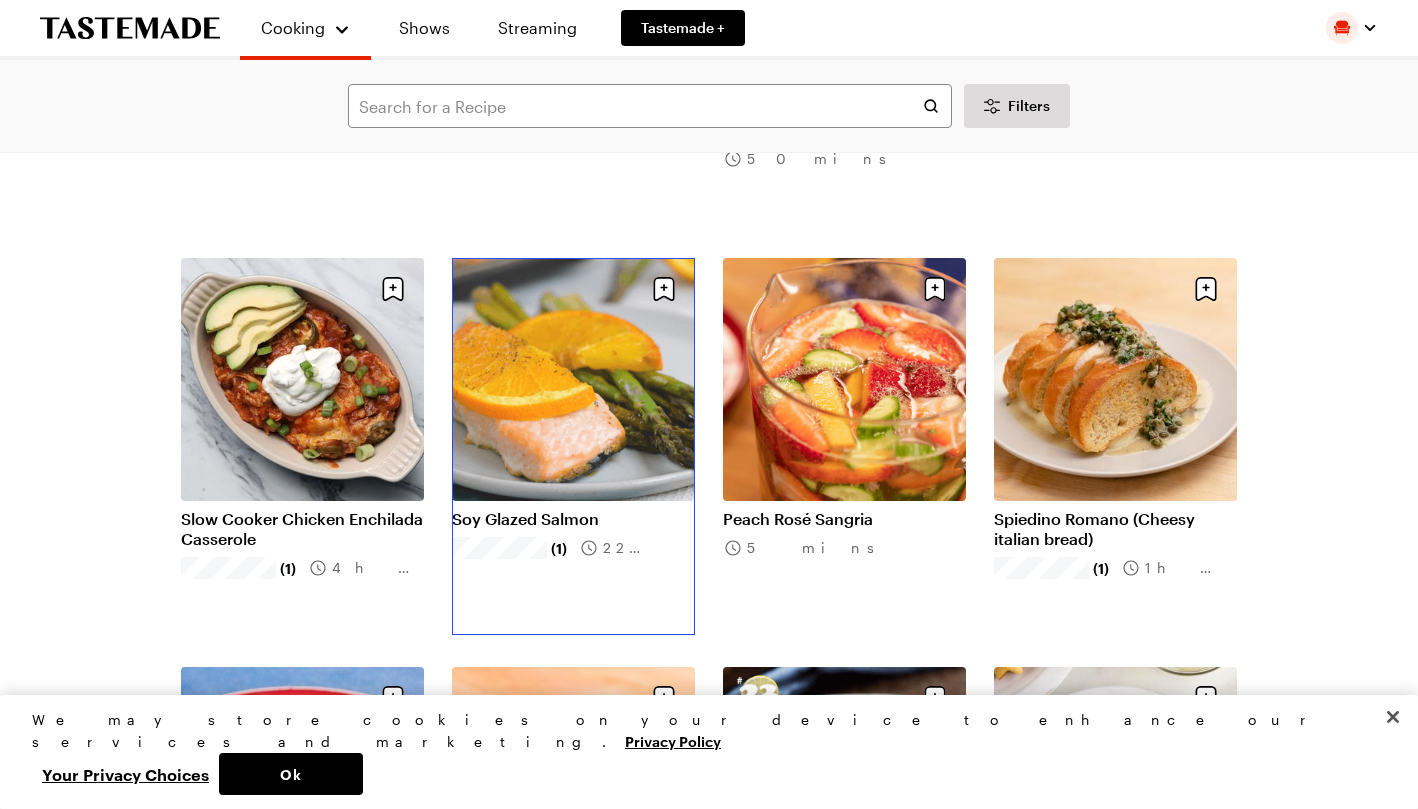 click on "Soy Glazed Salmon" at bounding box center [573, 519] 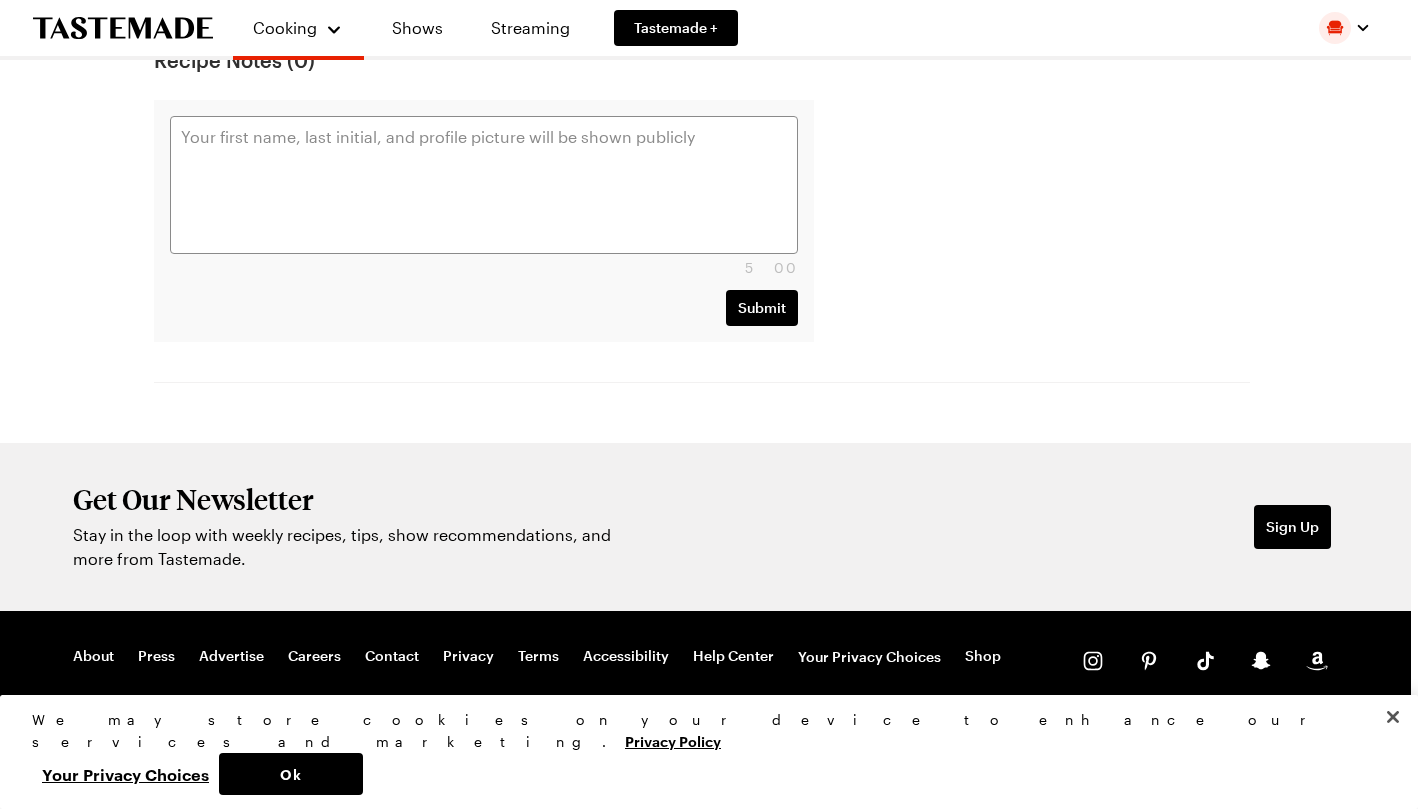 scroll, scrollTop: 0, scrollLeft: 0, axis: both 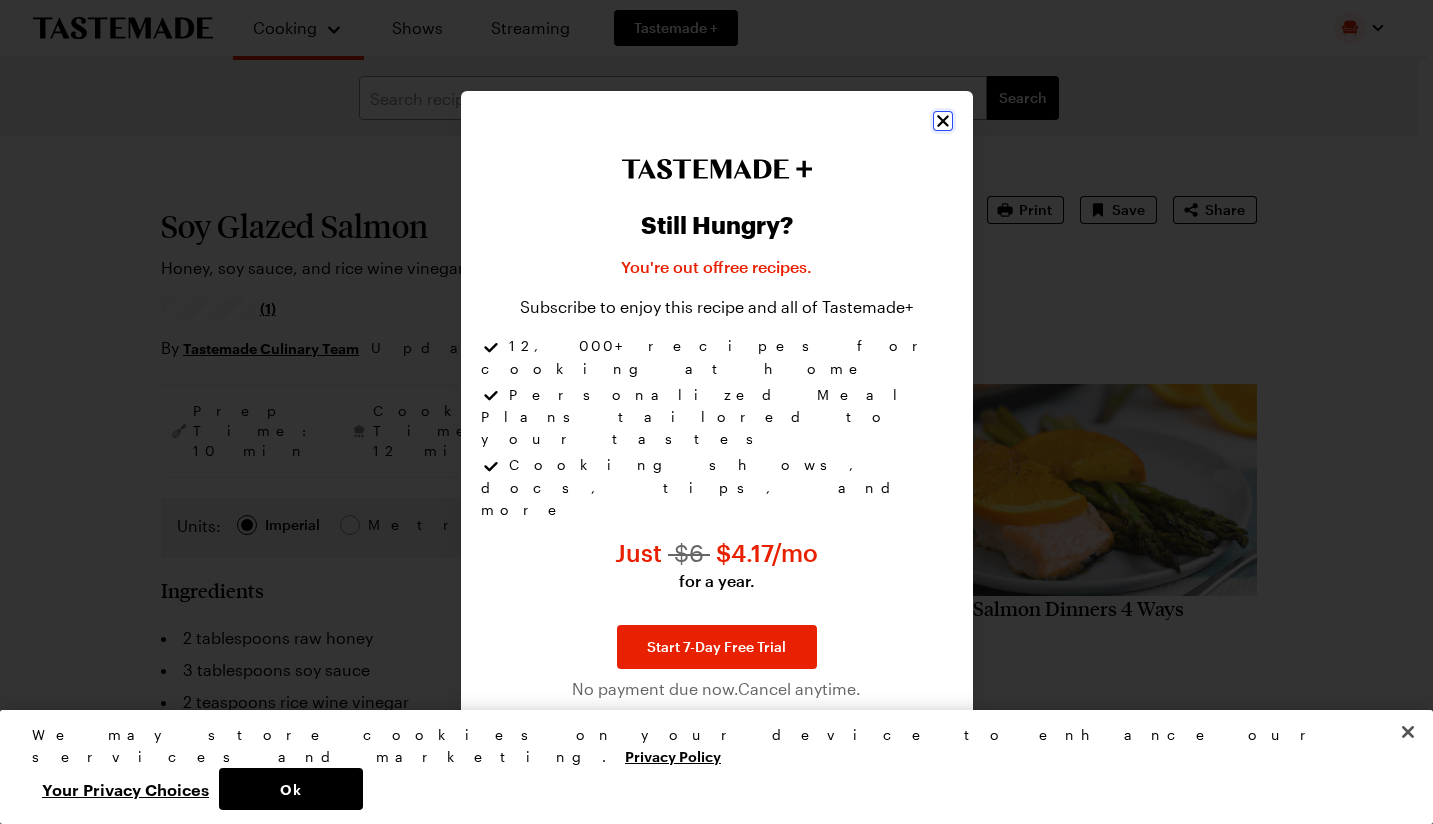 click 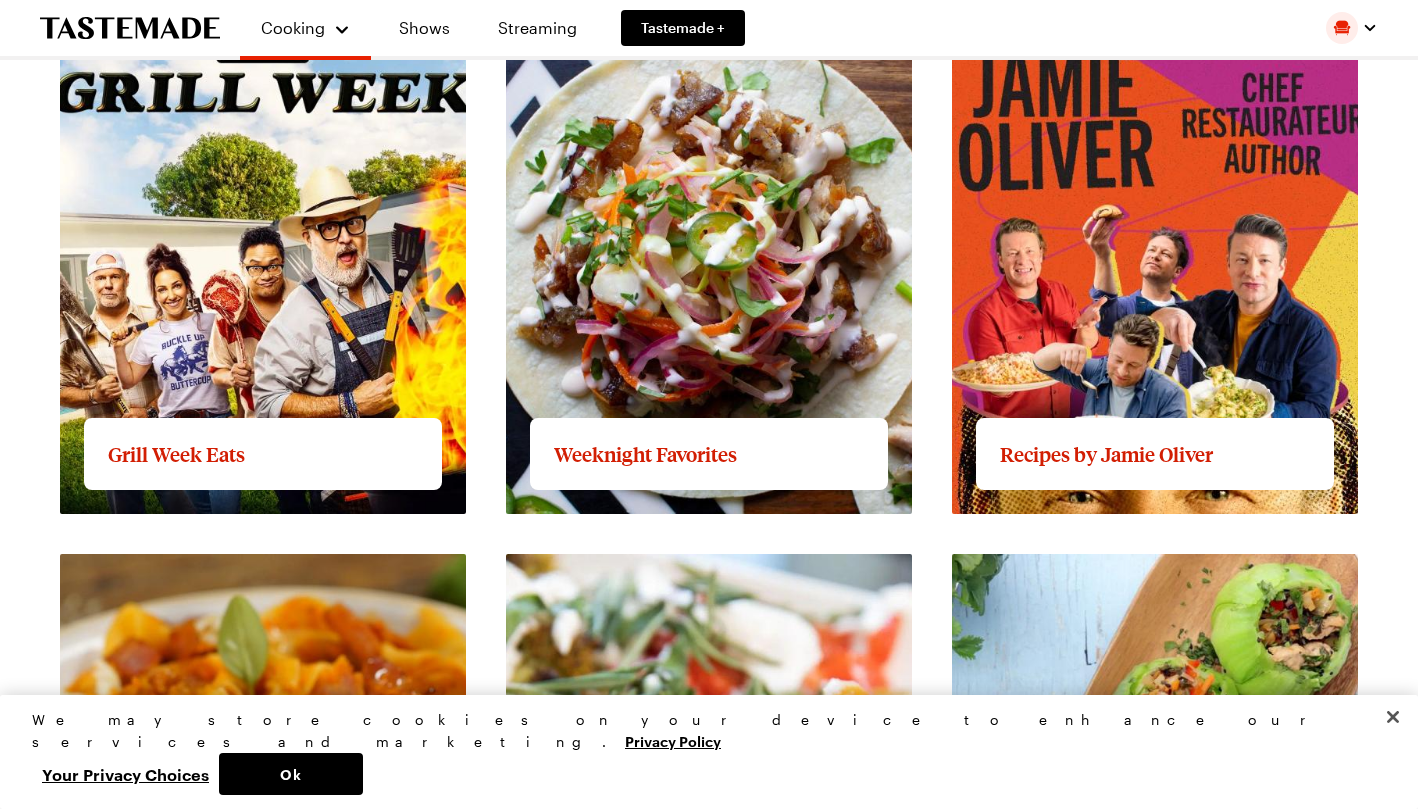 scroll, scrollTop: 1854, scrollLeft: 0, axis: vertical 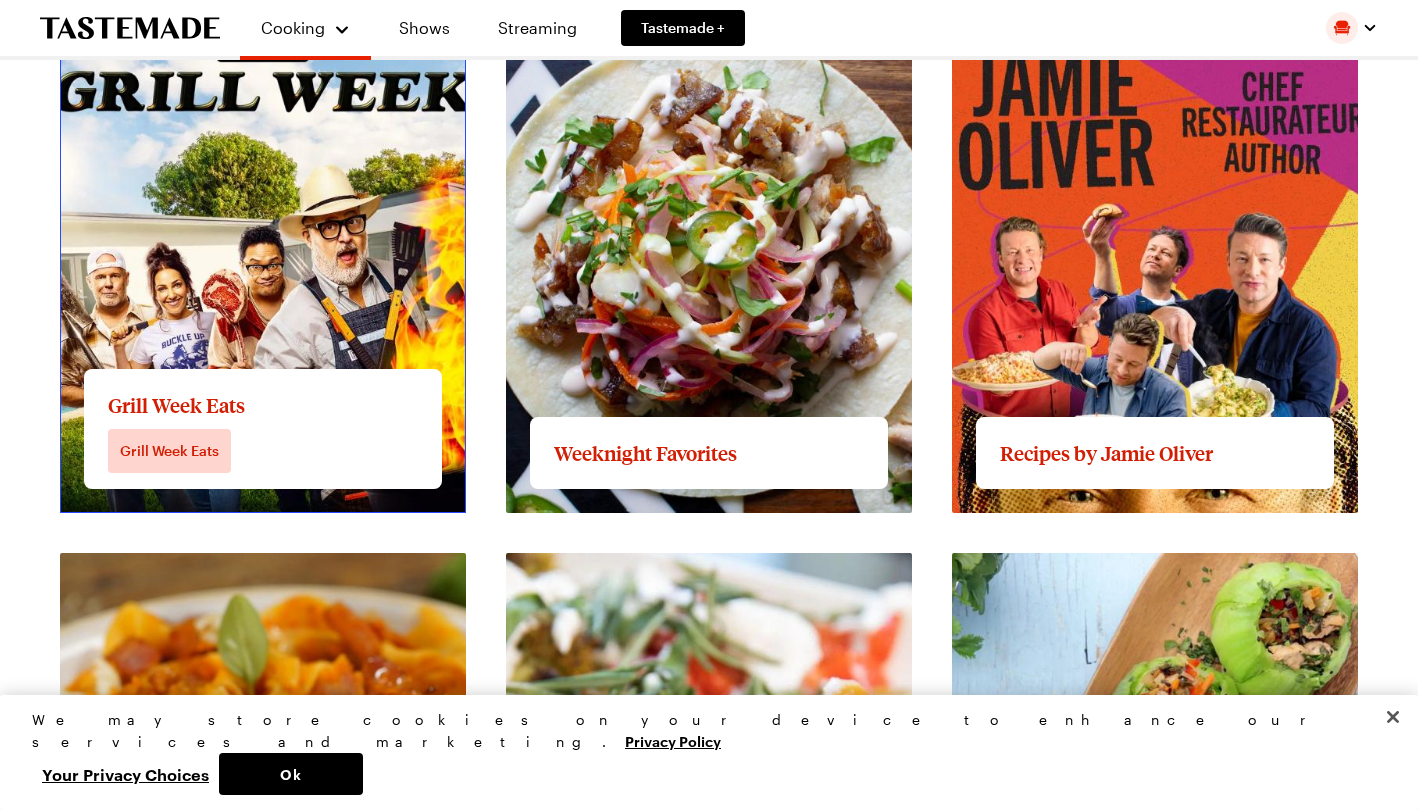 click on "View full content for Grill Week Eats" at bounding box center (194, 24) 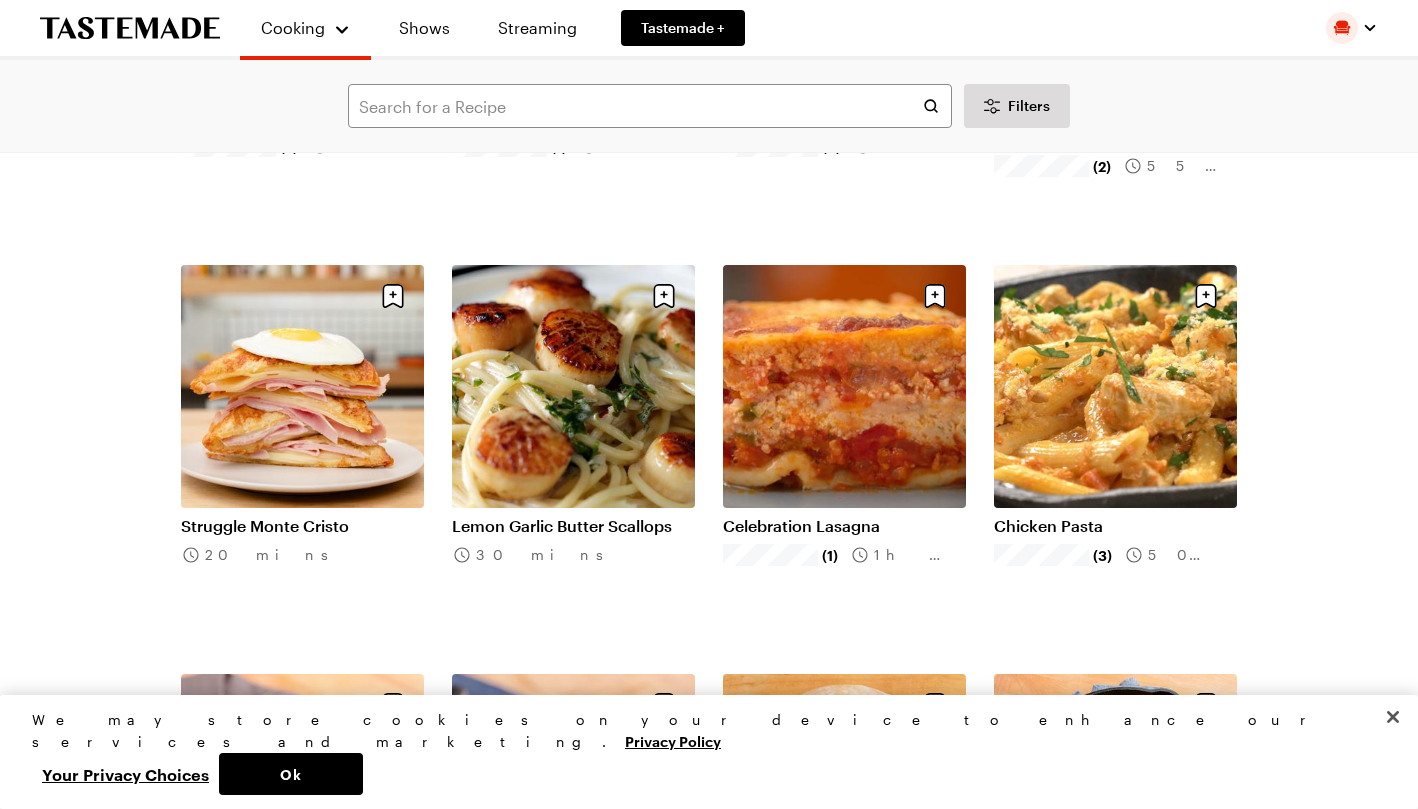scroll, scrollTop: 4118, scrollLeft: 0, axis: vertical 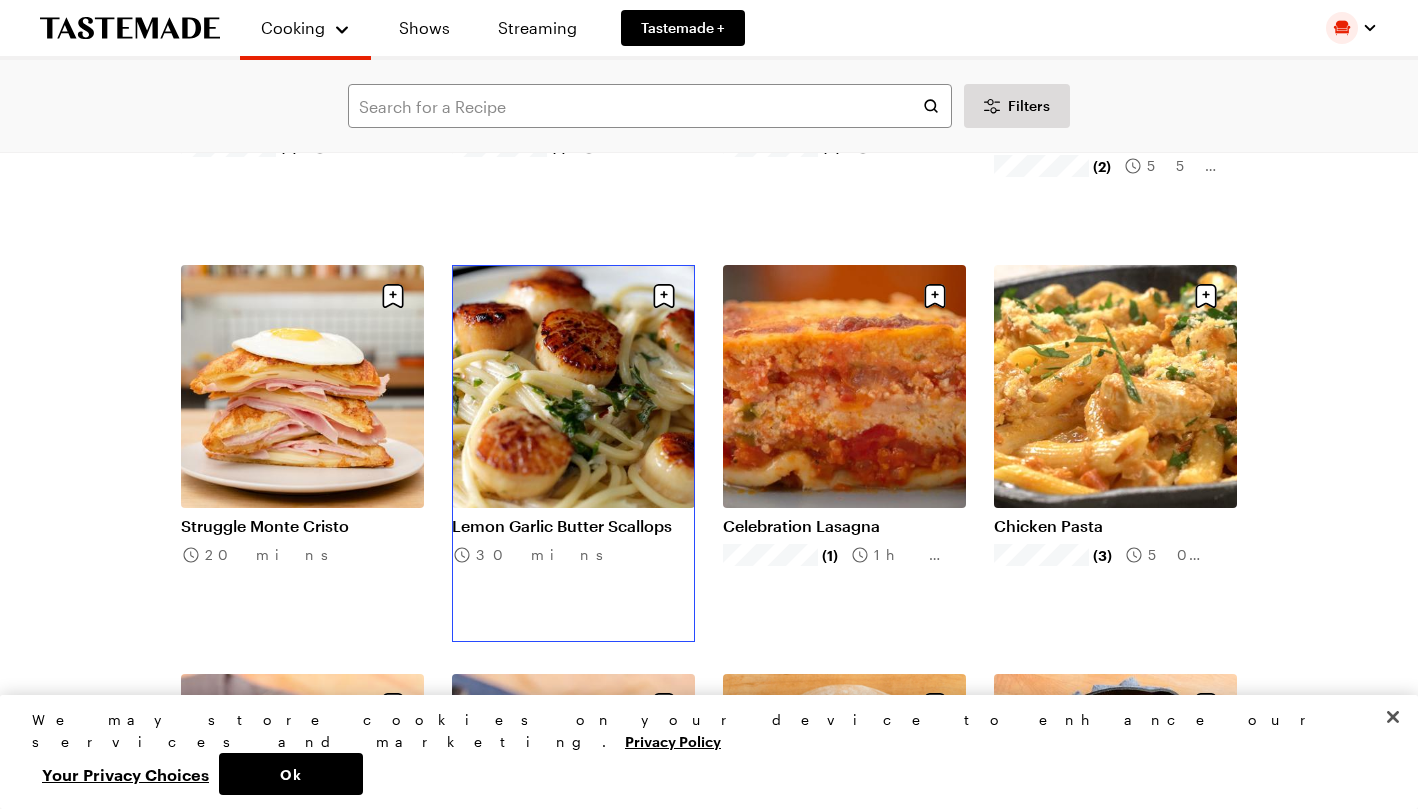 click on "Lemon Garlic Butter Scallops" at bounding box center [573, 526] 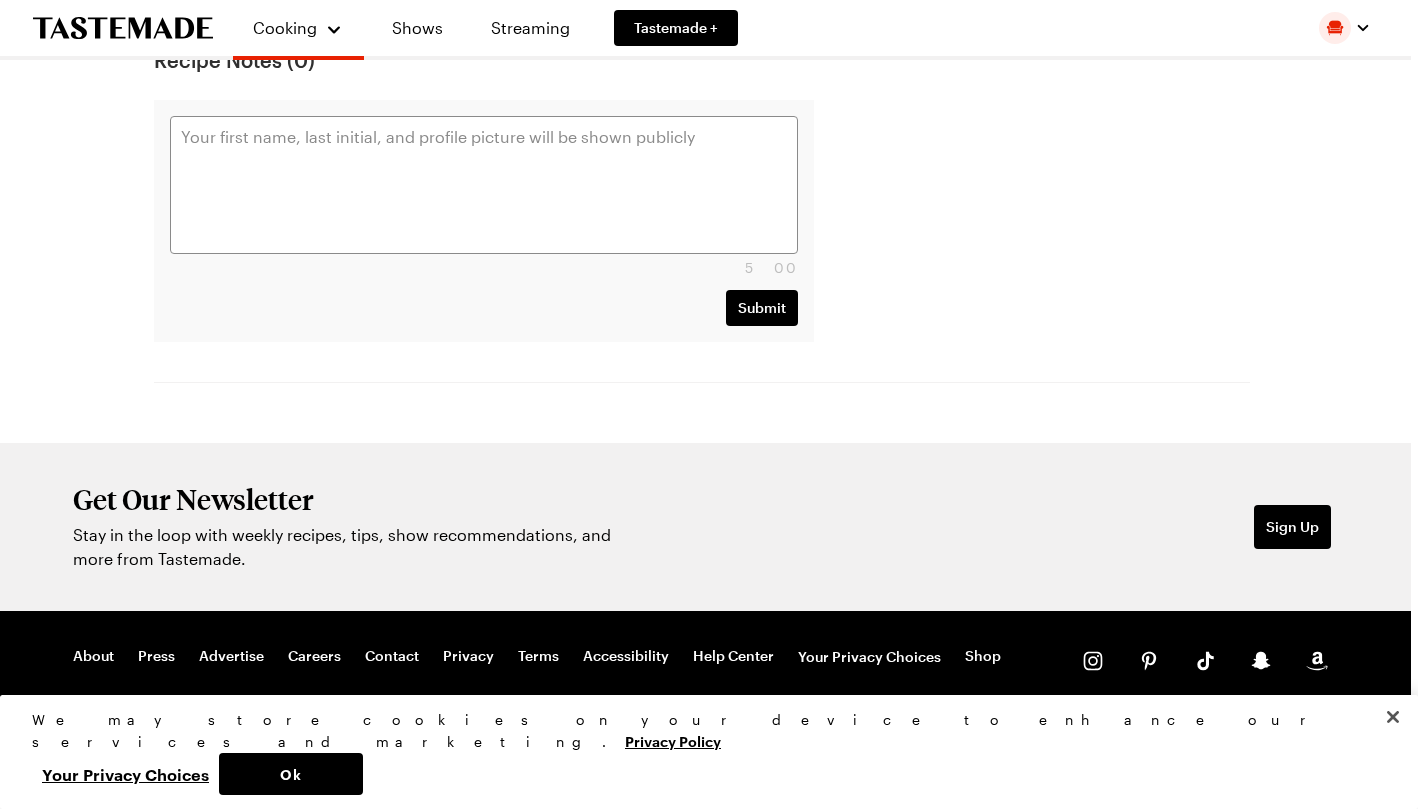 scroll, scrollTop: 0, scrollLeft: 0, axis: both 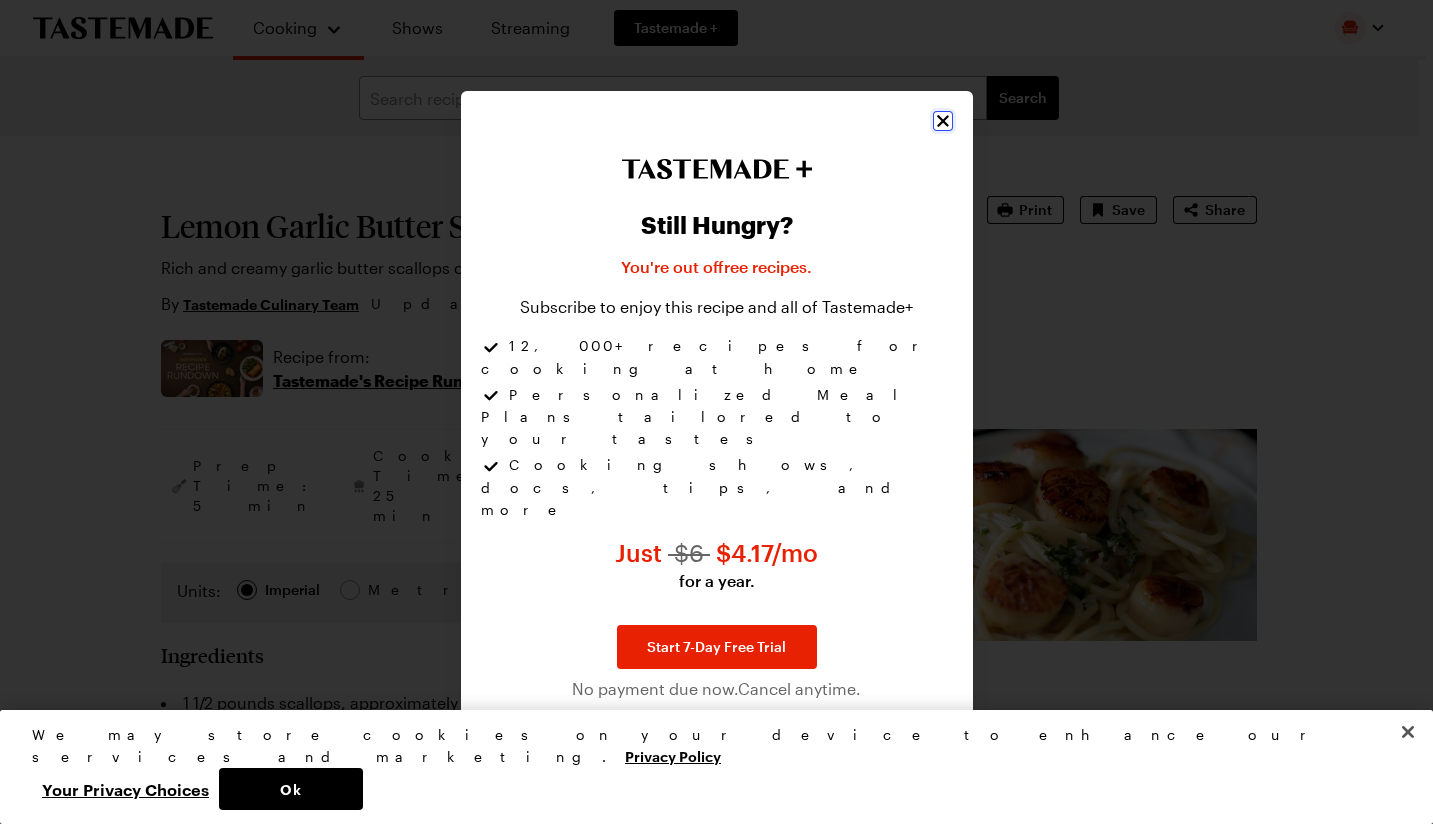 click 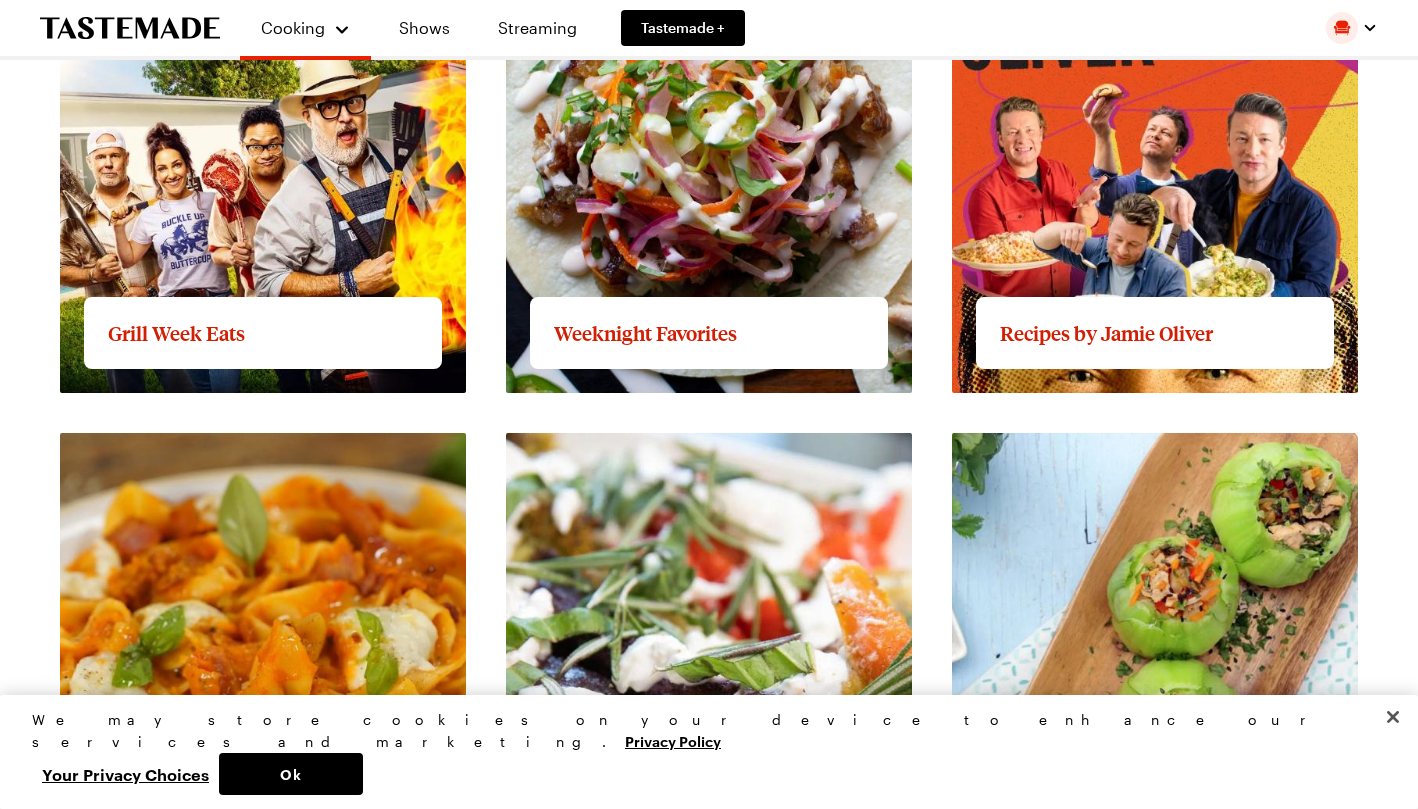scroll, scrollTop: 1979, scrollLeft: 0, axis: vertical 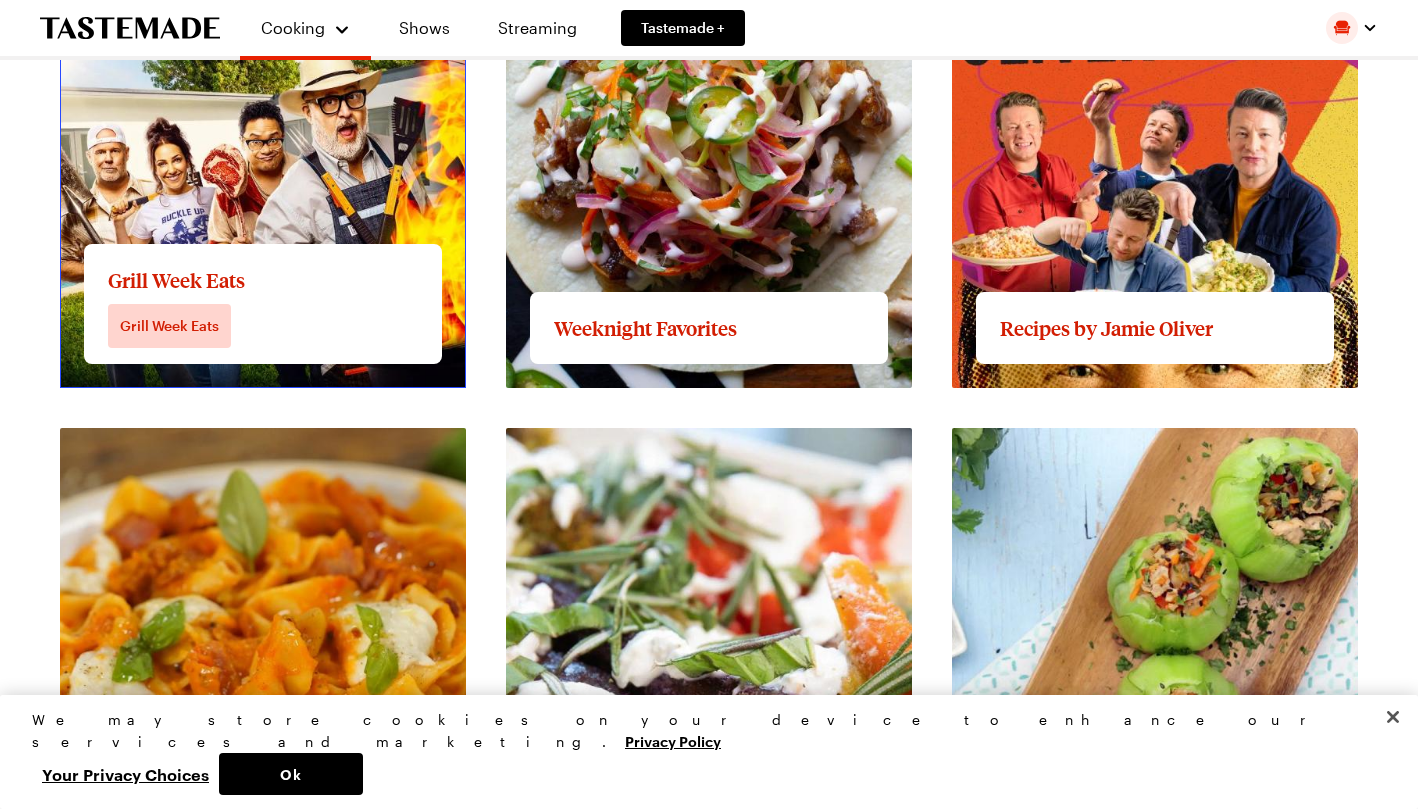 click on "View full content for Grill Week Eats" at bounding box center [194, -101] 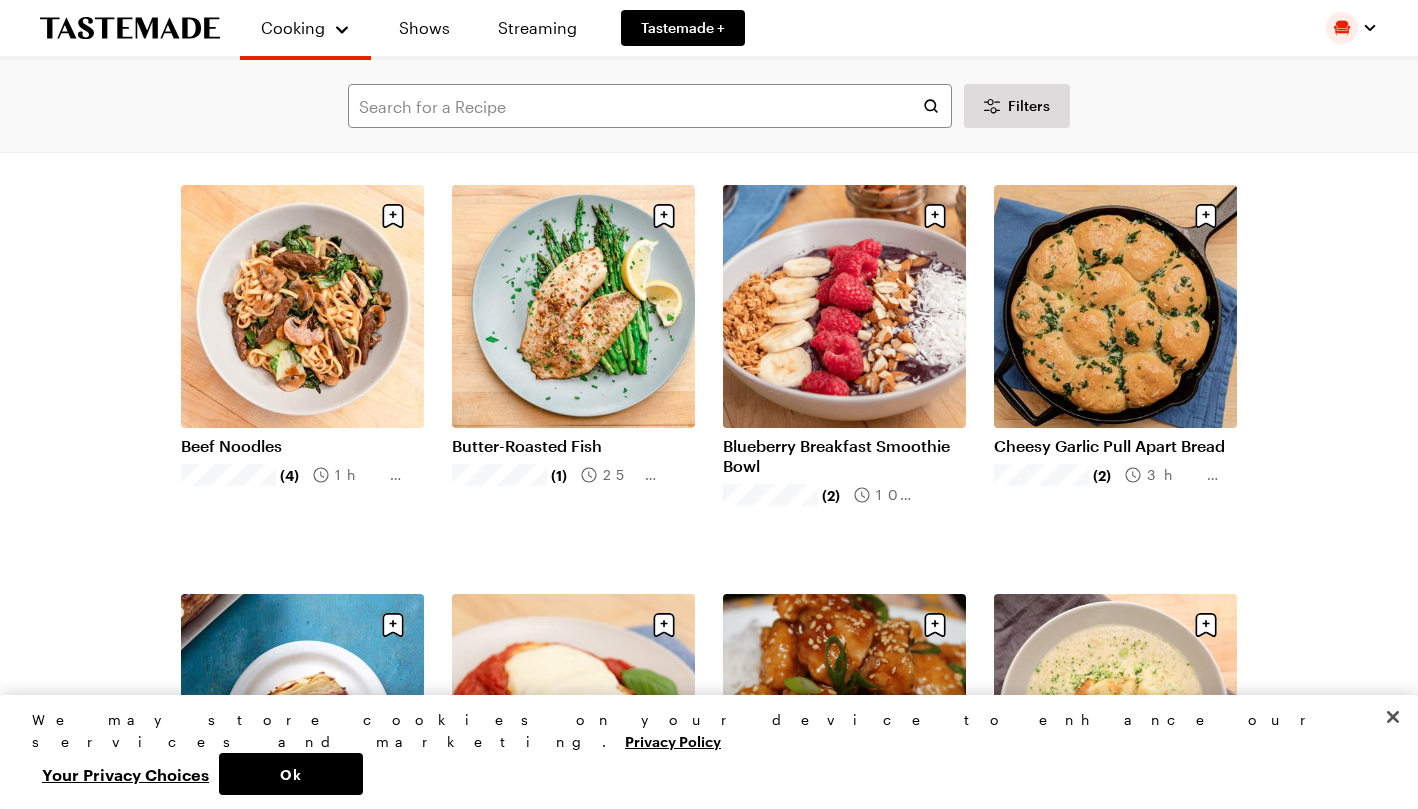 scroll, scrollTop: 2154, scrollLeft: 0, axis: vertical 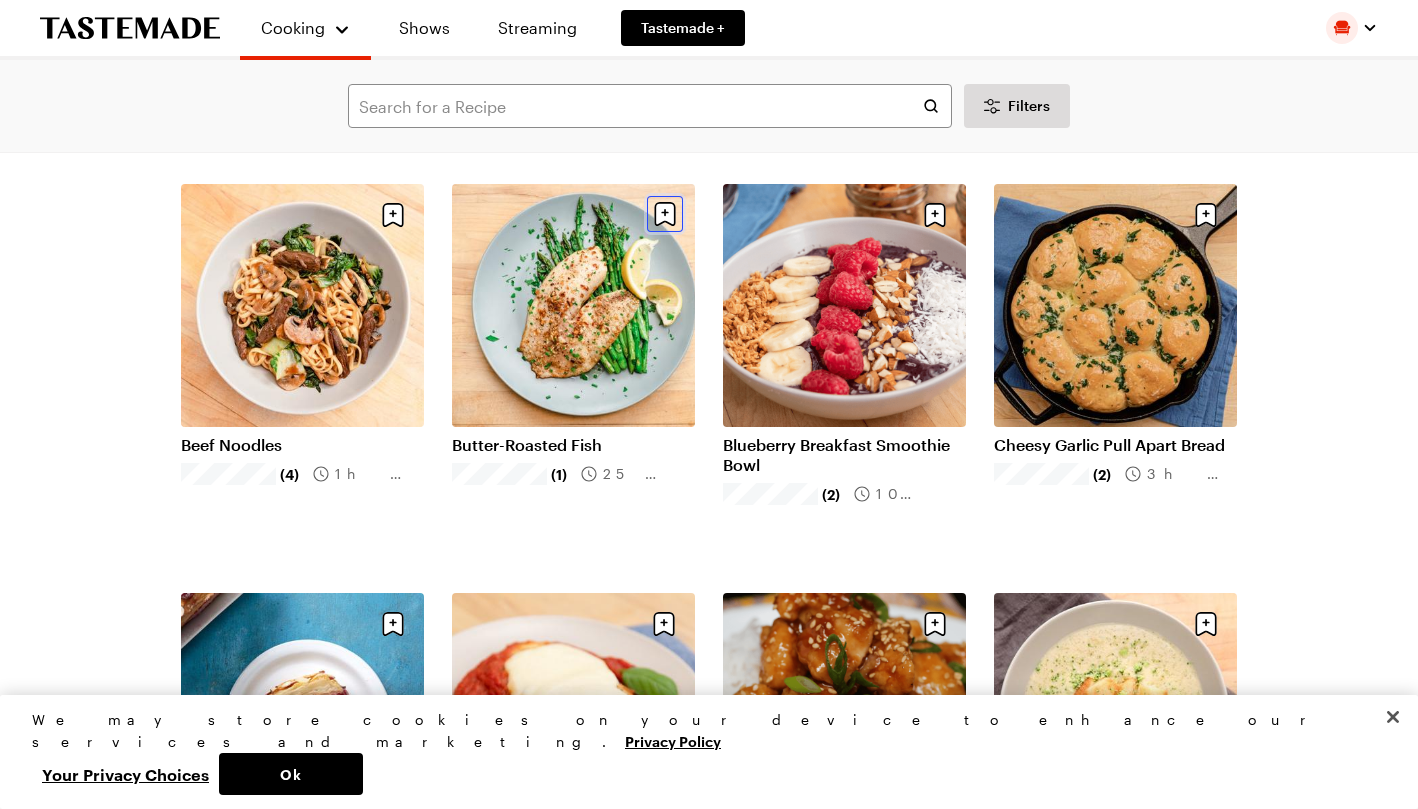 click 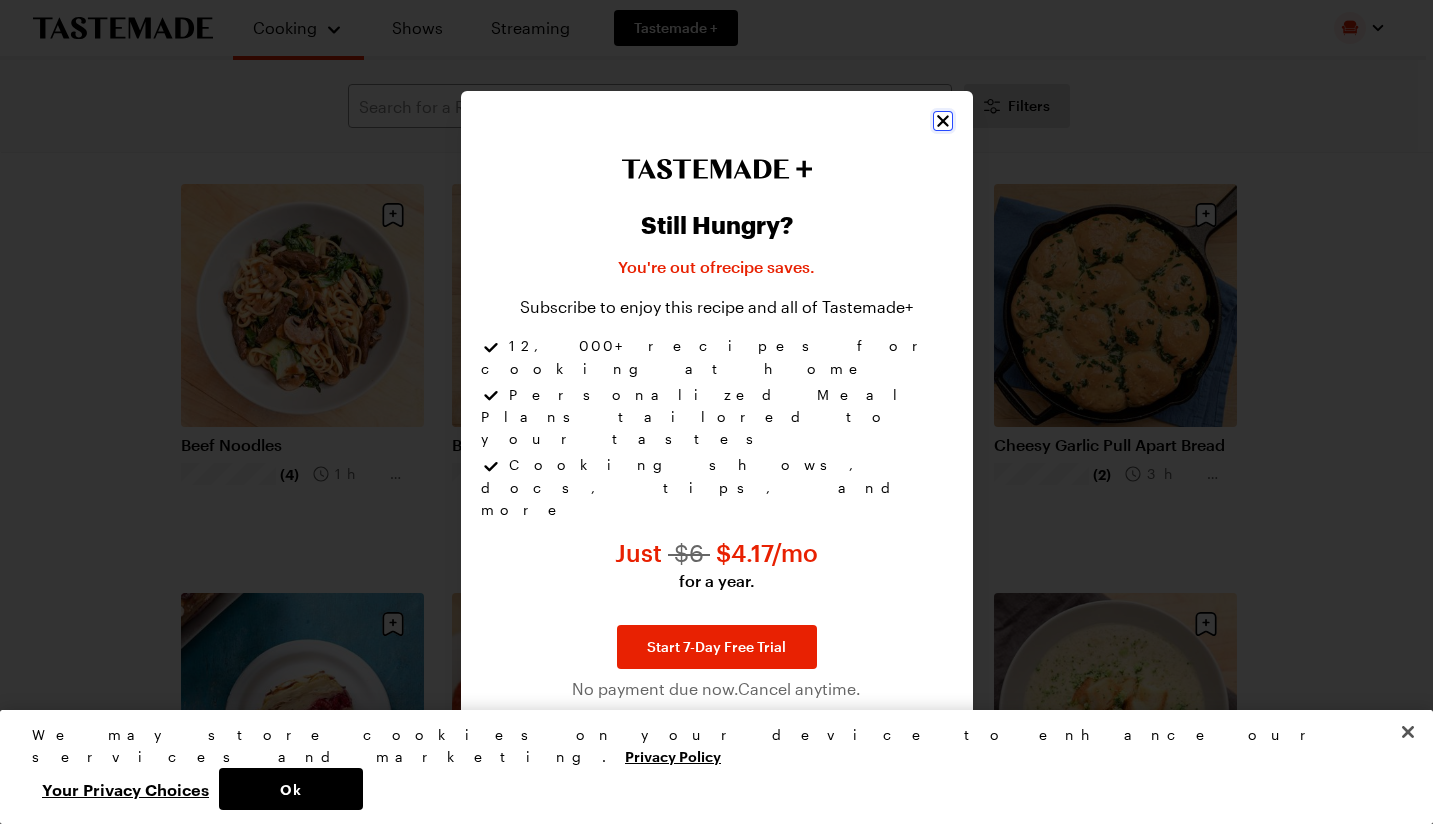 click 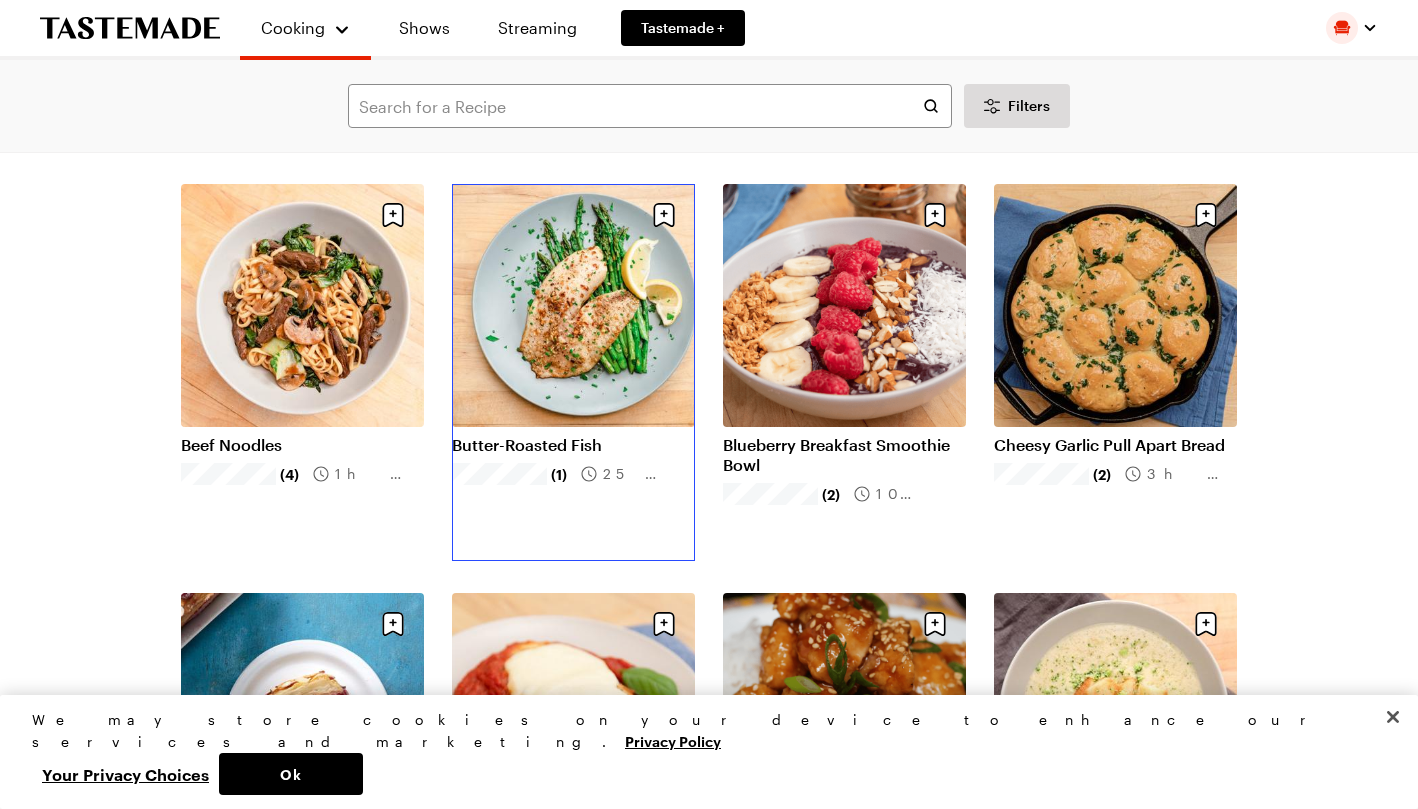 click on "Butter-Roasted Fish" at bounding box center (573, 445) 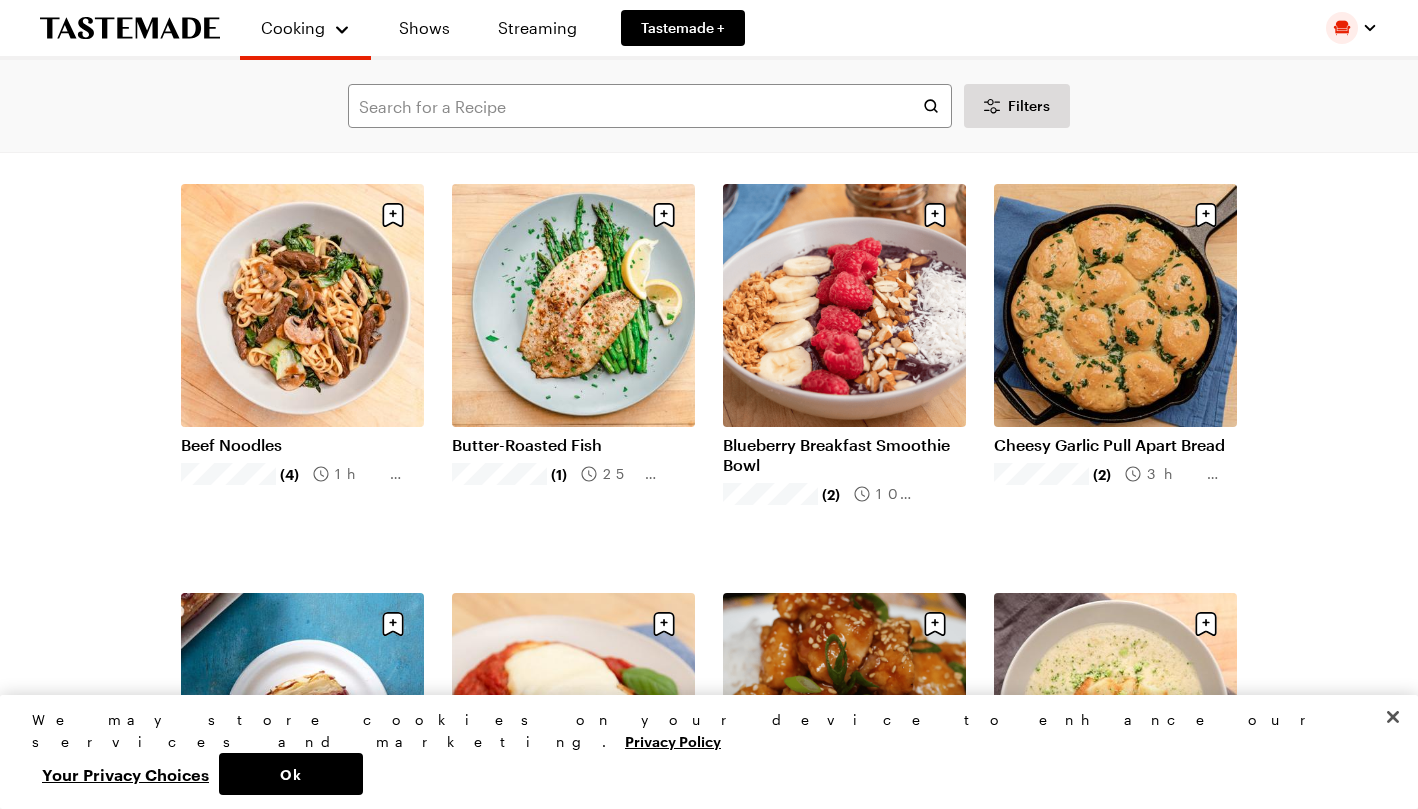 scroll, scrollTop: 0, scrollLeft: 0, axis: both 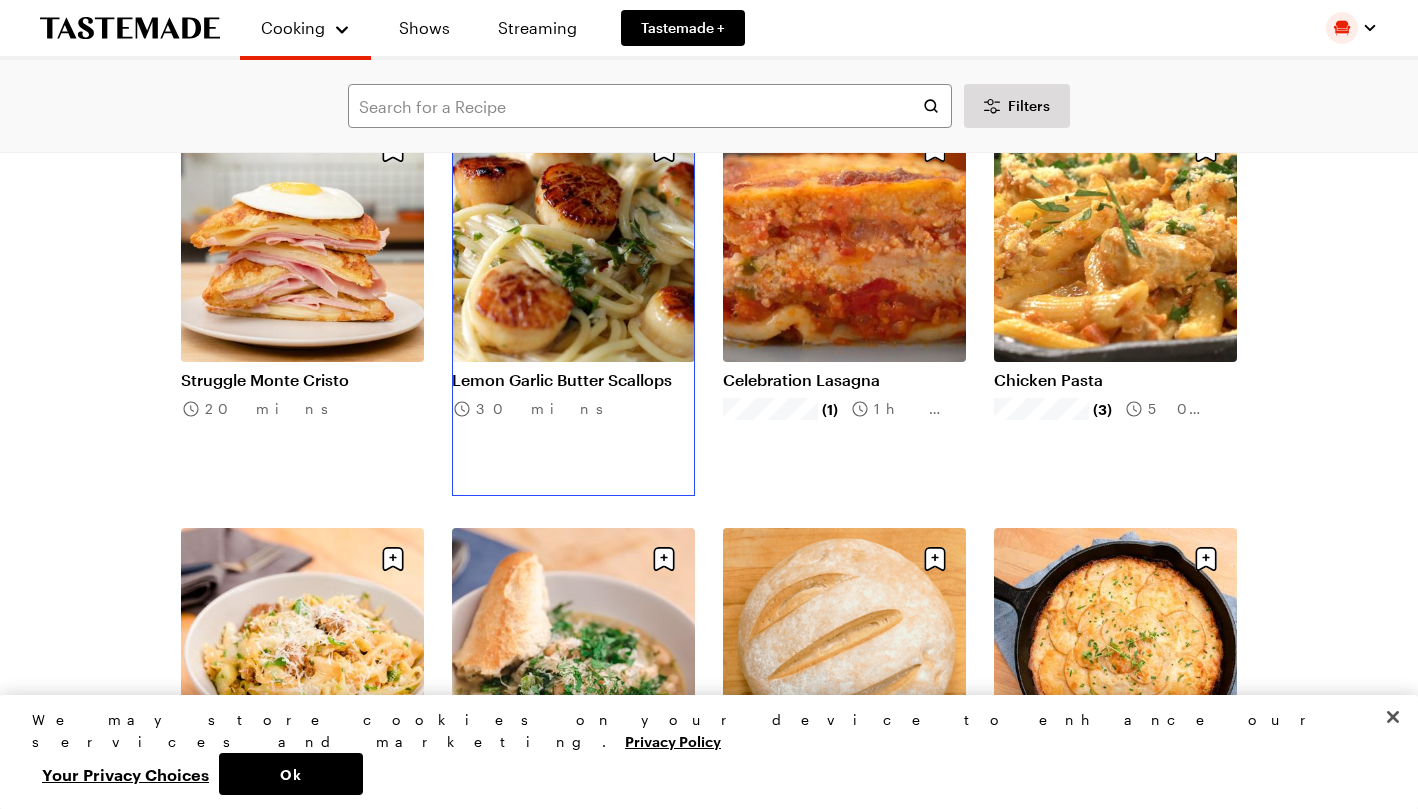 click on "Lemon Garlic Butter Scallops" at bounding box center (573, 380) 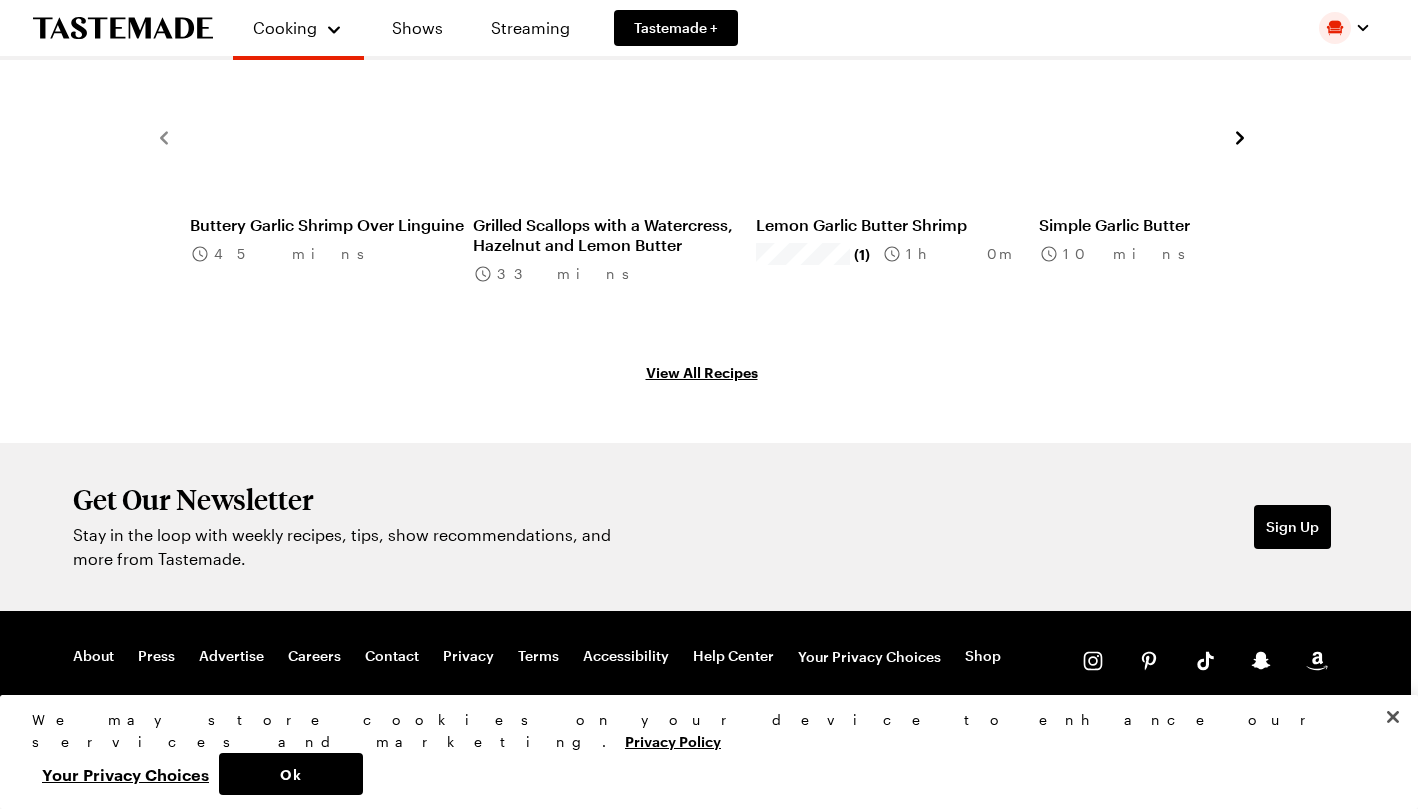 scroll, scrollTop: 0, scrollLeft: 0, axis: both 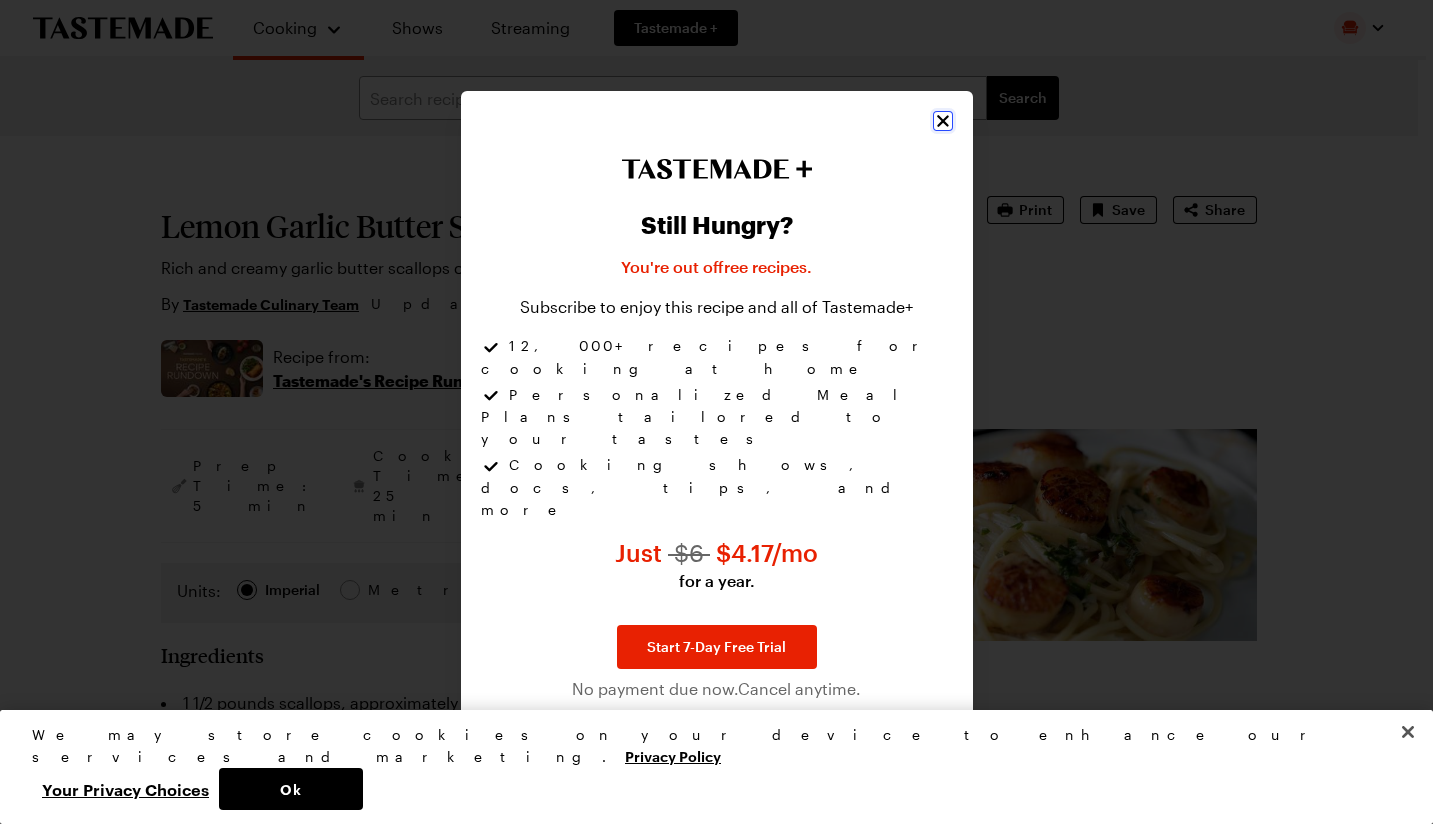 click 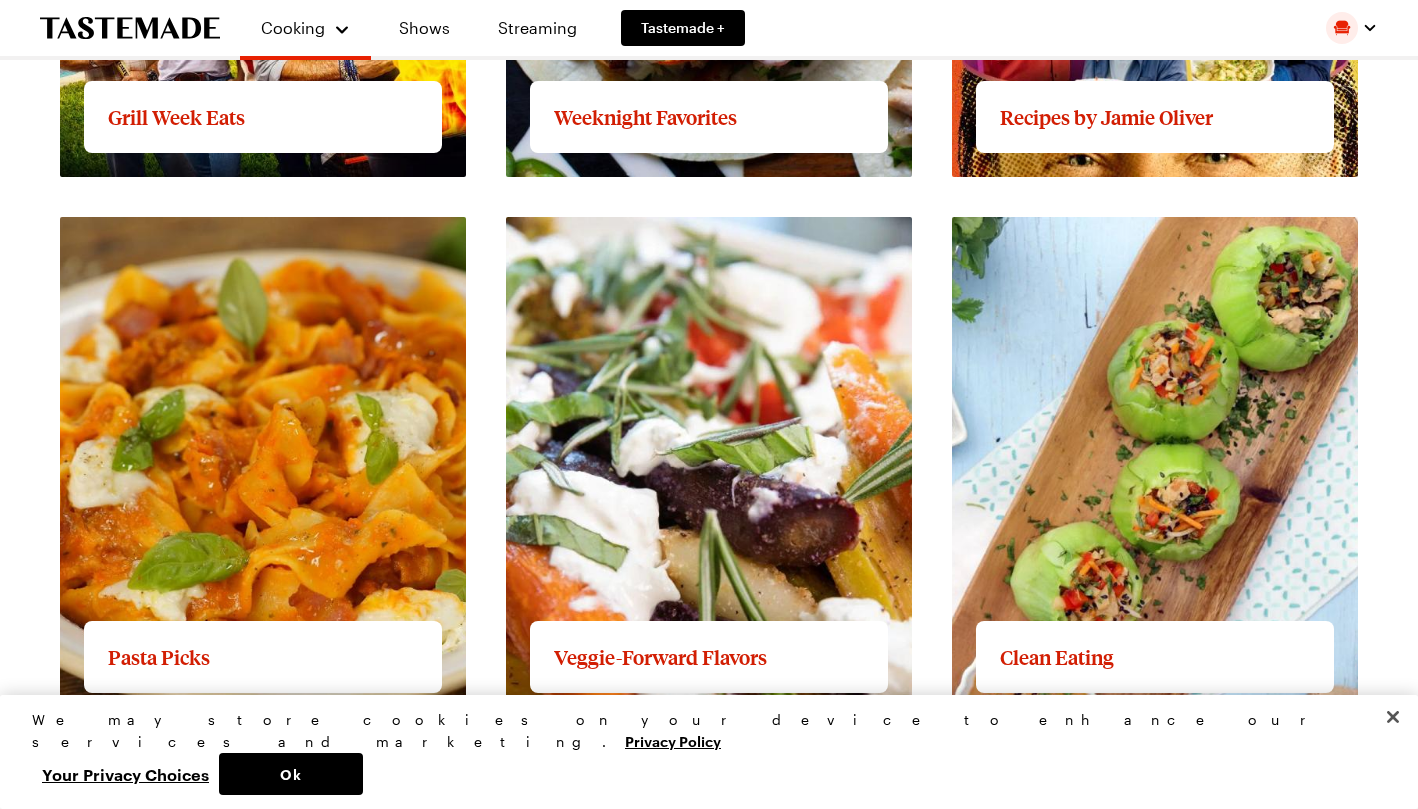 scroll, scrollTop: 2201, scrollLeft: 0, axis: vertical 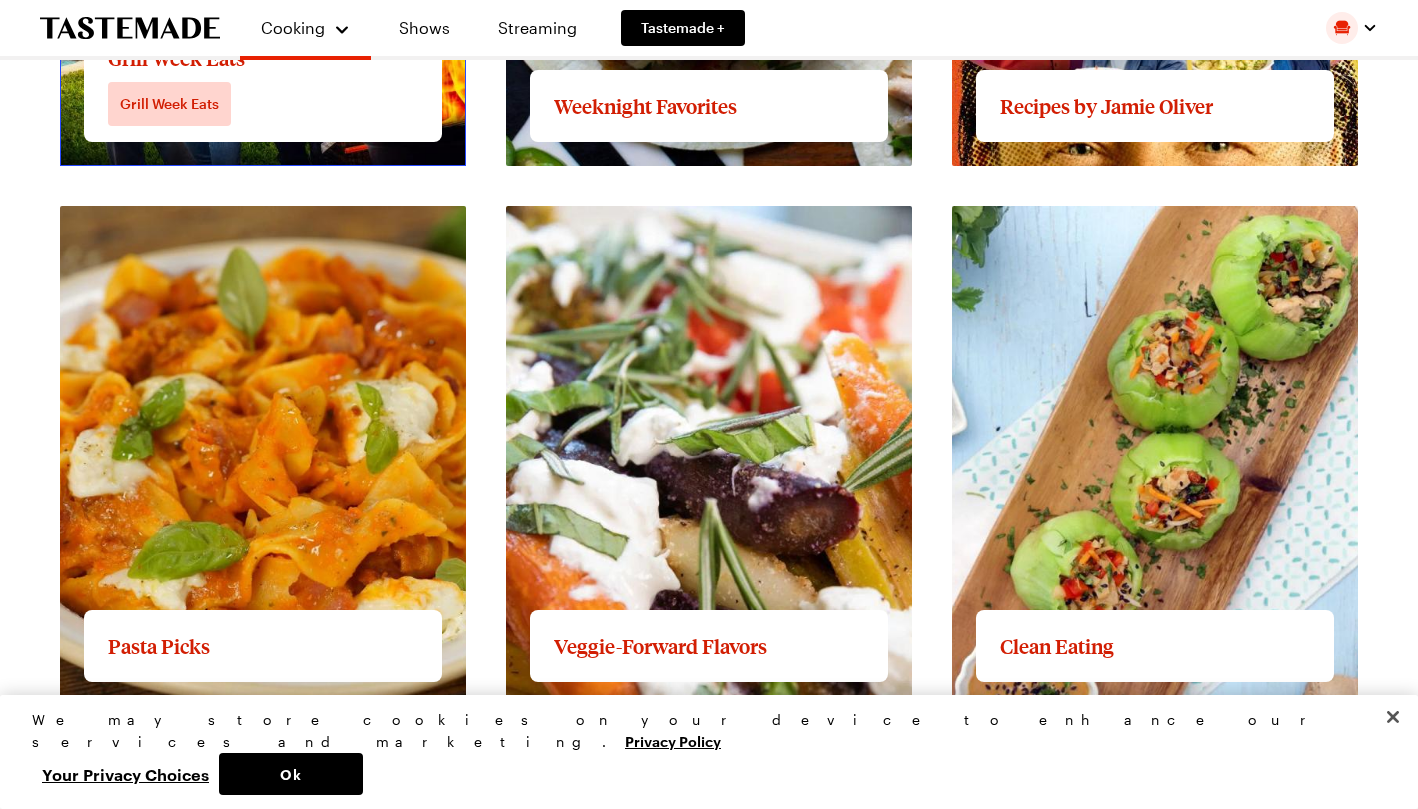 click on "View full content for Grill Week Eats" at bounding box center (194, -323) 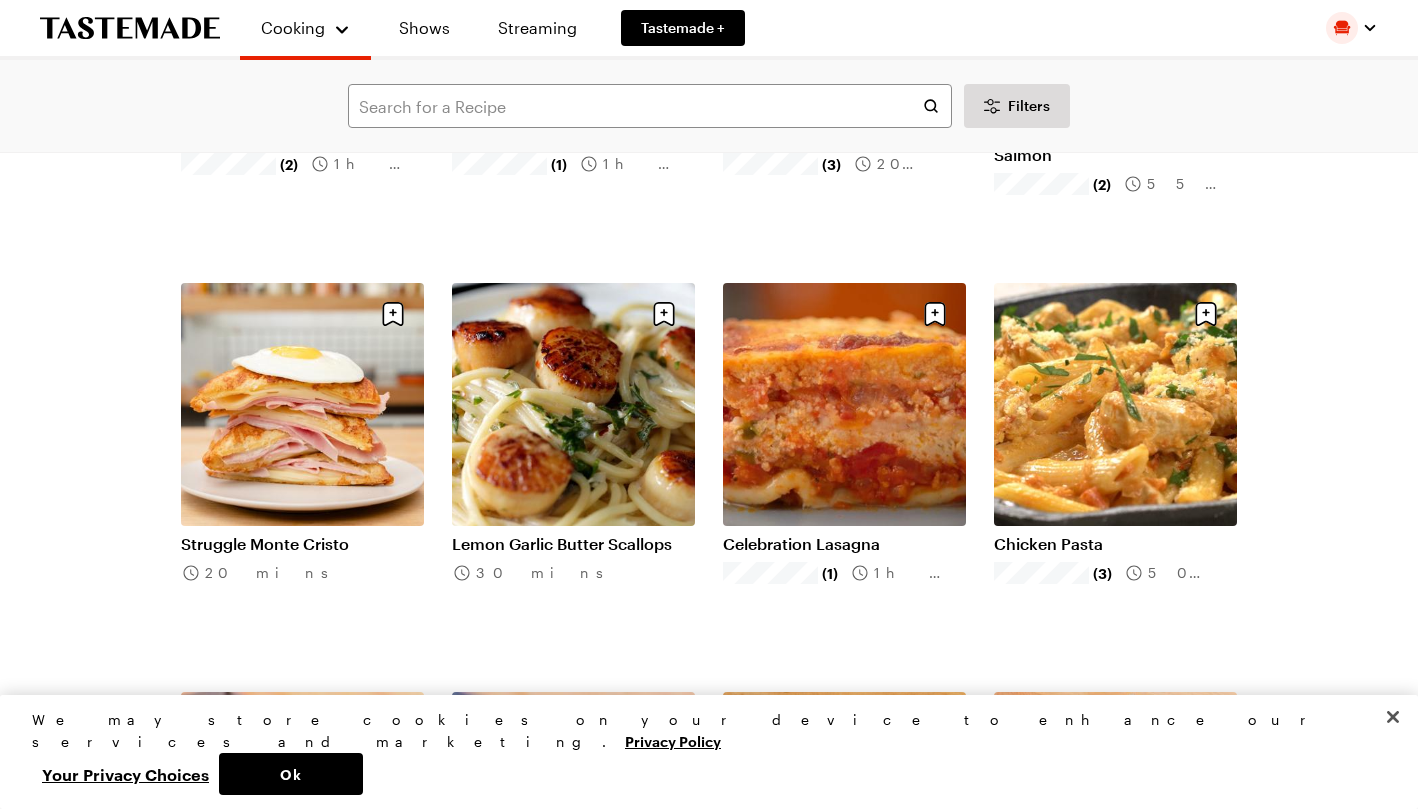 scroll, scrollTop: 4102, scrollLeft: 0, axis: vertical 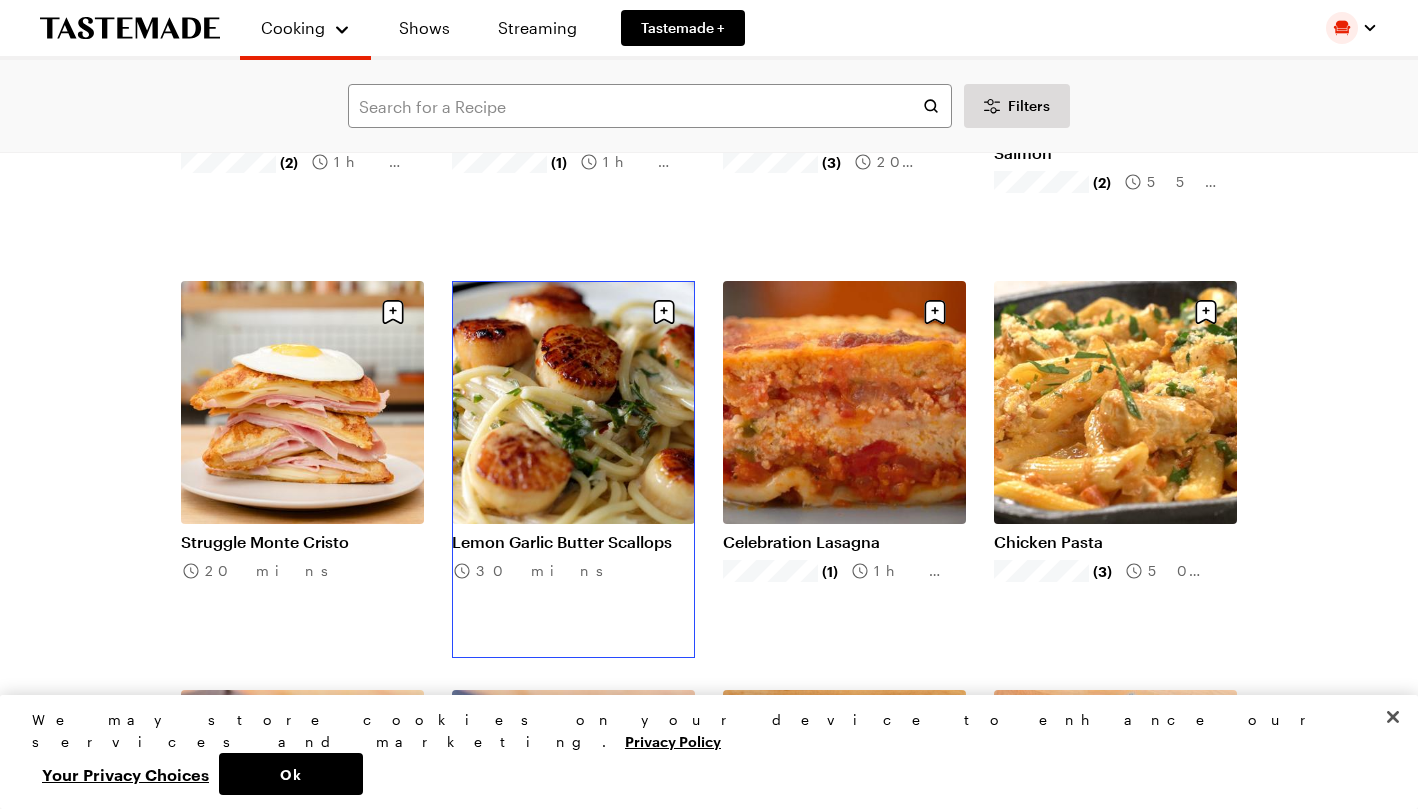 click on "Lemon Garlic Butter Scallops" at bounding box center [573, 542] 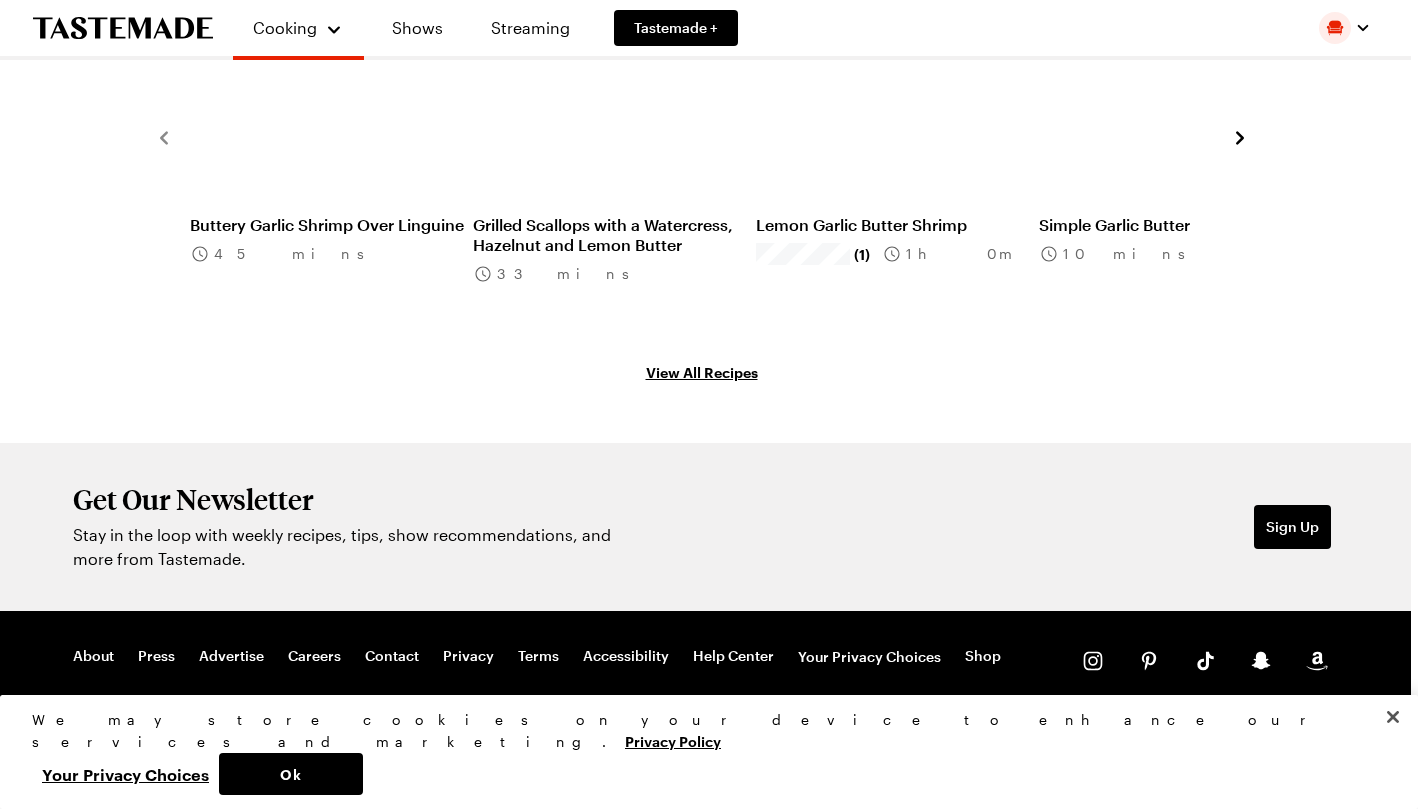 scroll, scrollTop: 0, scrollLeft: 0, axis: both 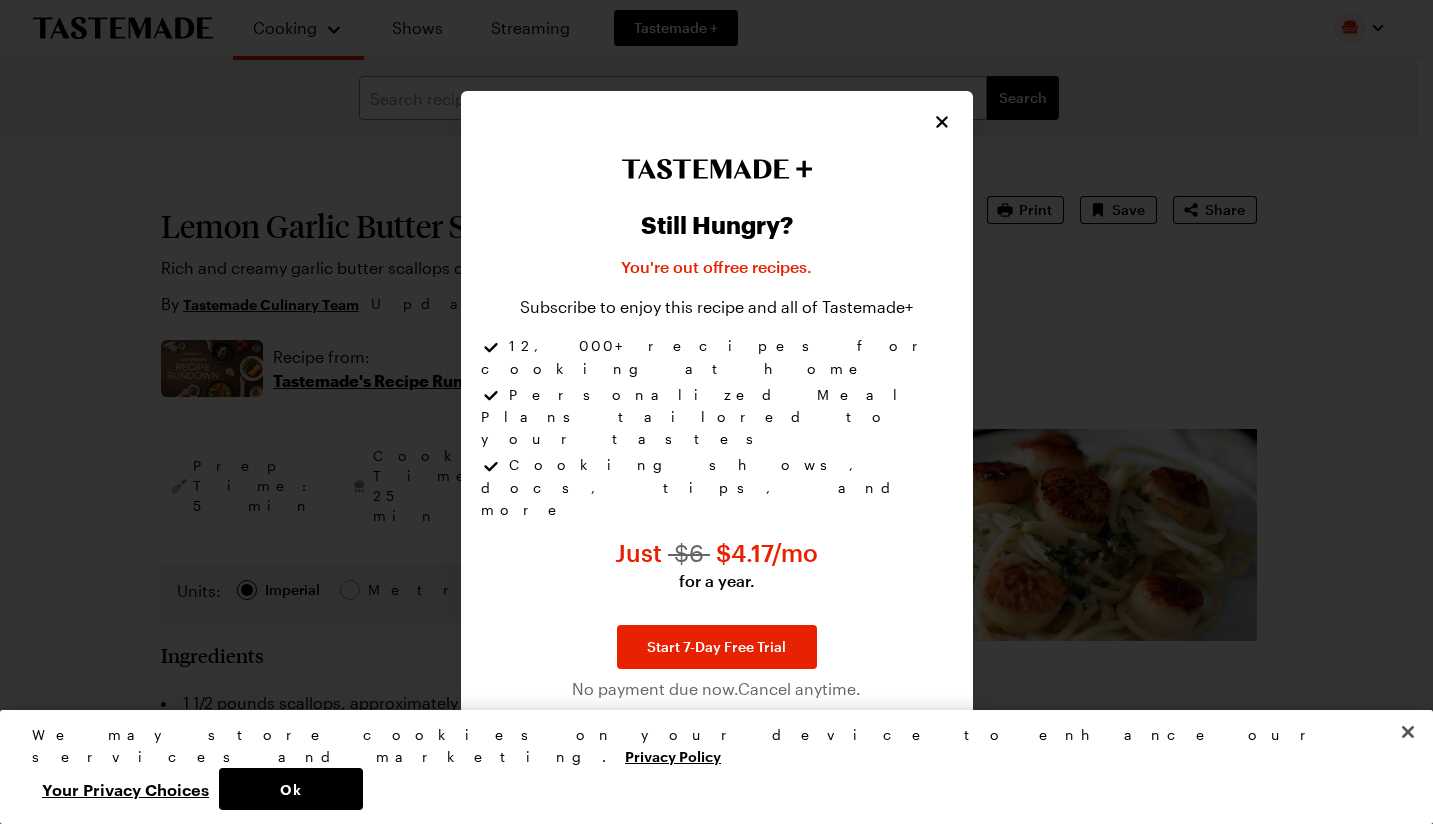type on "x" 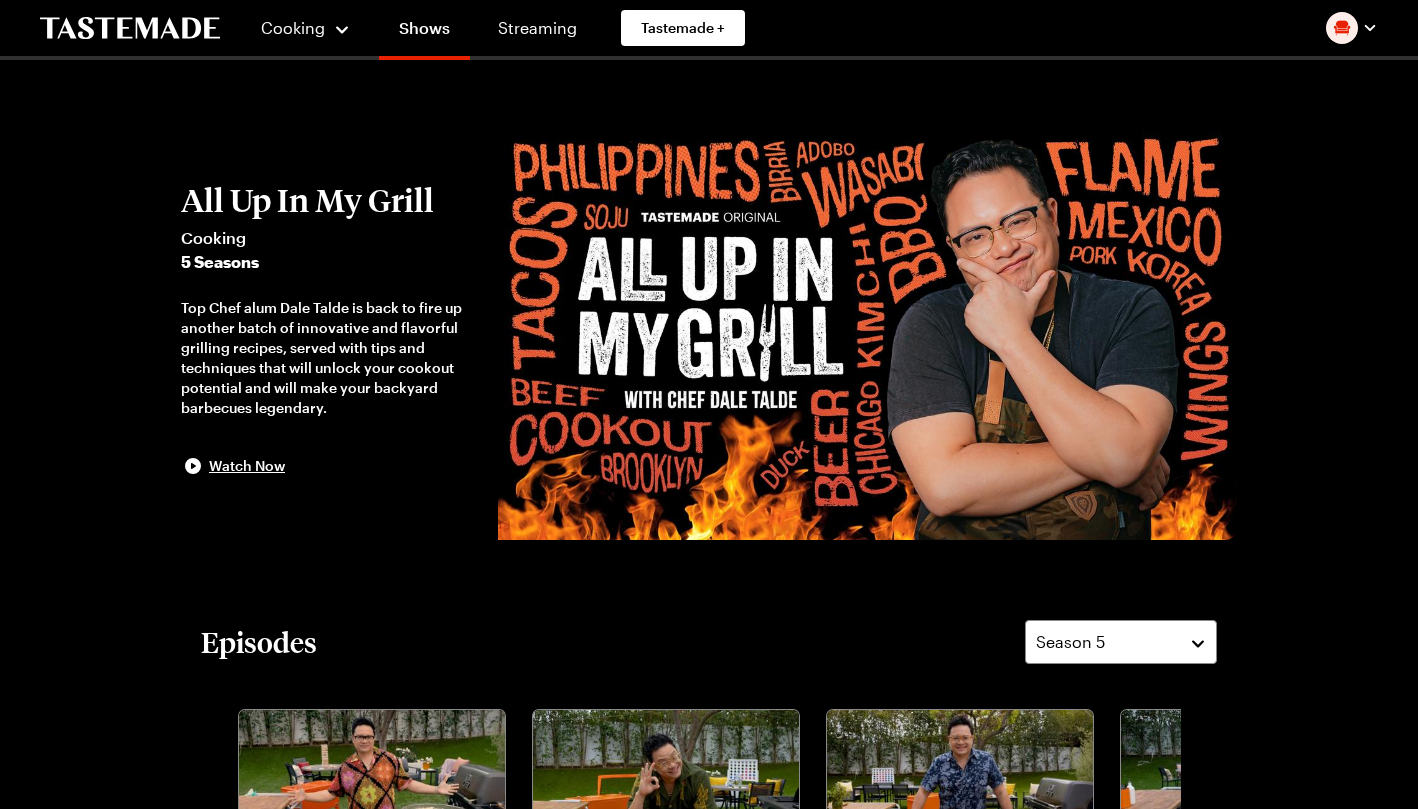 scroll, scrollTop: 0, scrollLeft: 0, axis: both 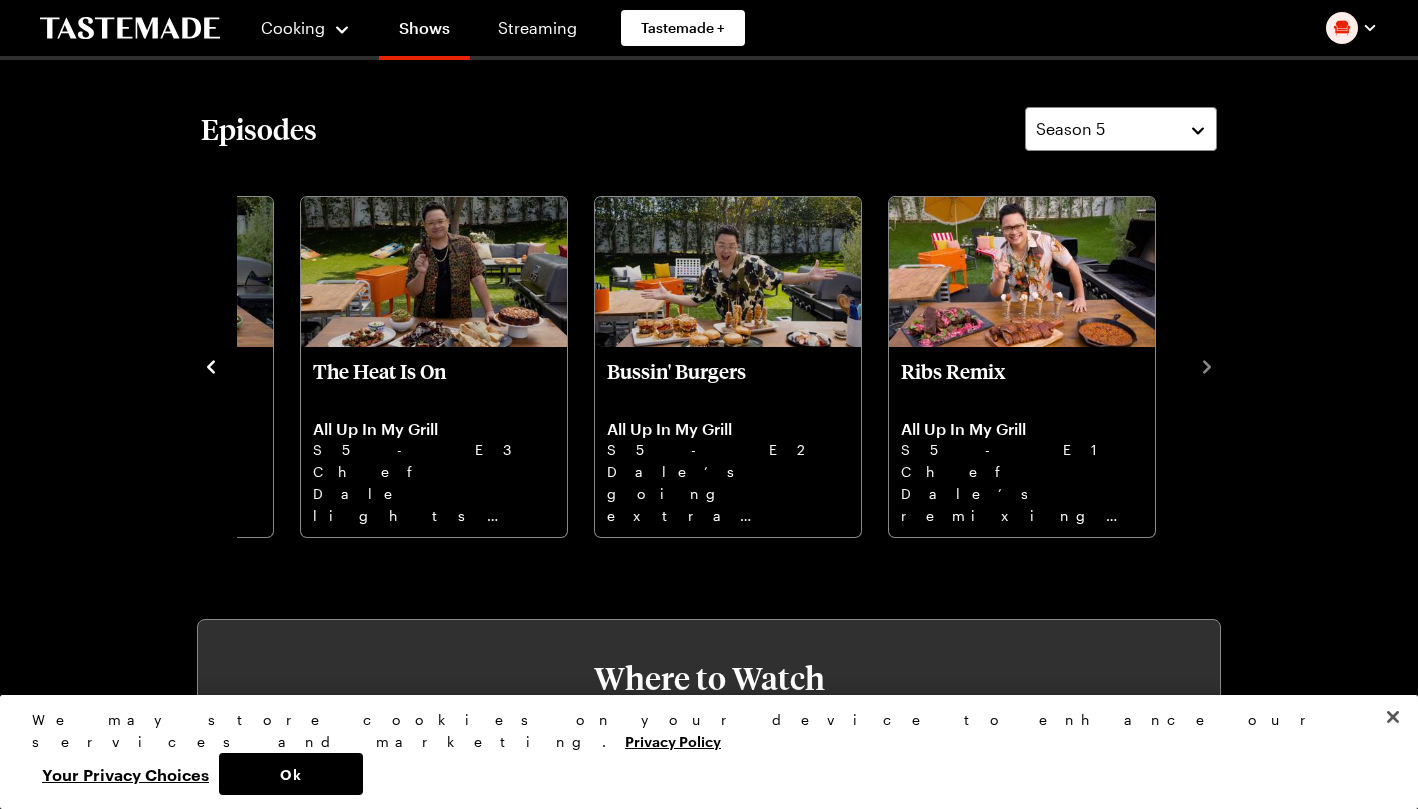 click on "Chef Dale’s remixing ribs, Miami-style BBQ, spicy beans, and sweet key lime cones - time to feast!" at bounding box center (1022, 493) 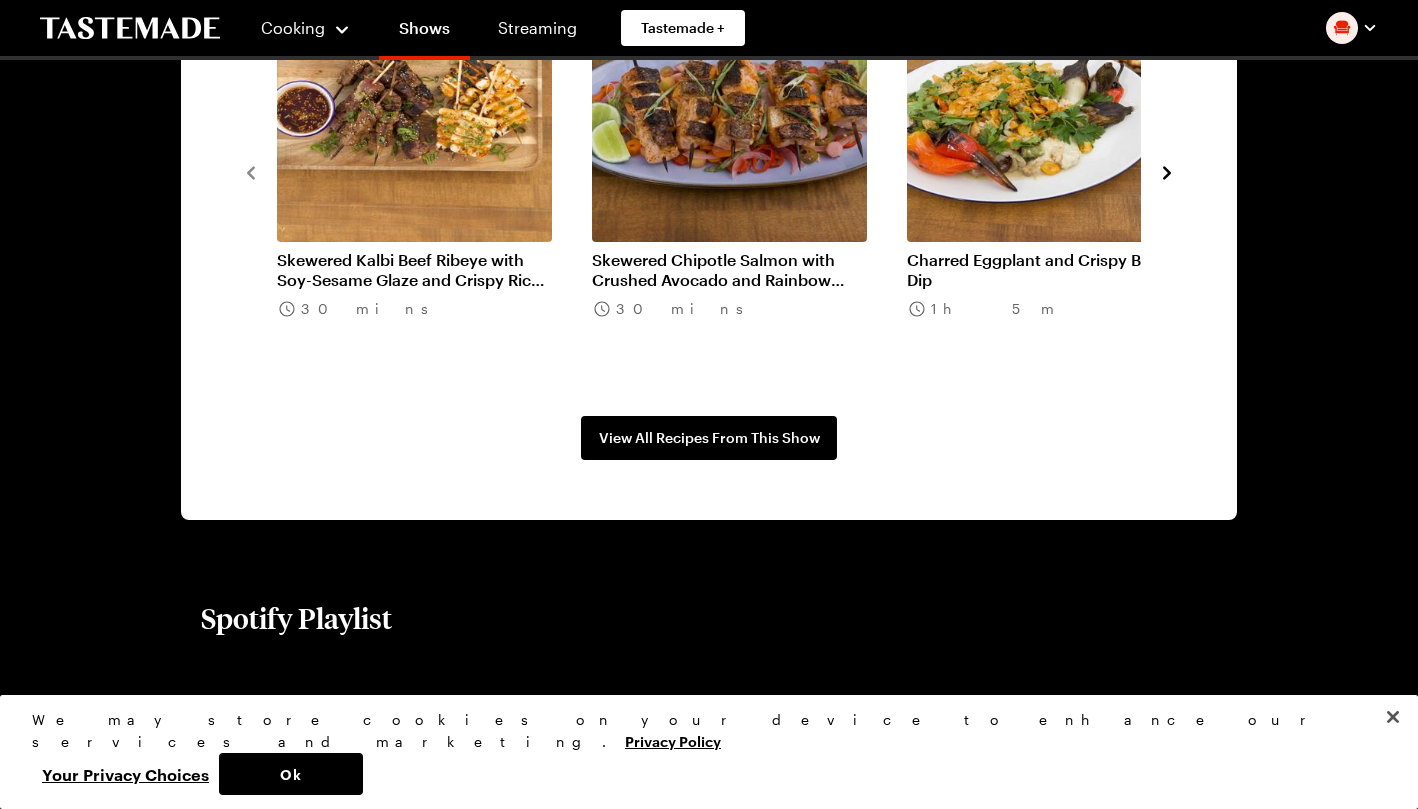 scroll, scrollTop: 1683, scrollLeft: 0, axis: vertical 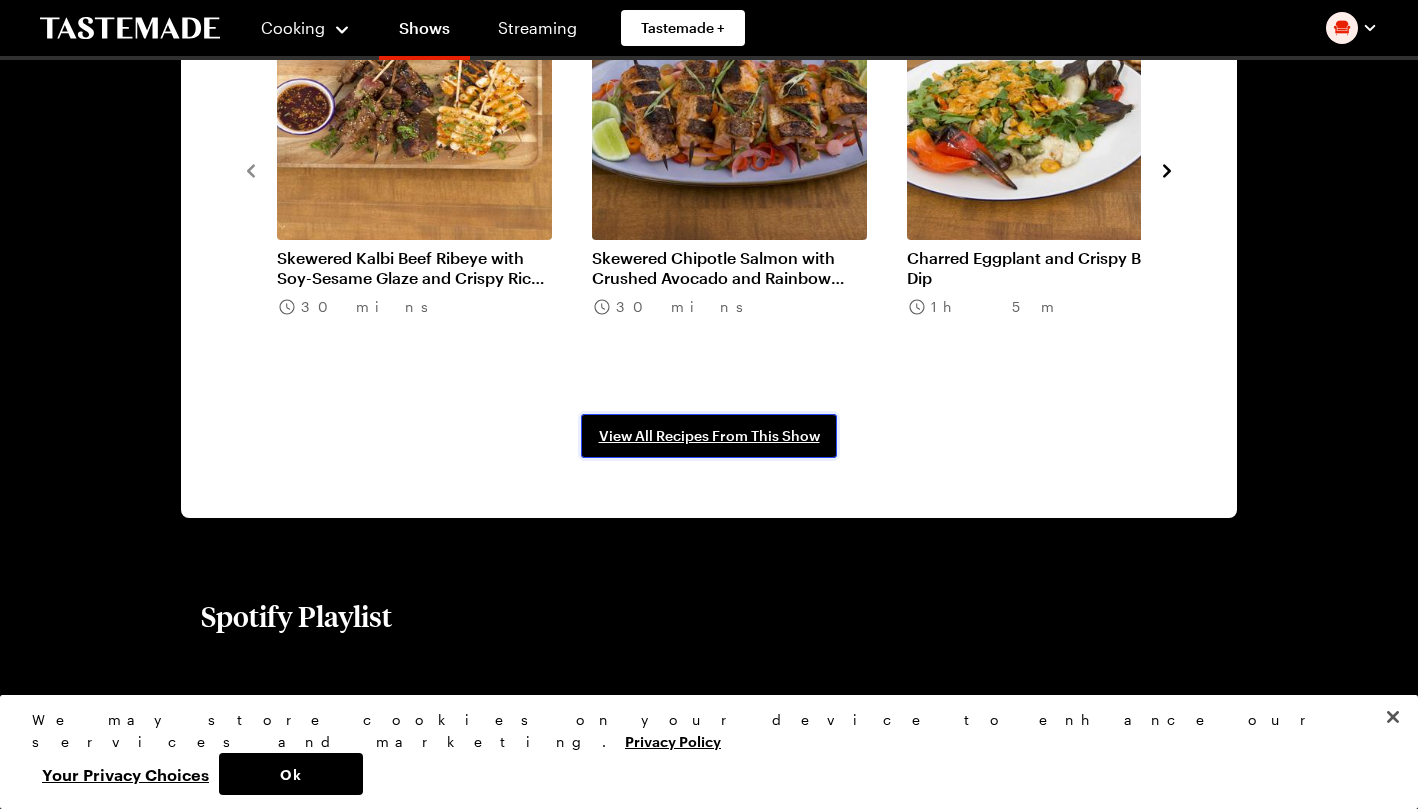 click on "View All Recipes From This Show" at bounding box center (709, 436) 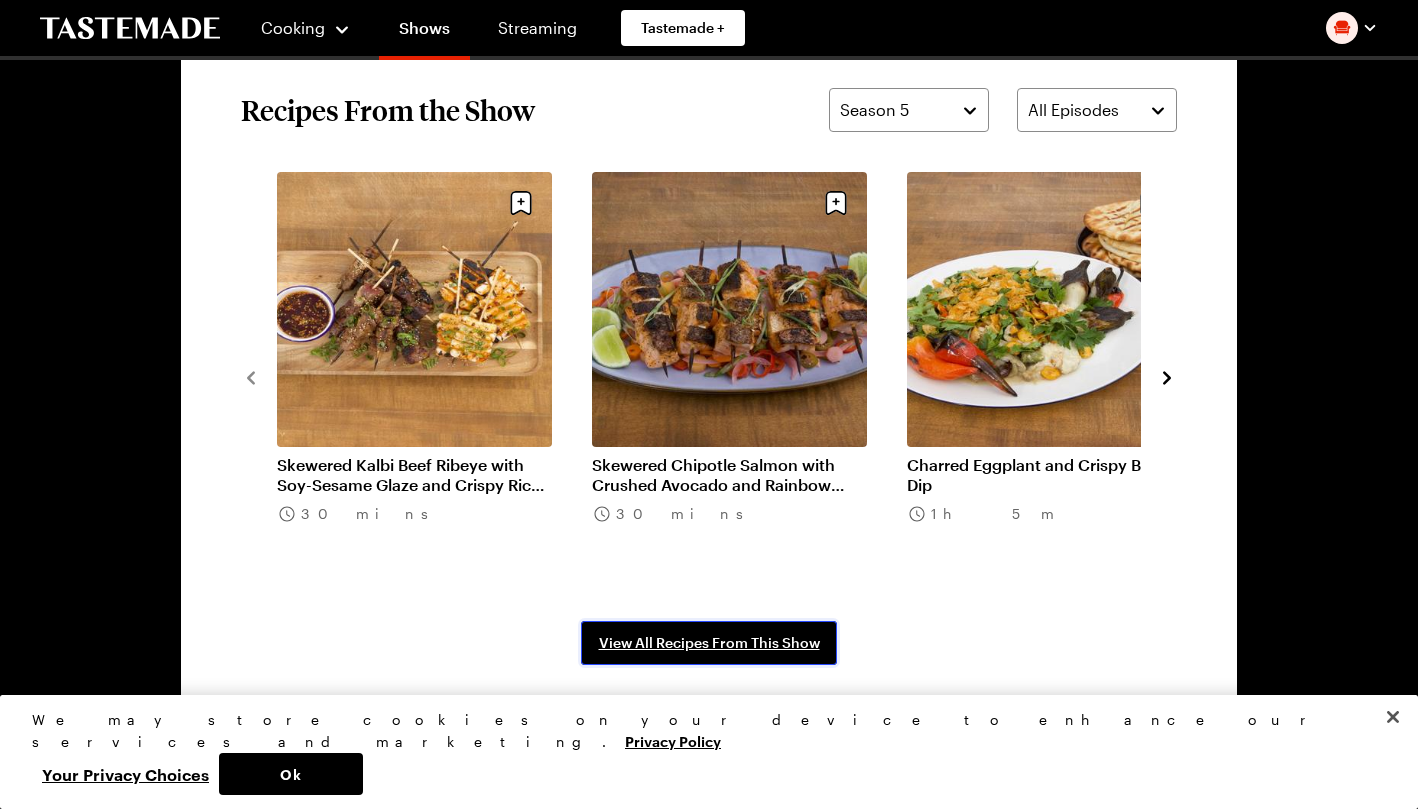 scroll, scrollTop: 1478, scrollLeft: 0, axis: vertical 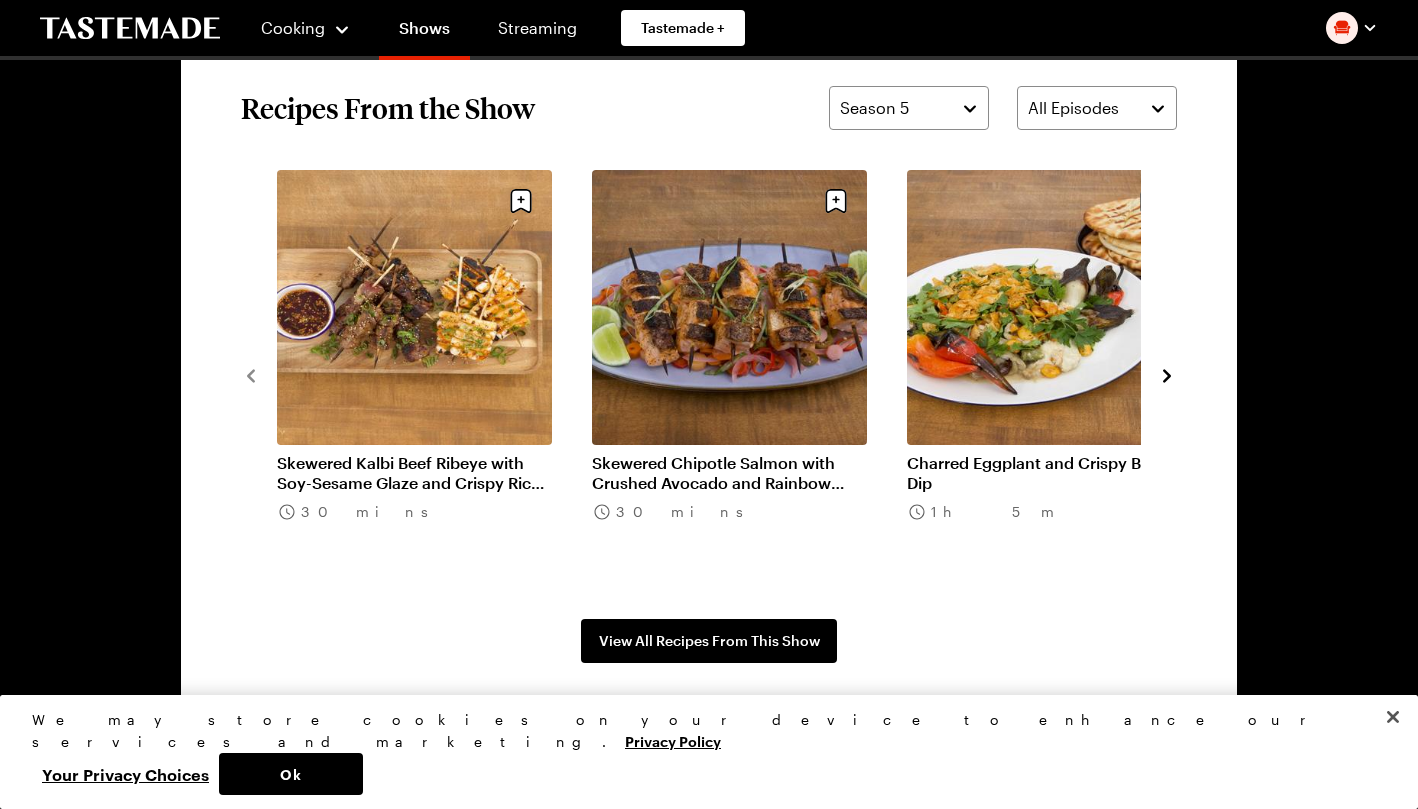 click 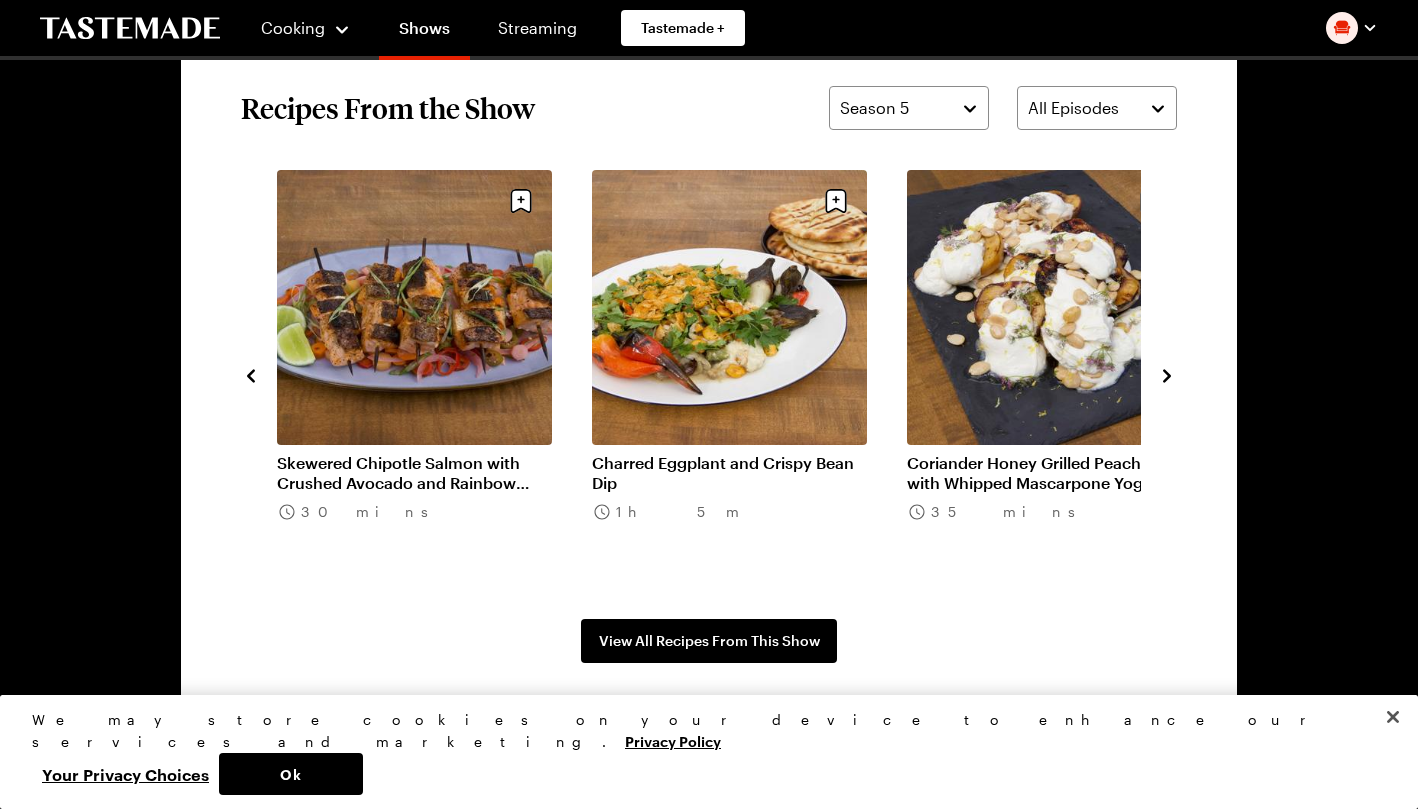 click 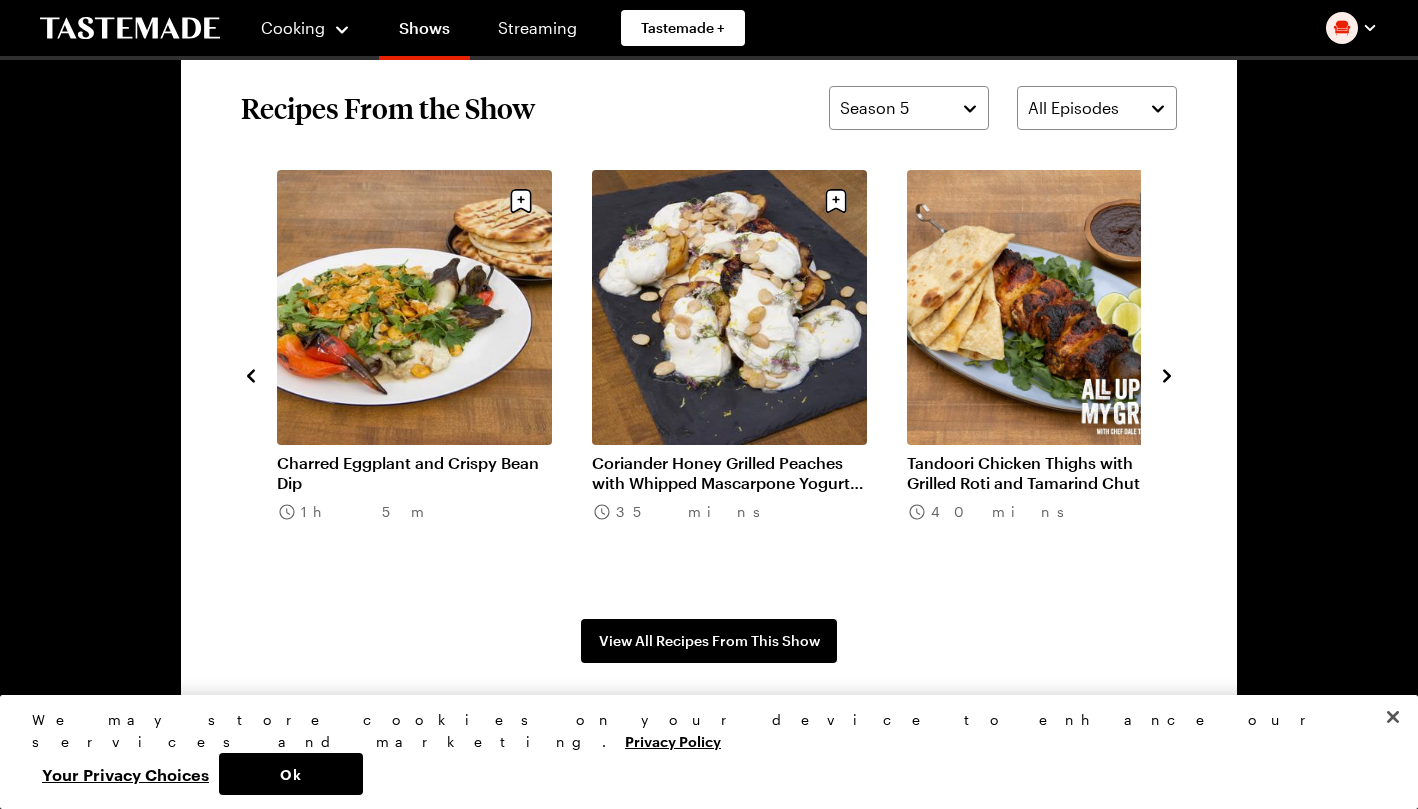 click 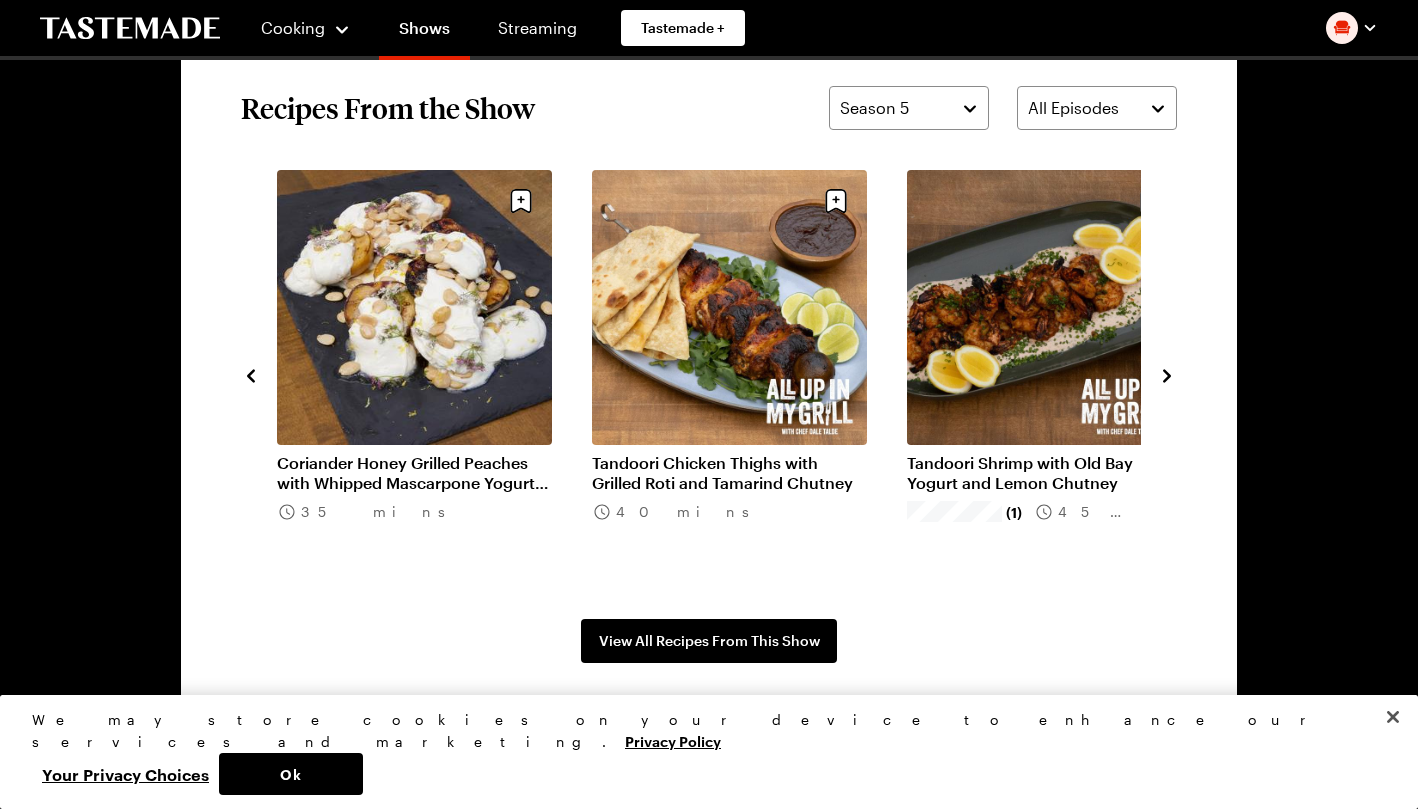 click 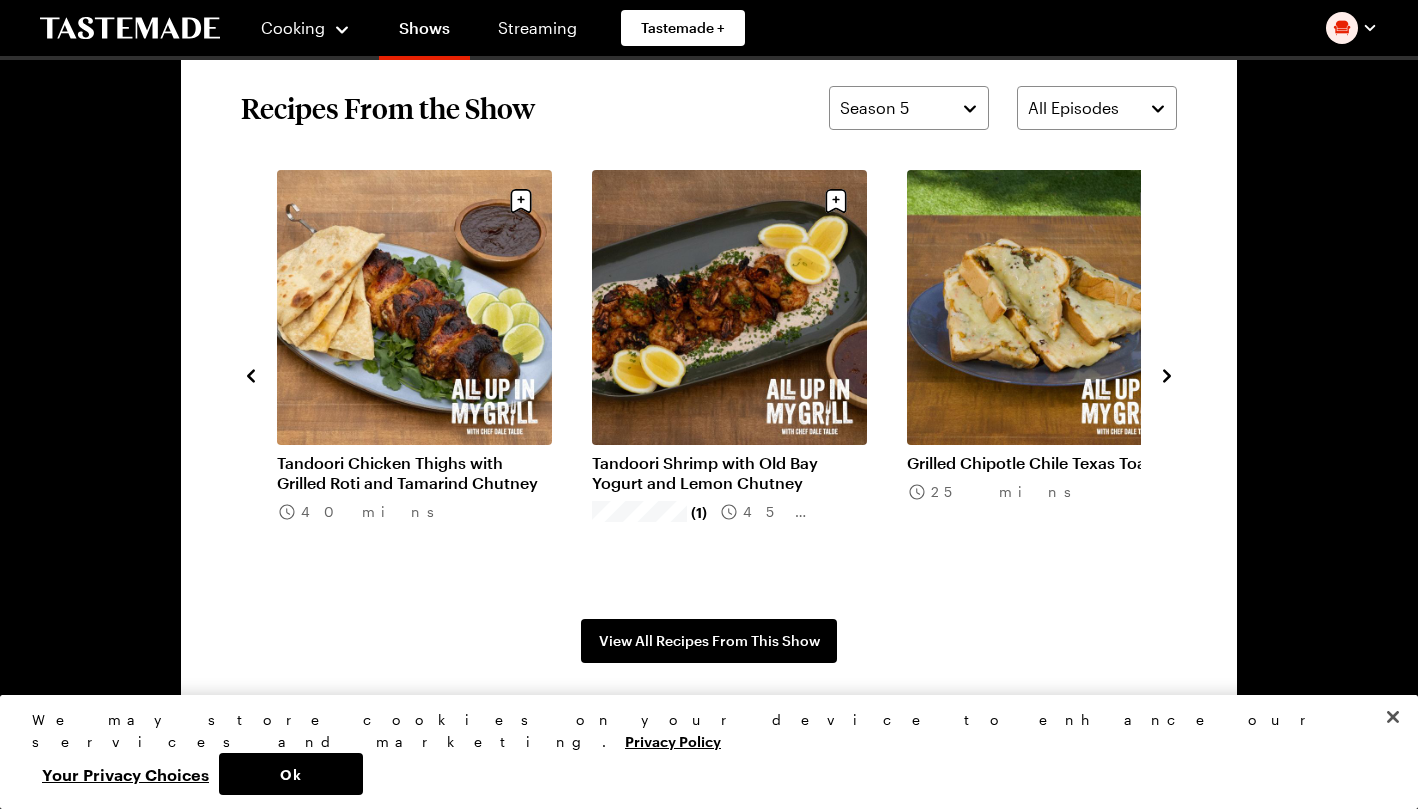 click on "All Episodes" at bounding box center (1097, 108) 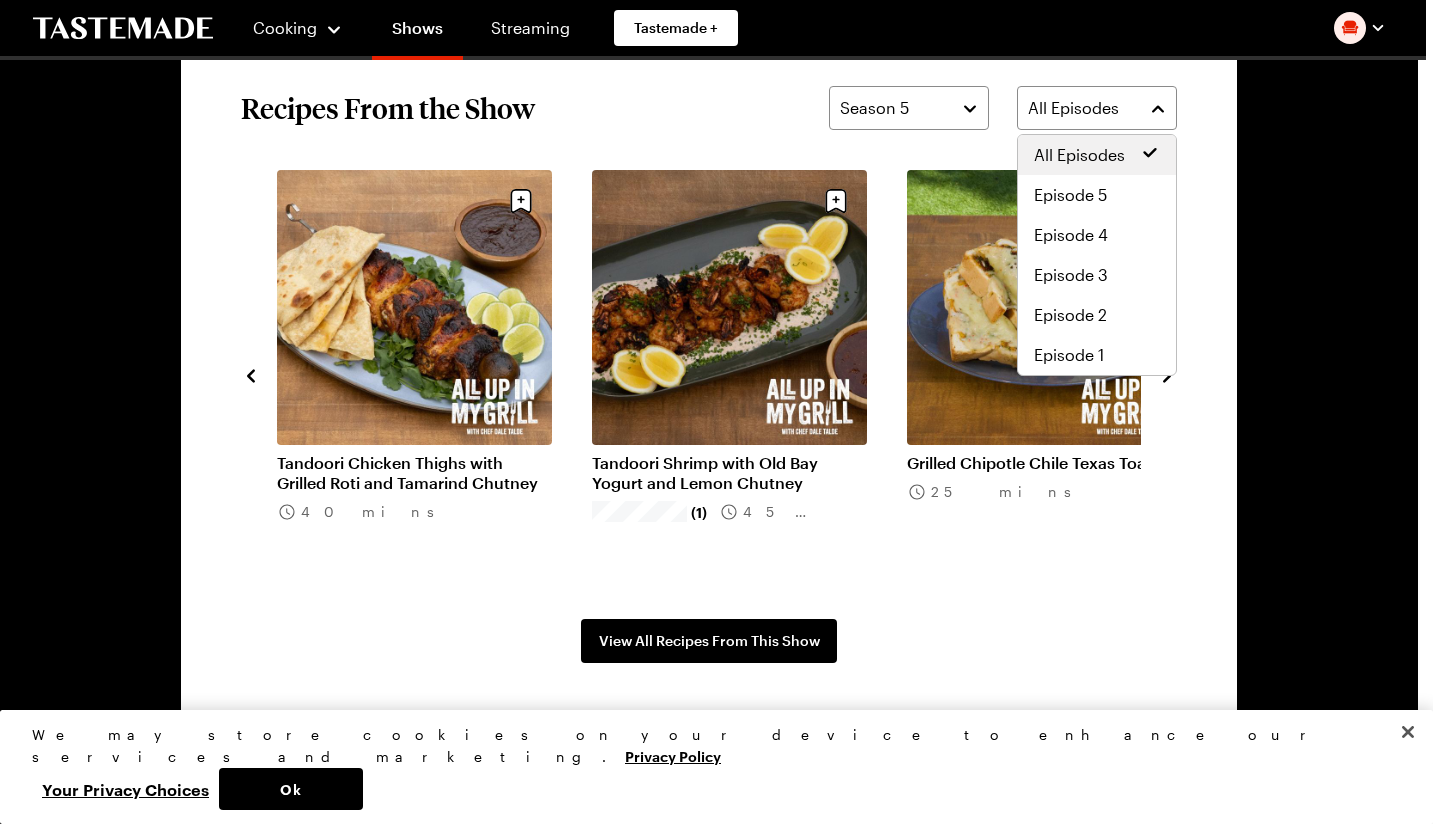 click on "Episode 1" at bounding box center [1069, 355] 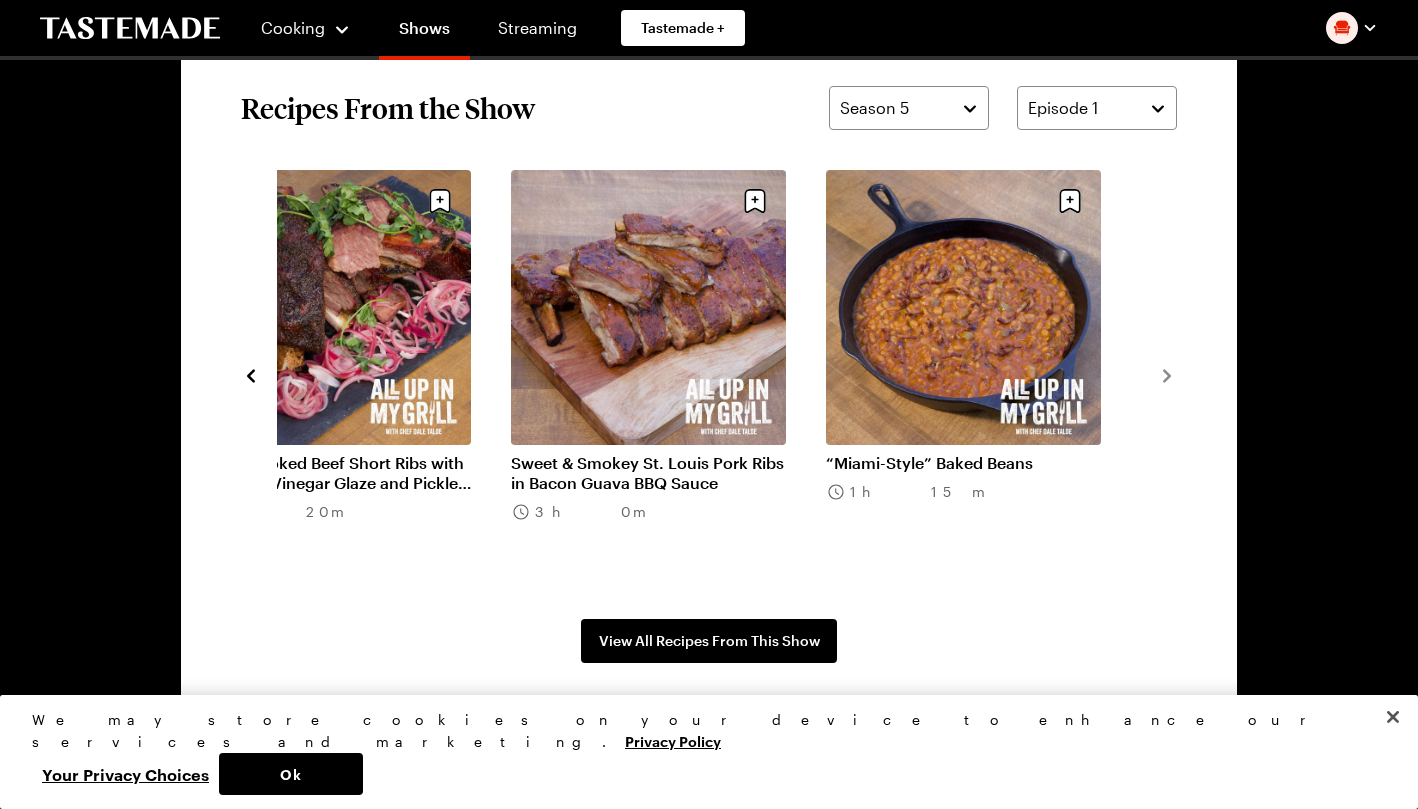 click on "Sweet & Smokey St. Louis Pork Ribs in Bacon Guava BBQ Sauce" at bounding box center (648, 473) 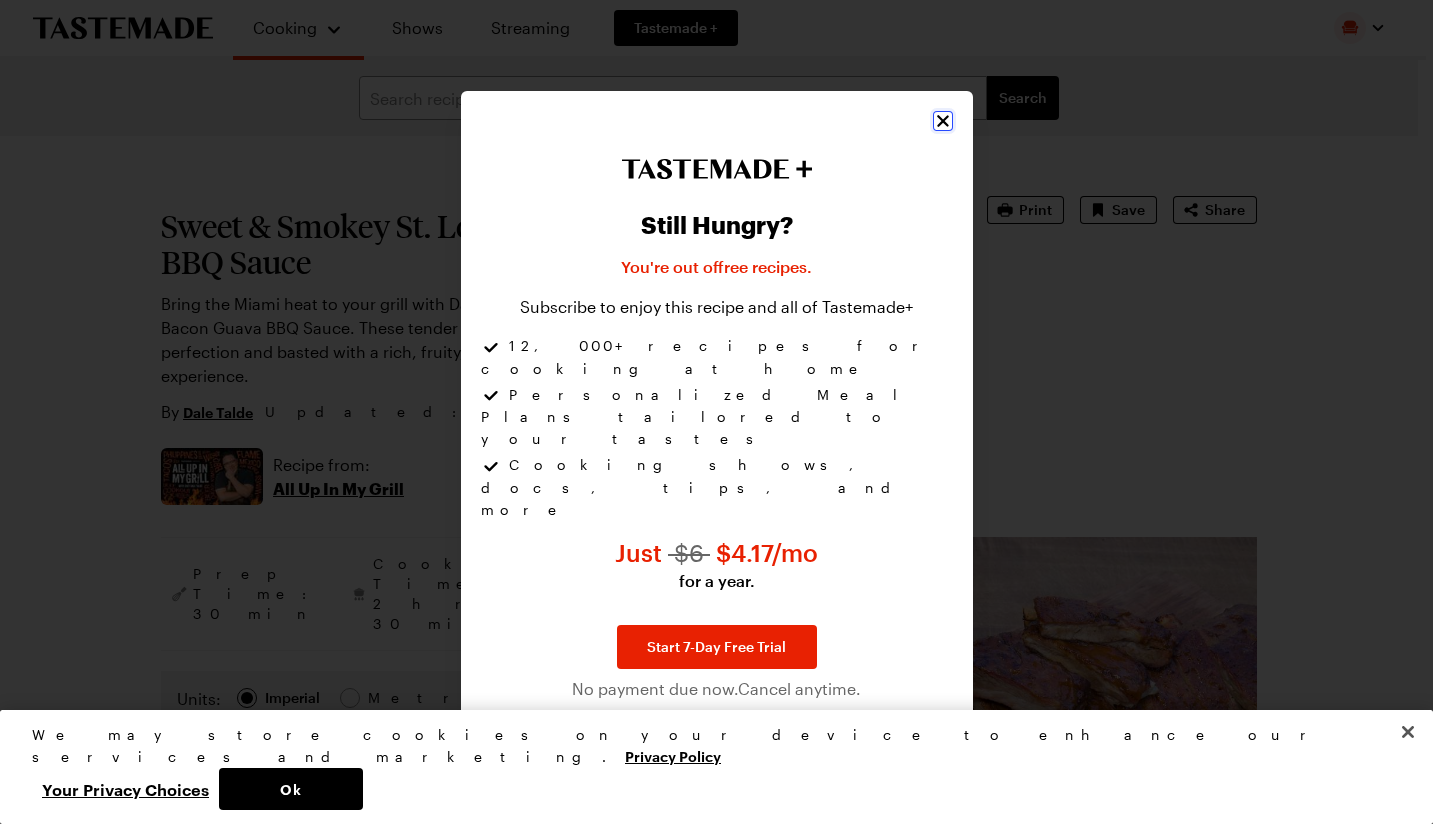 click 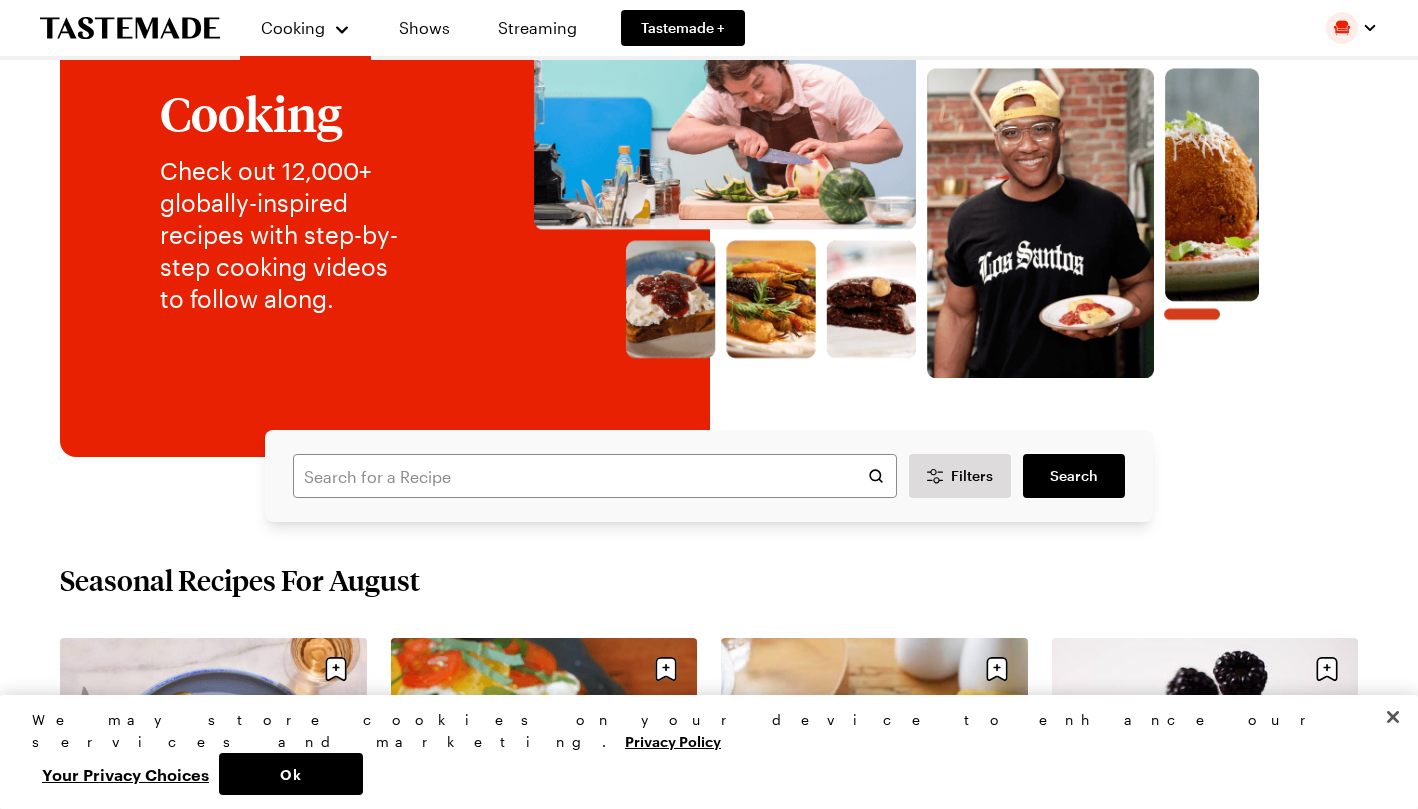 scroll, scrollTop: 0, scrollLeft: 0, axis: both 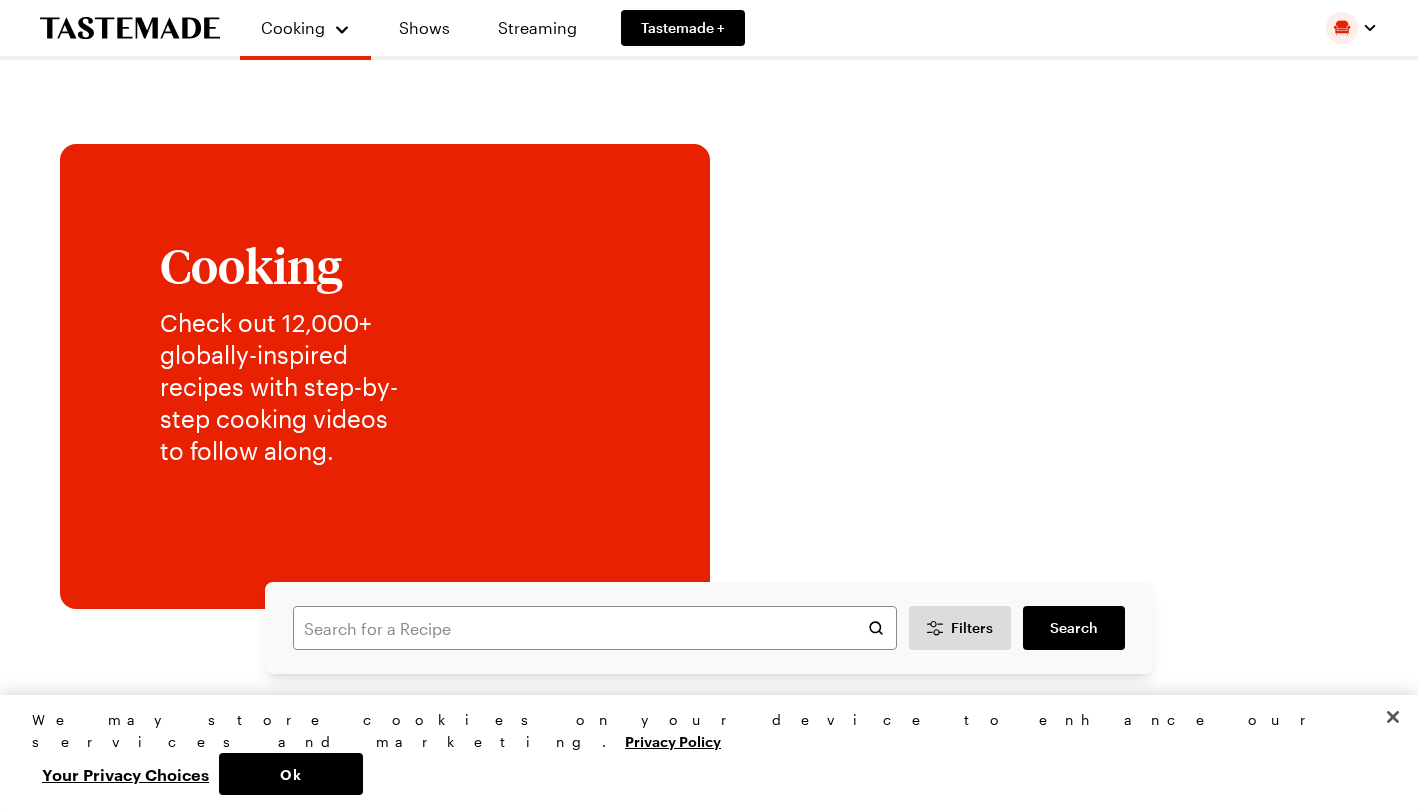 click at bounding box center (896, 325) 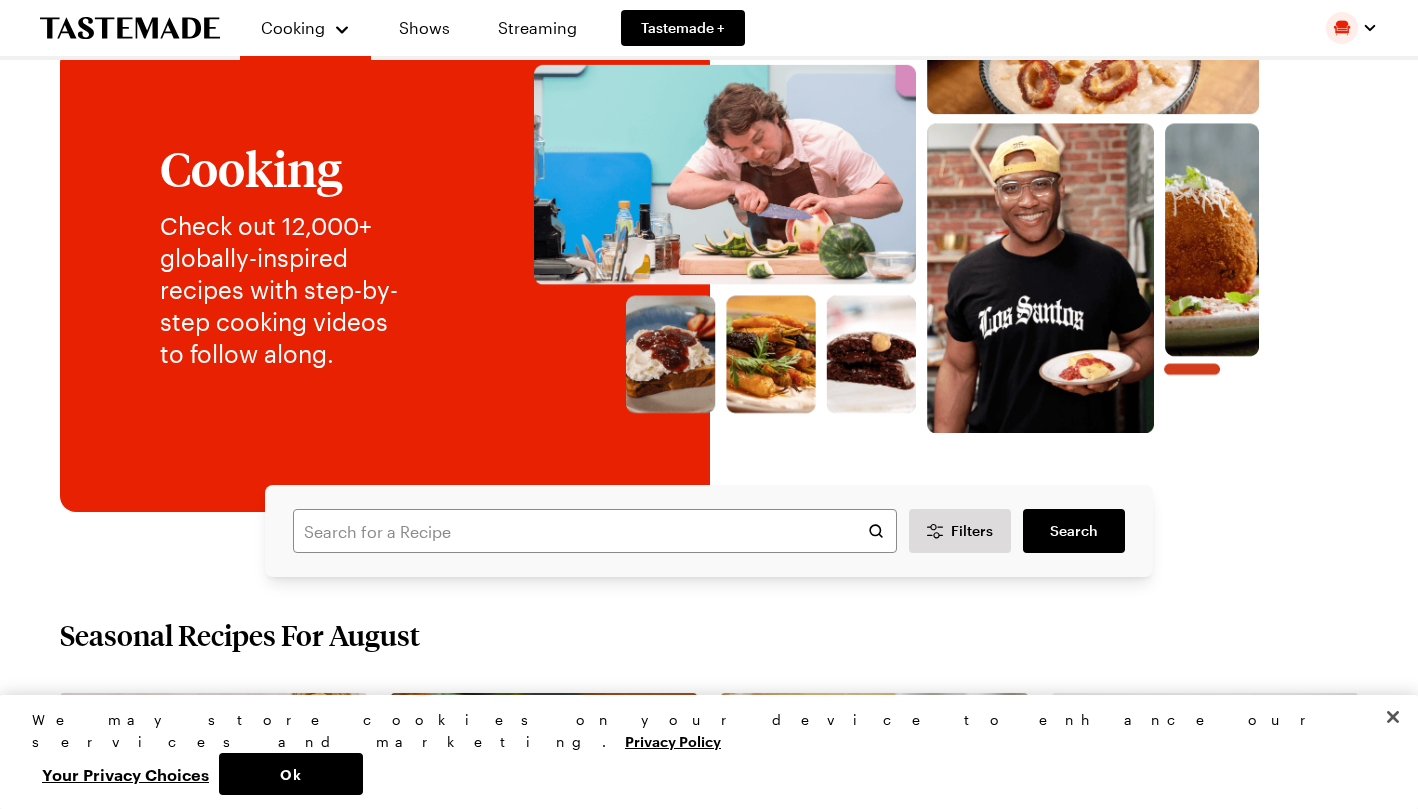 scroll, scrollTop: 0, scrollLeft: 0, axis: both 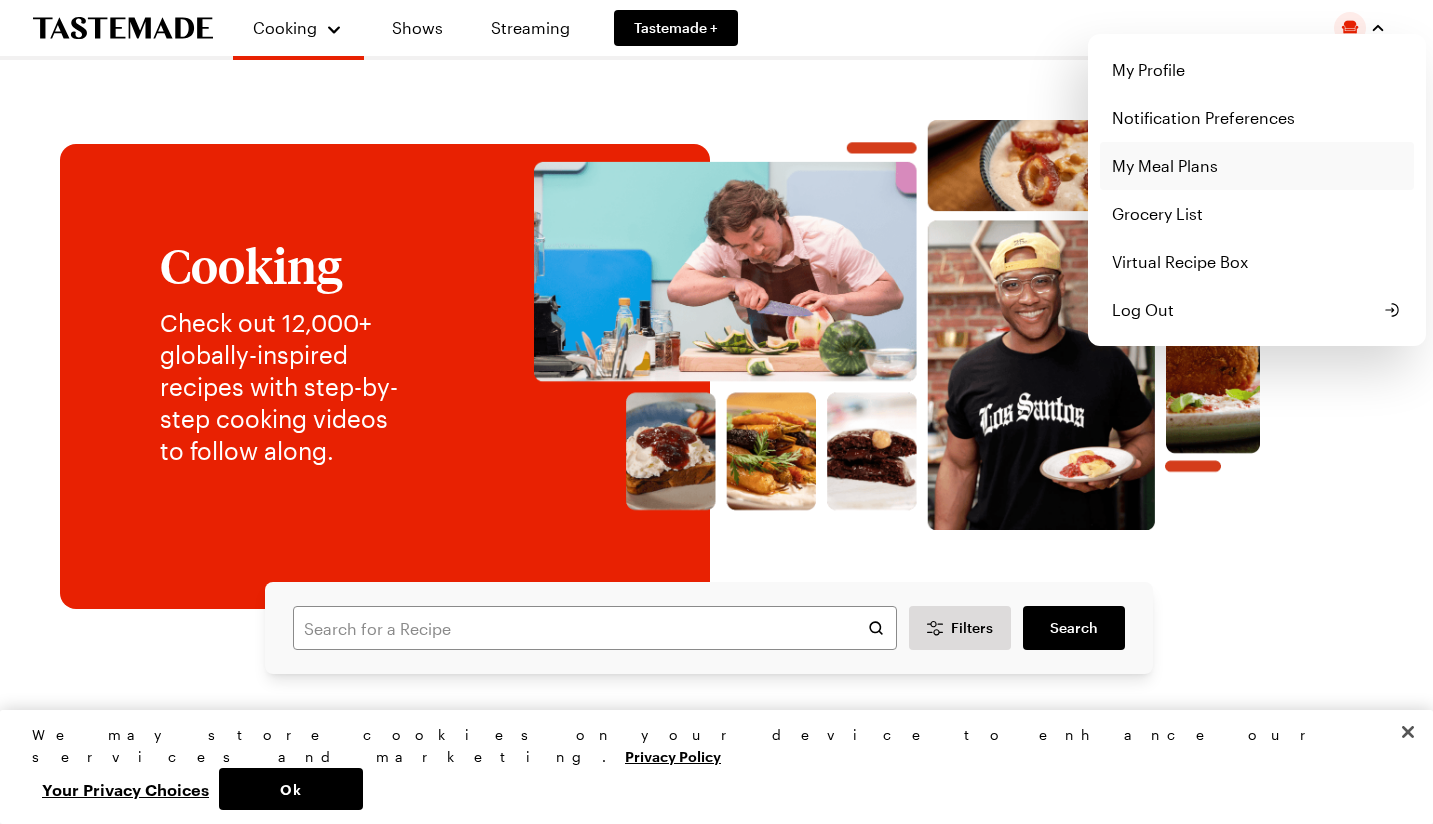 click on "My Meal Plans" at bounding box center (1257, 166) 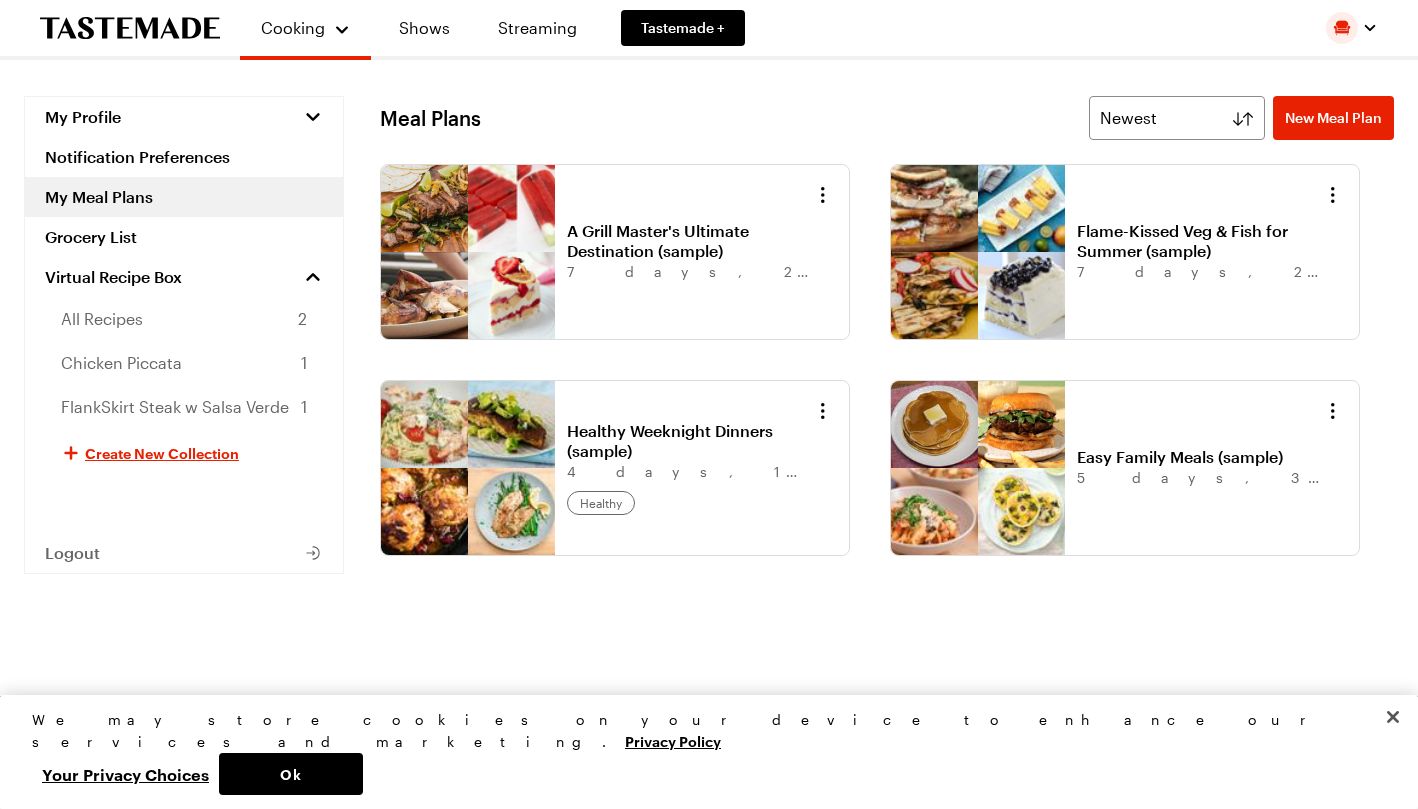click at bounding box center (1352, 28) 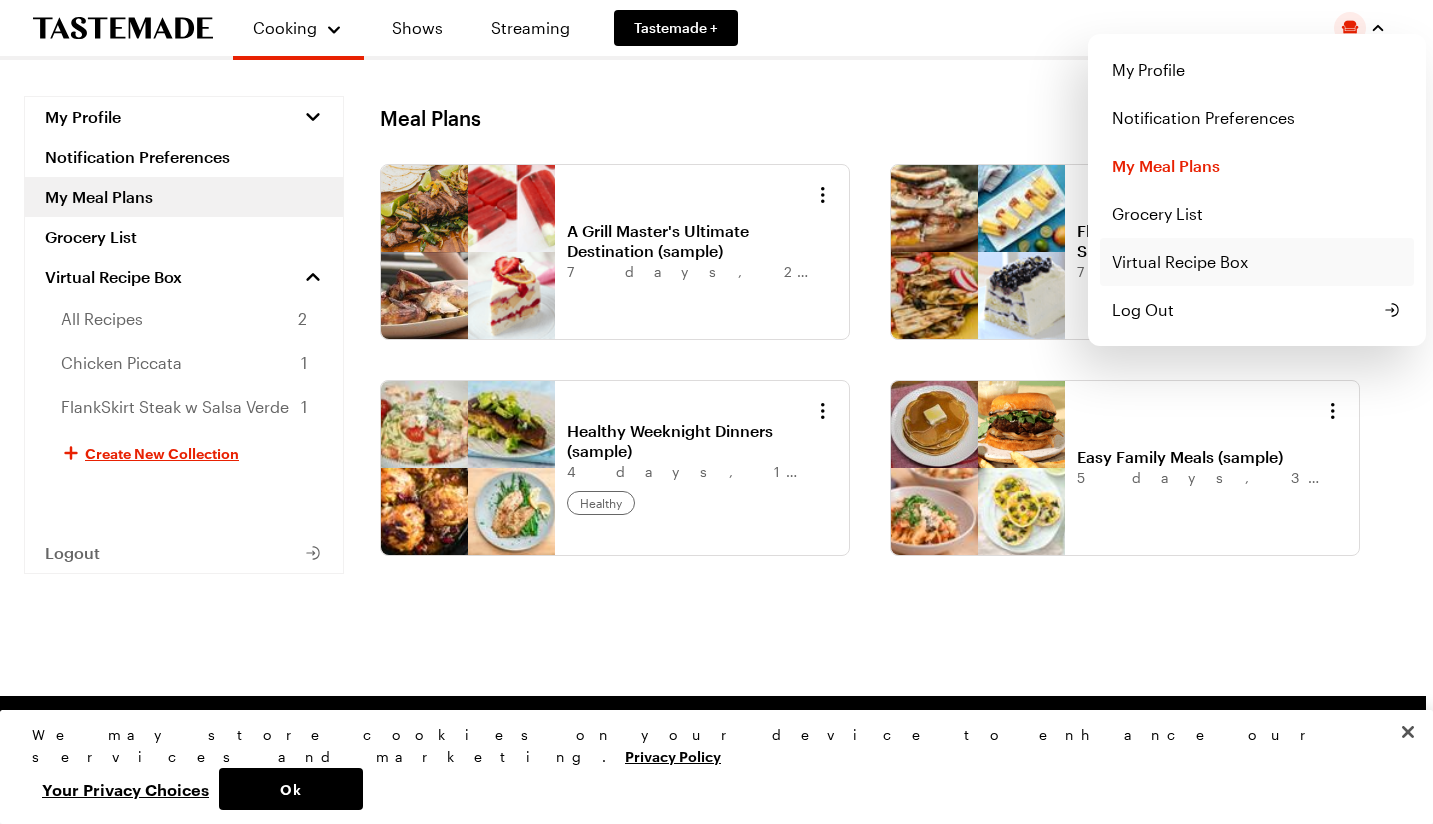 click on "Virtual Recipe Box" at bounding box center [1257, 262] 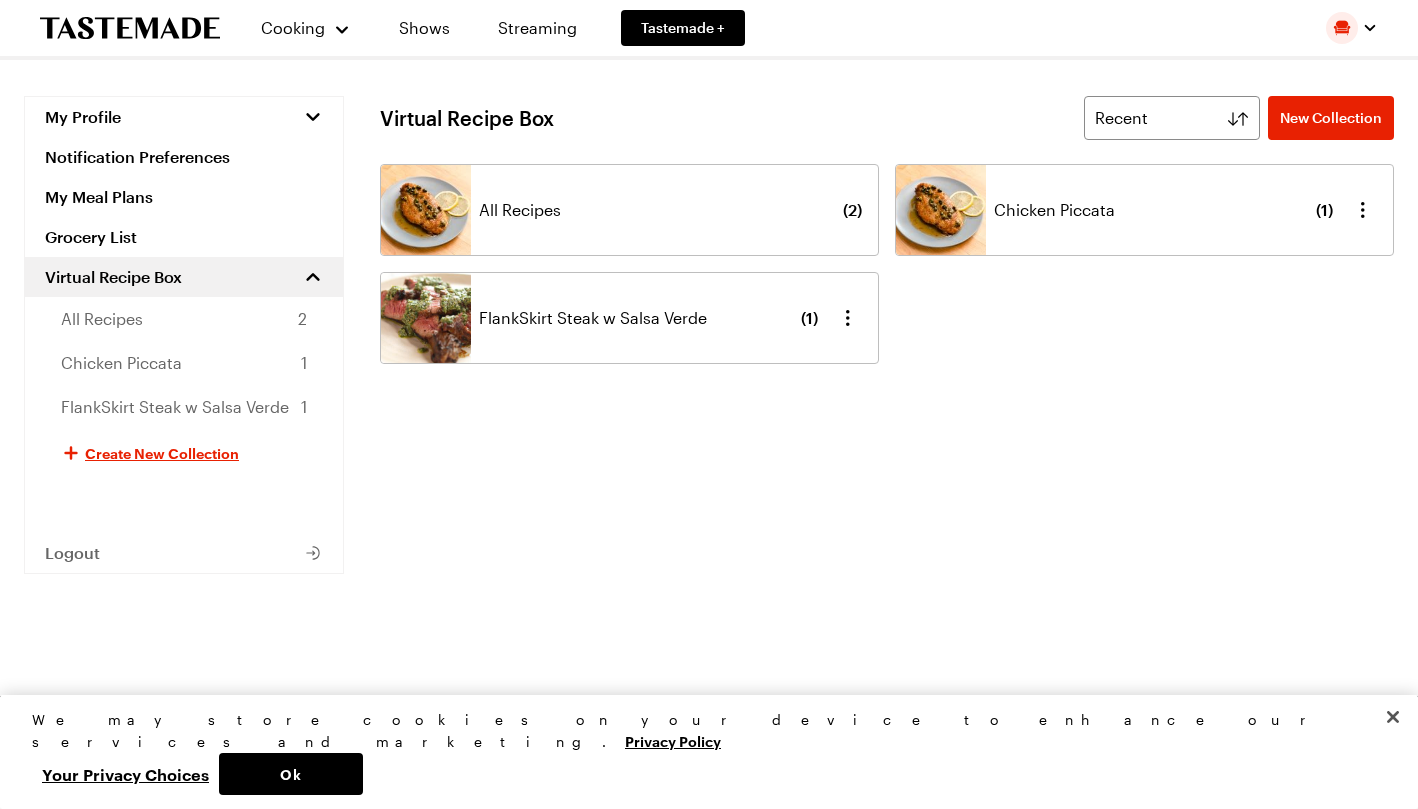 click 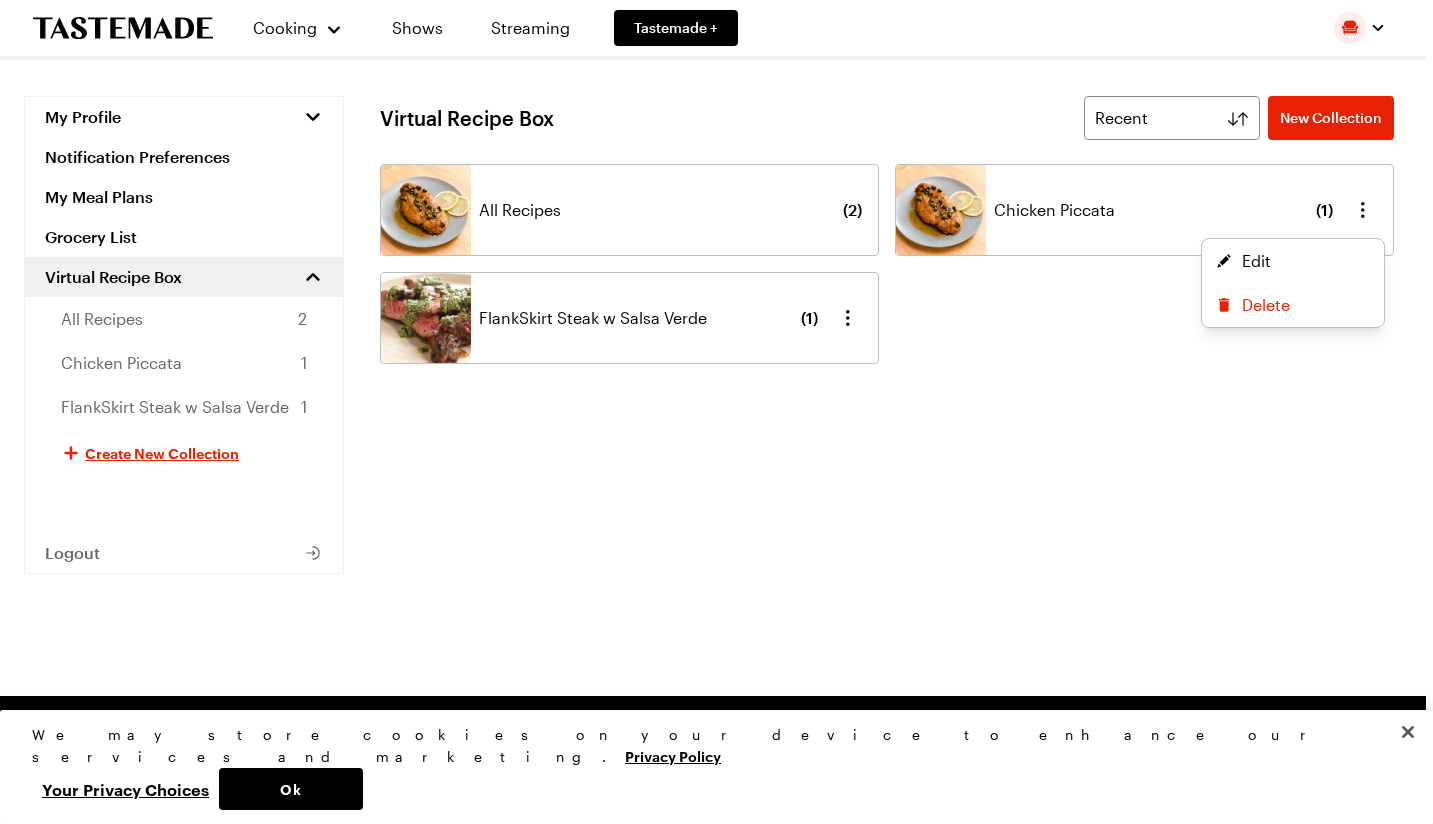 click on "Virtual Recipe Box Recent New Collection Recent All Recipes ( 2 ) Chicken Piccata ( 1 ) Edit Delete FlankSkirt Steak w Salsa Verde ( 1 )" at bounding box center (887, 396) 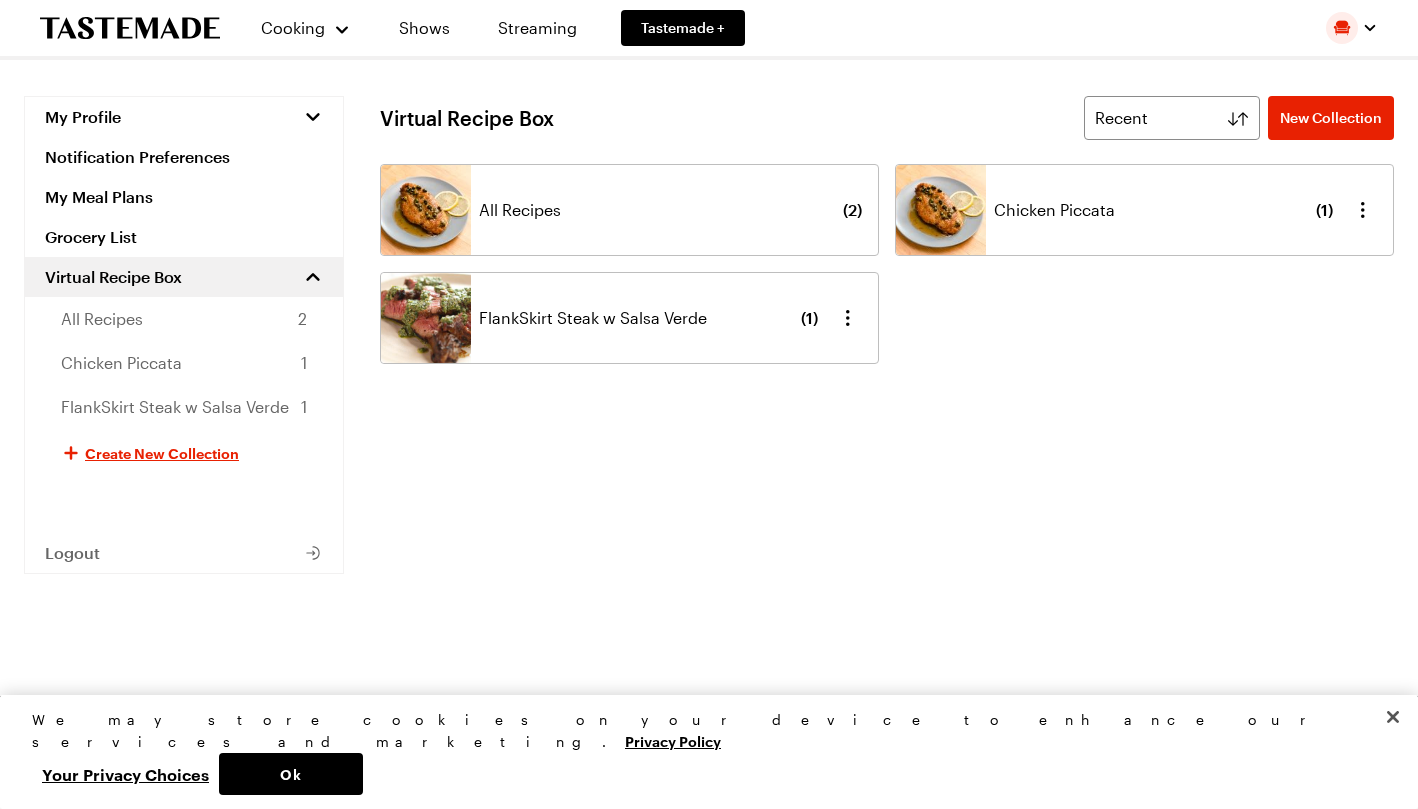 click 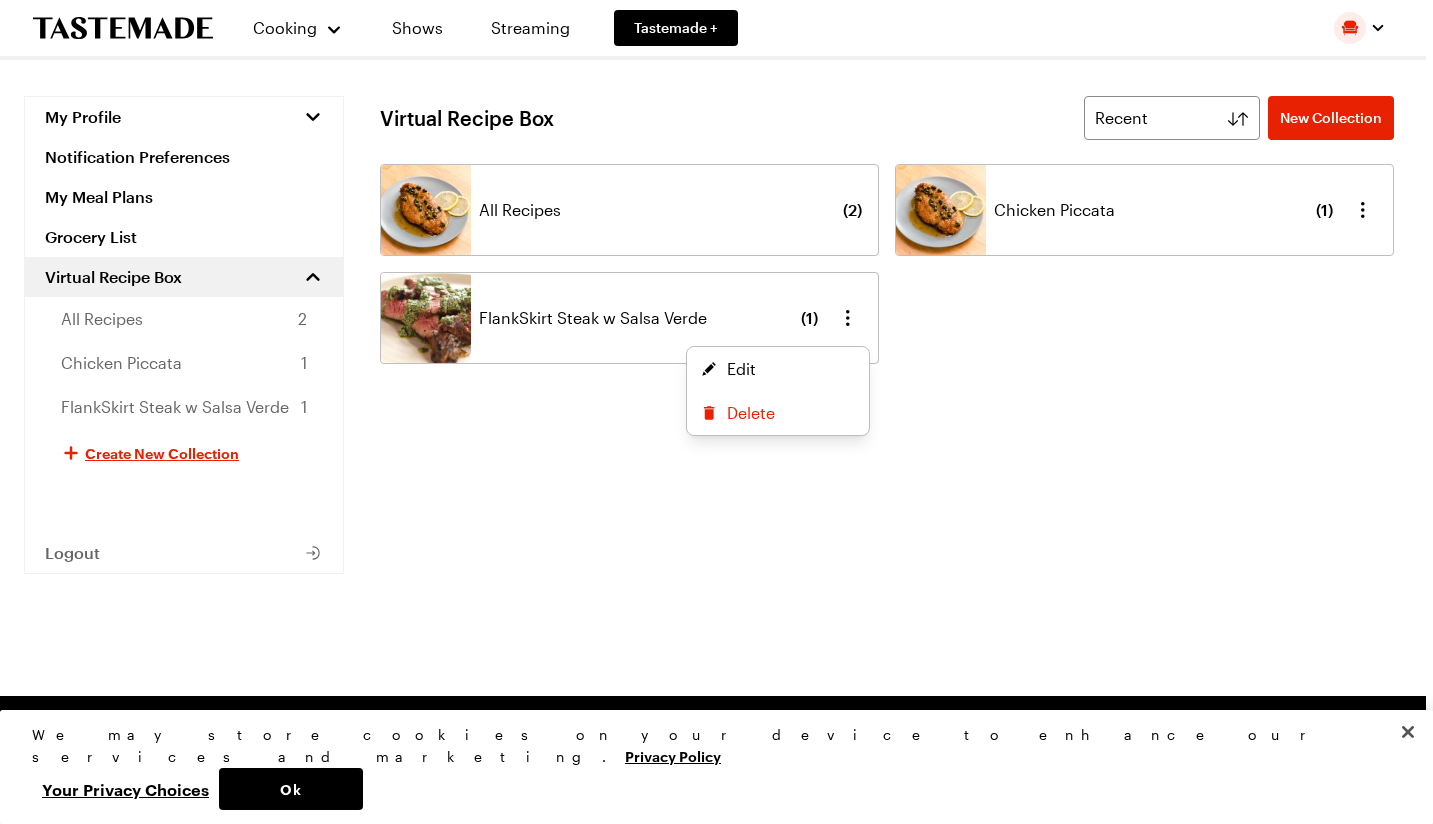 click on "Delete" at bounding box center [778, 413] 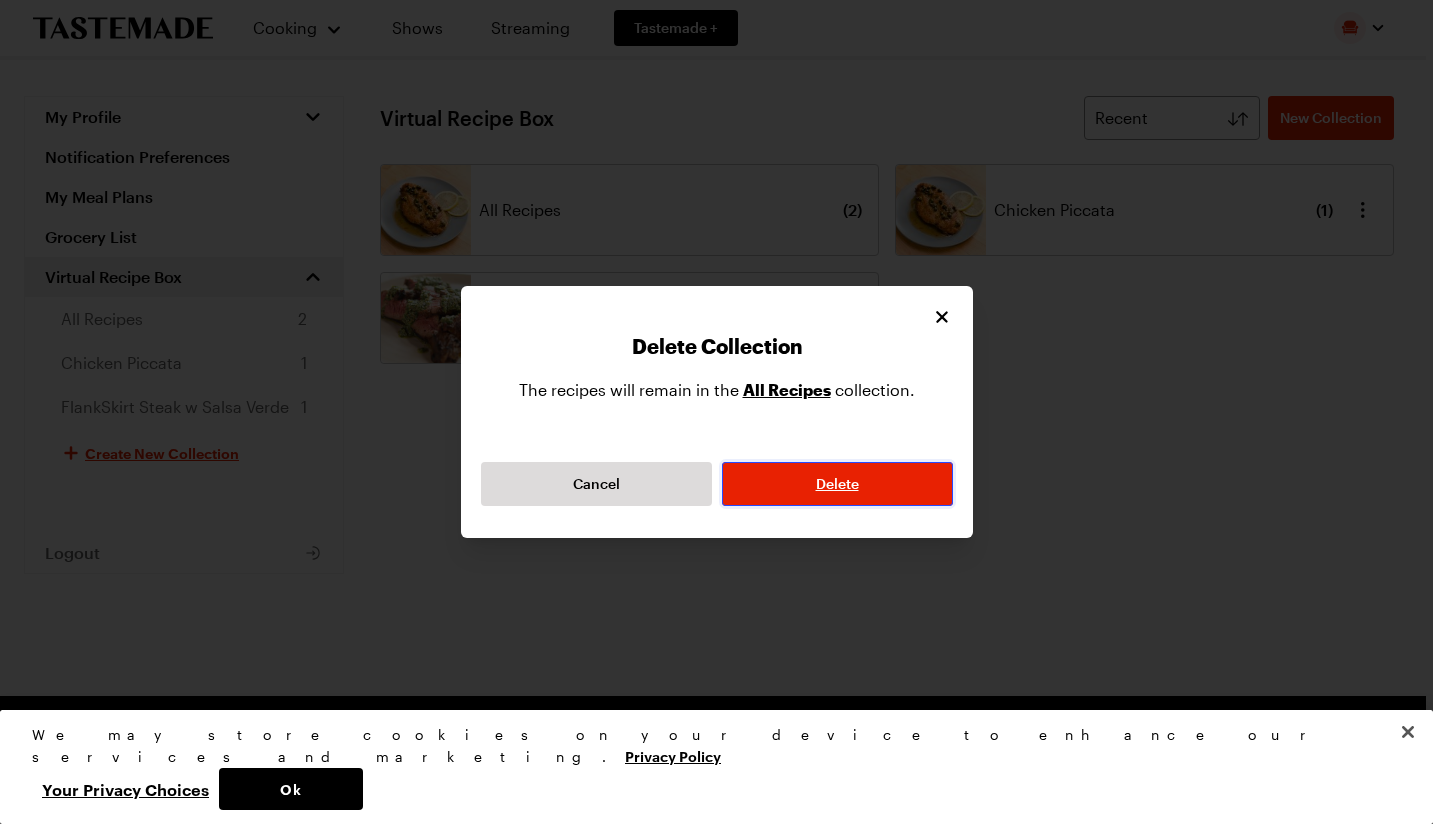 click on "Delete" at bounding box center (837, 484) 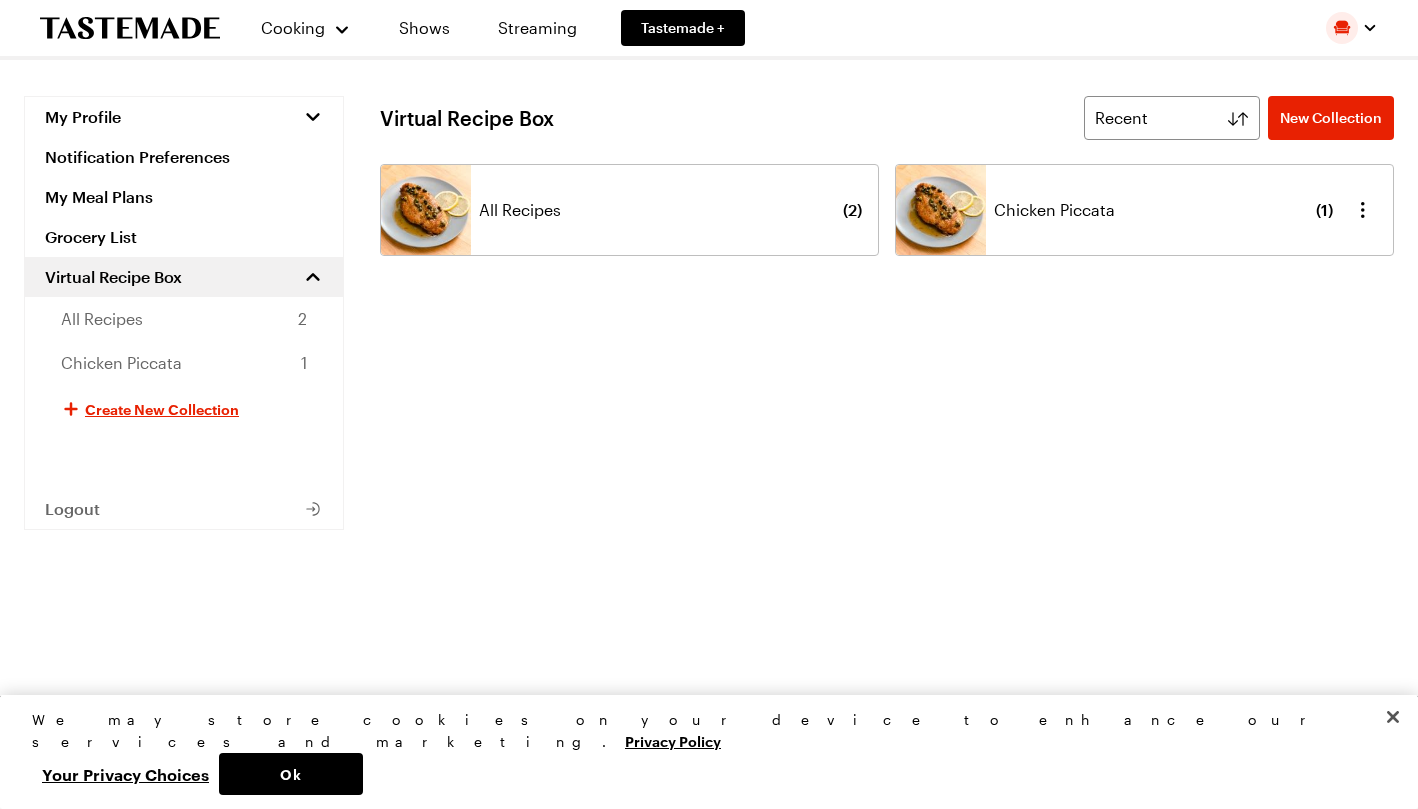 click on "All Recipes ( 2 )" at bounding box center [670, 210] 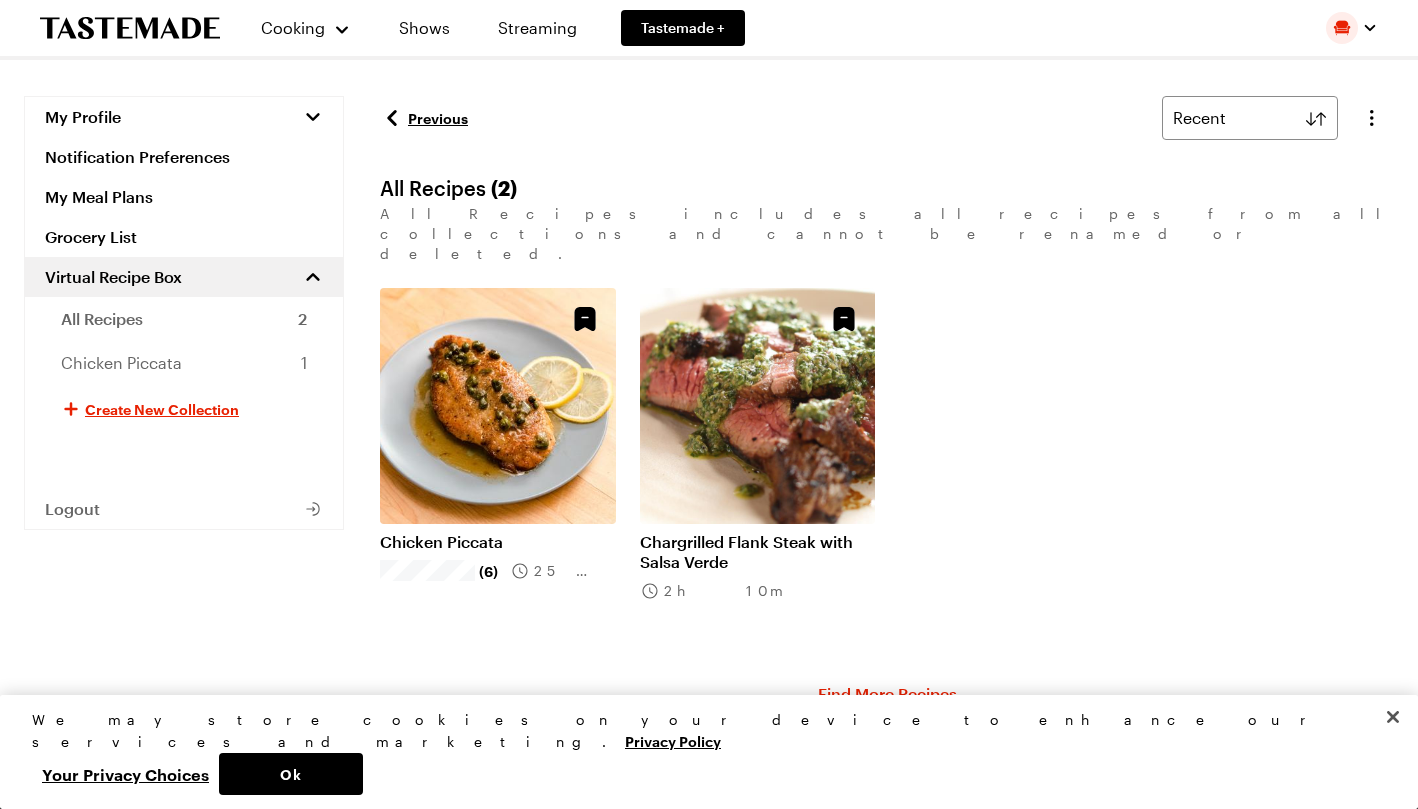 click 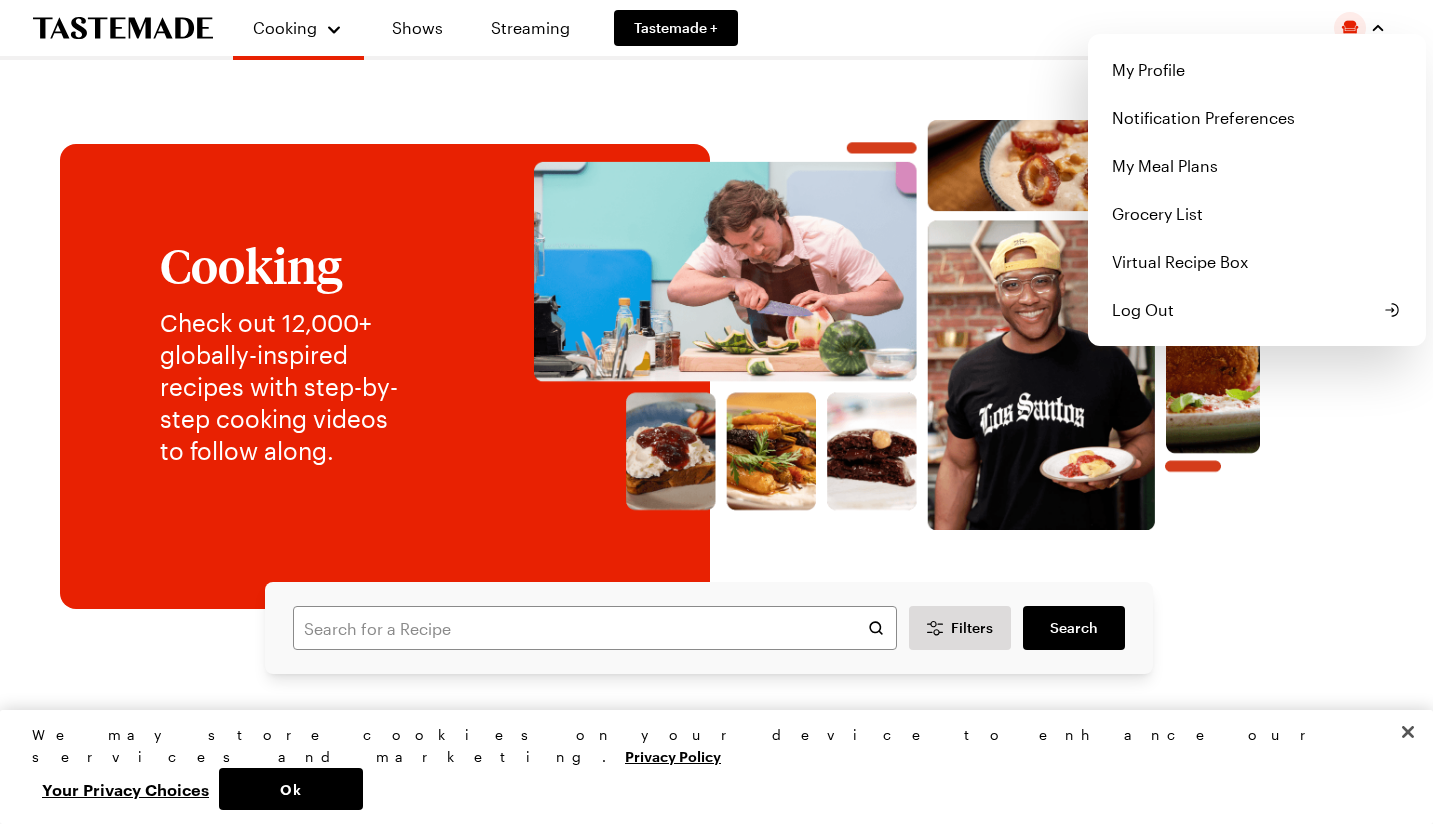 click on "Virtual Recipe Box" at bounding box center (1257, 262) 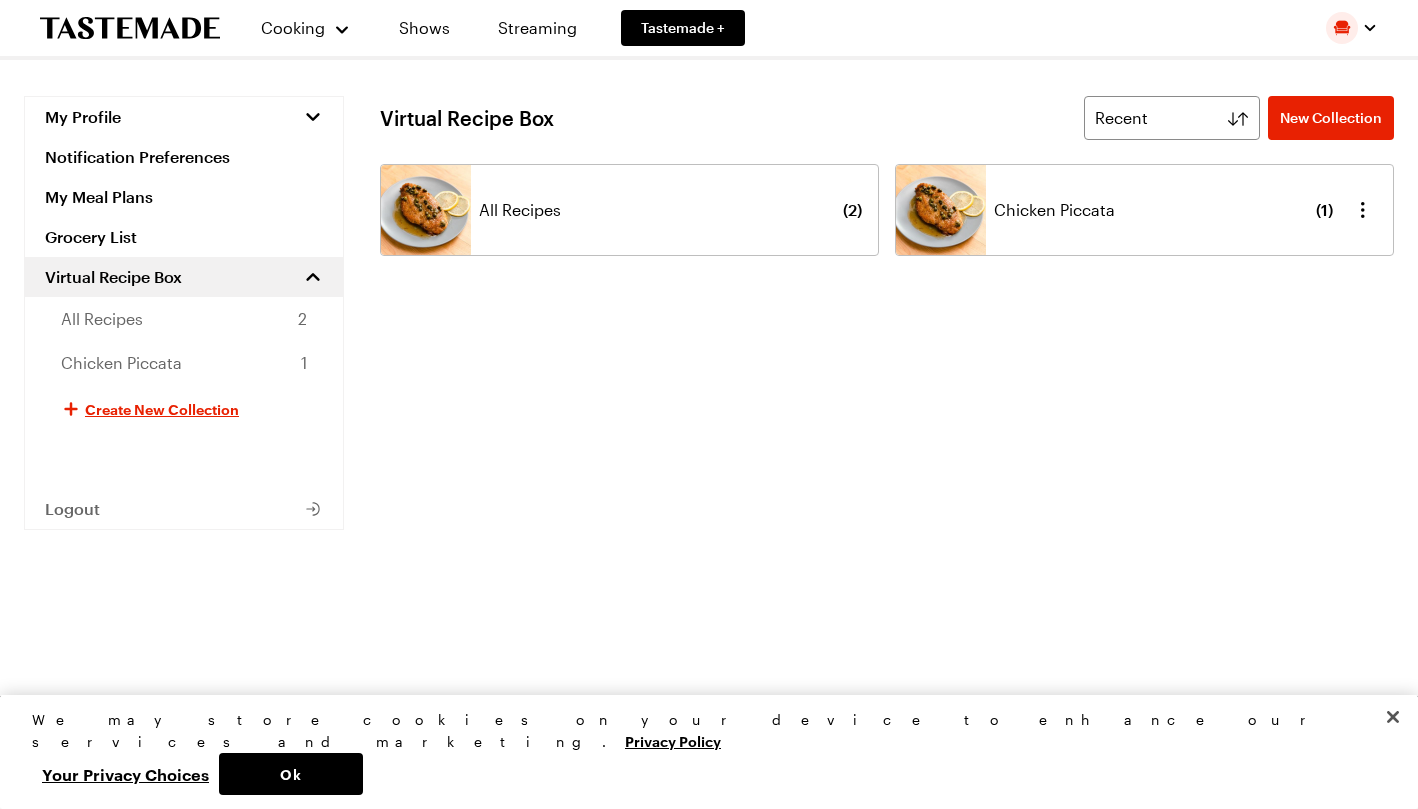 click on "Chicken Piccata ( 1 )" at bounding box center [1163, 210] 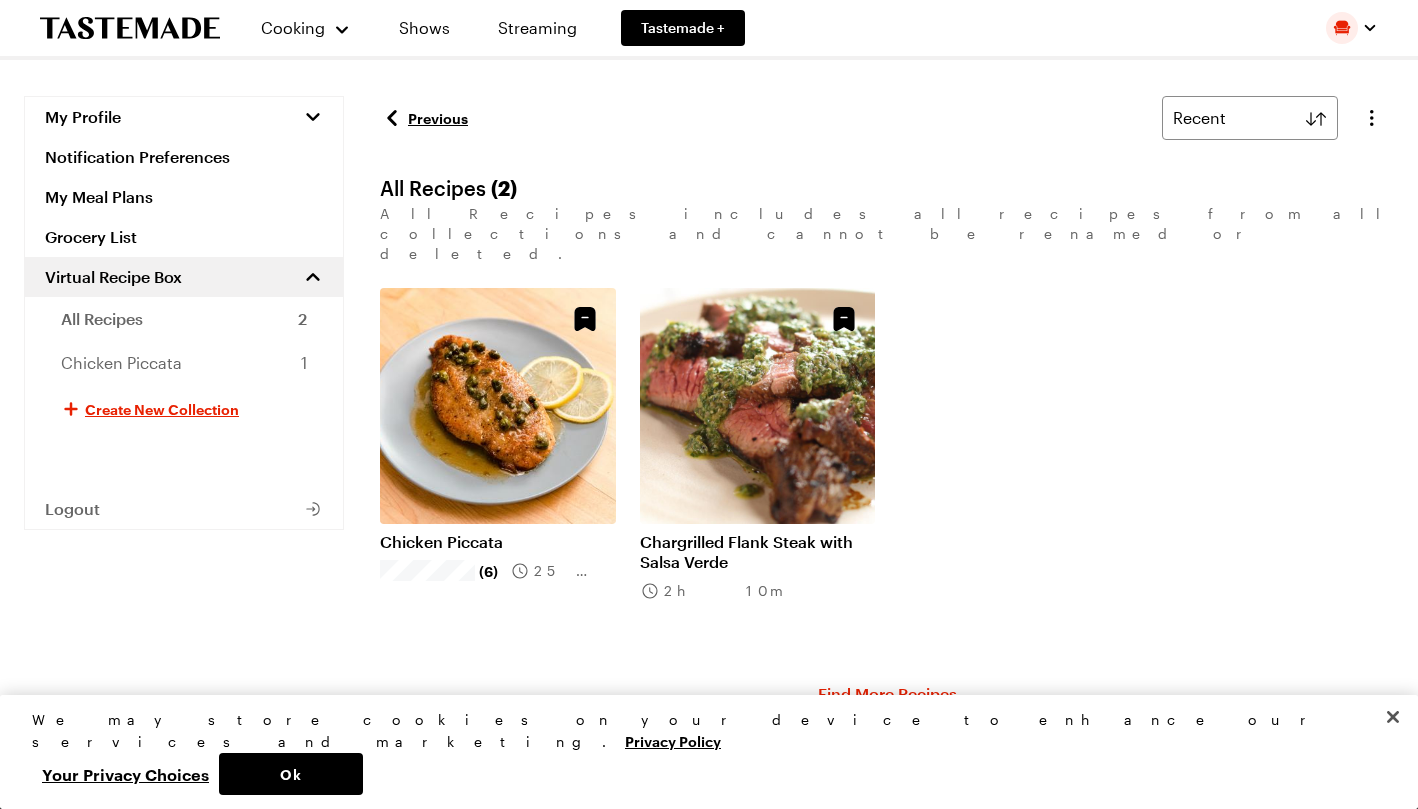 click on "Recent" at bounding box center [1235, 118] 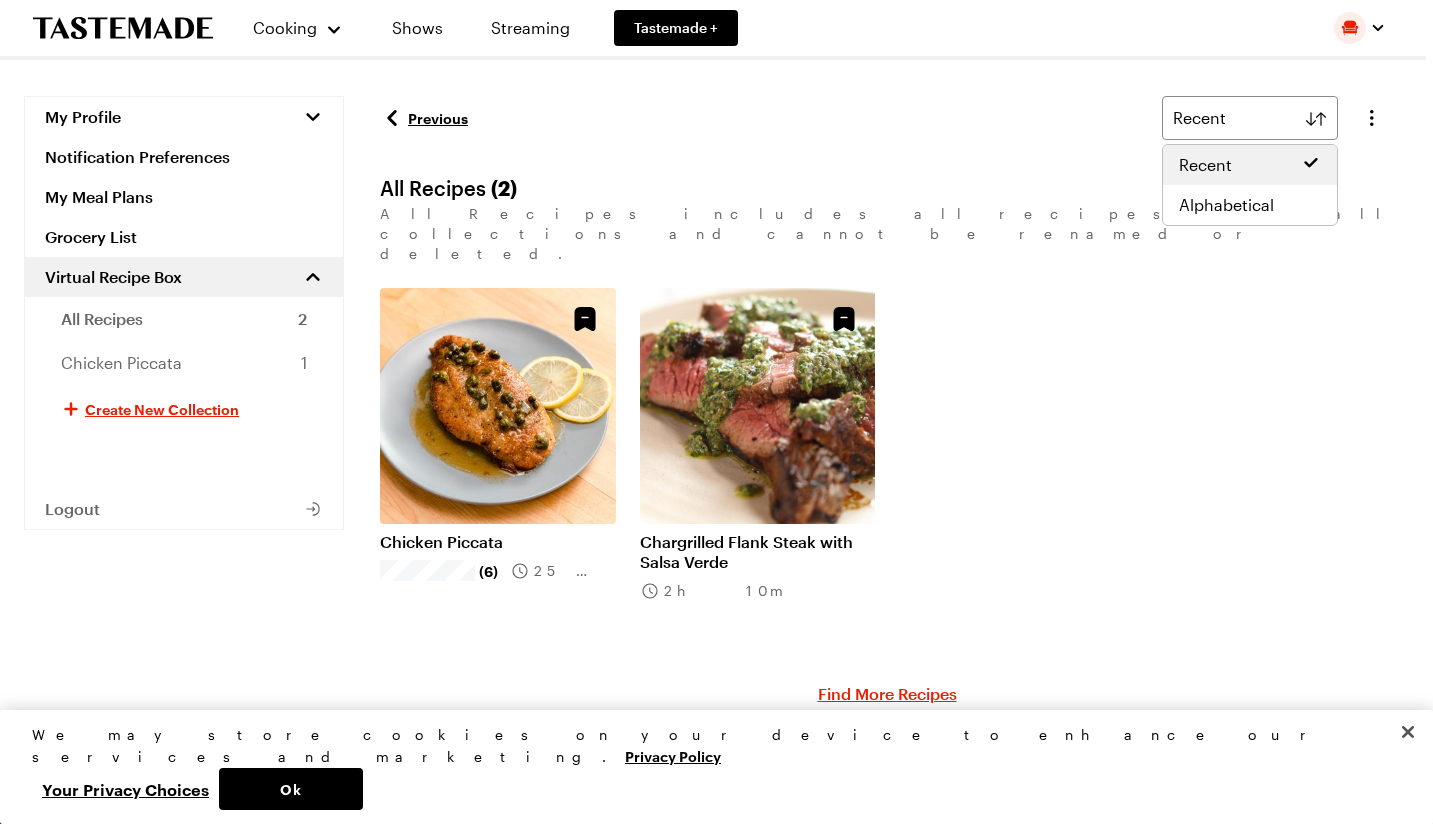 click on "Chicken Piccata (6) 25 mins Chargrilled Flank Steak with Salsa Verde 2h 10m" at bounding box center [887, 473] 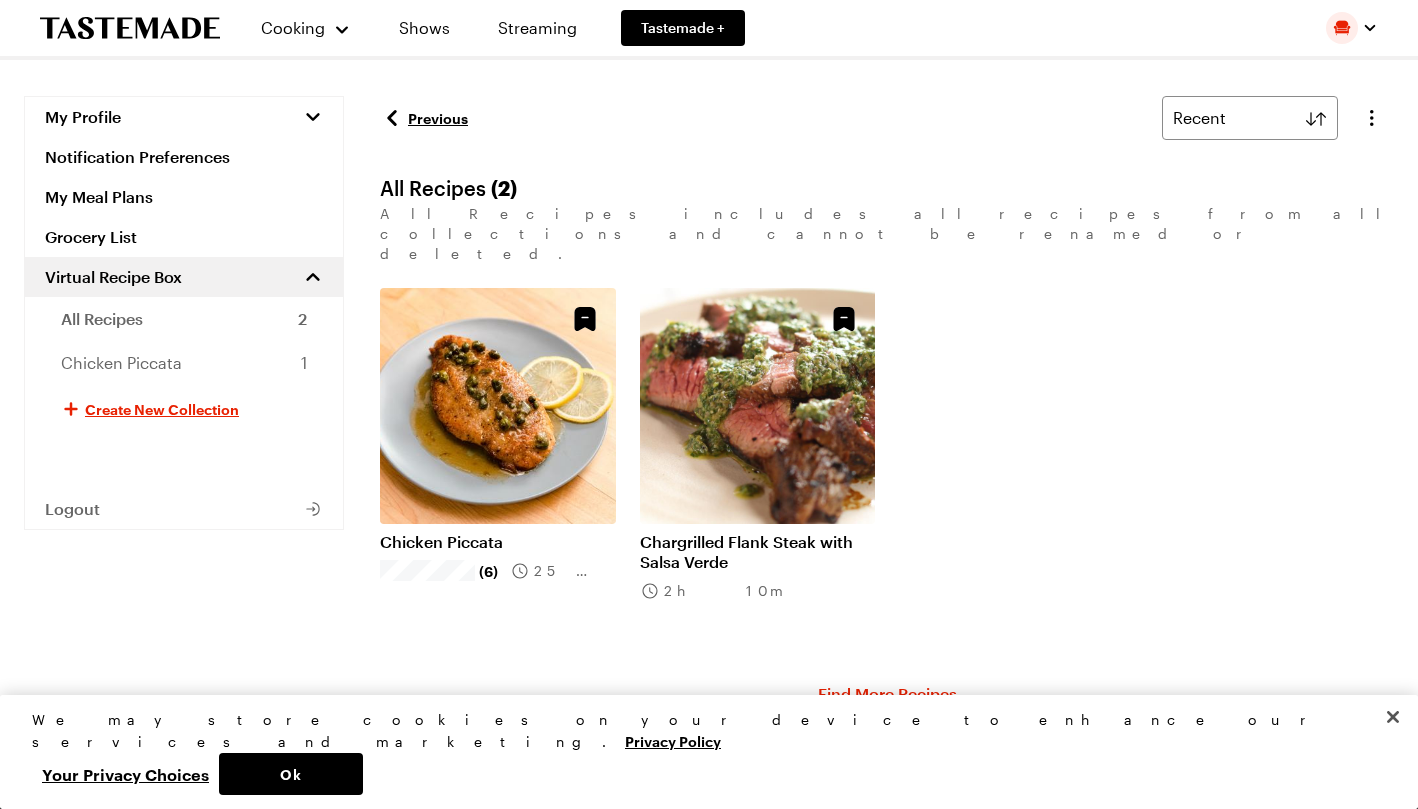 click on "Previous" at bounding box center [424, 118] 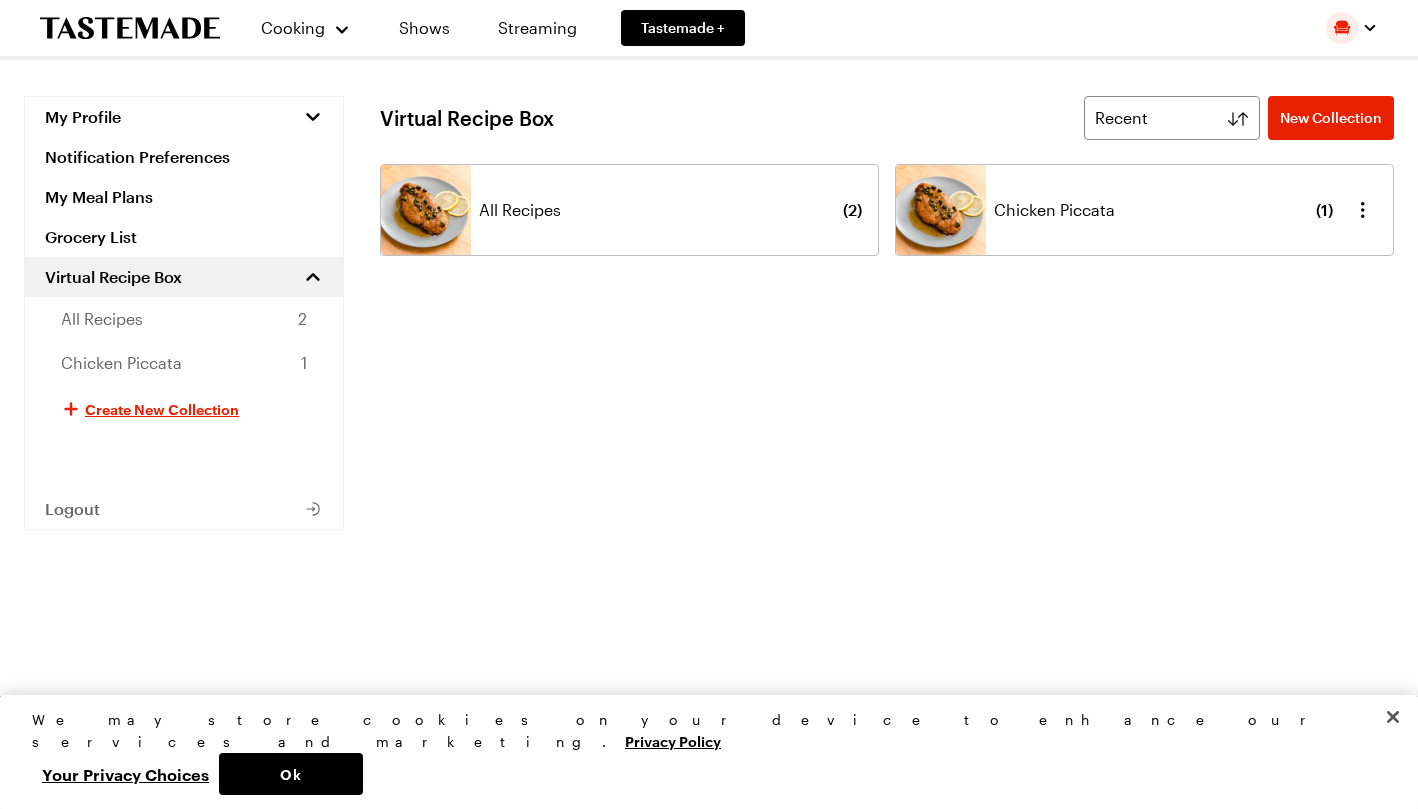click on "Chicken Piccata ( 1 )" at bounding box center (1163, 210) 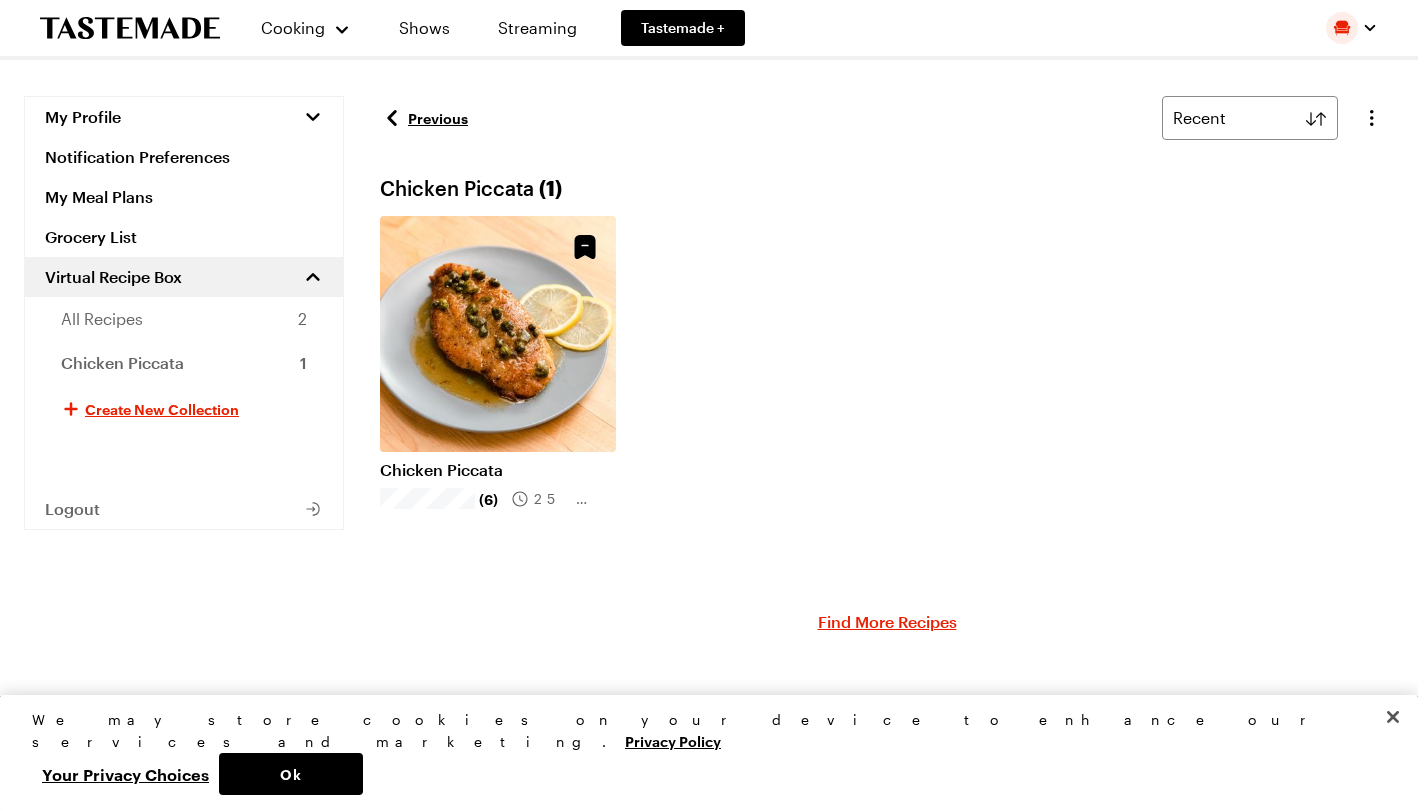 click on "Previous" at bounding box center (424, 118) 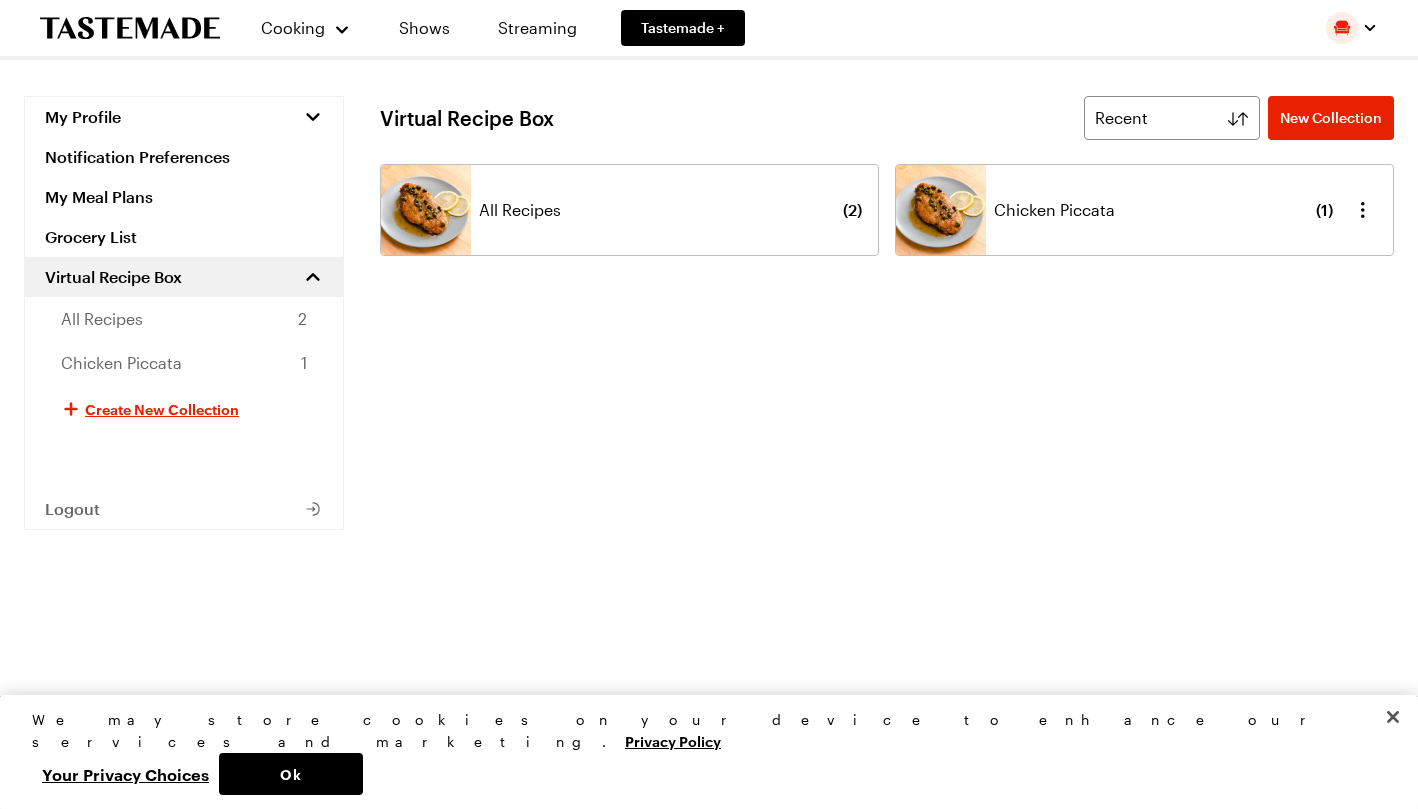 click on "All Recipes ( 2 )" at bounding box center (670, 210) 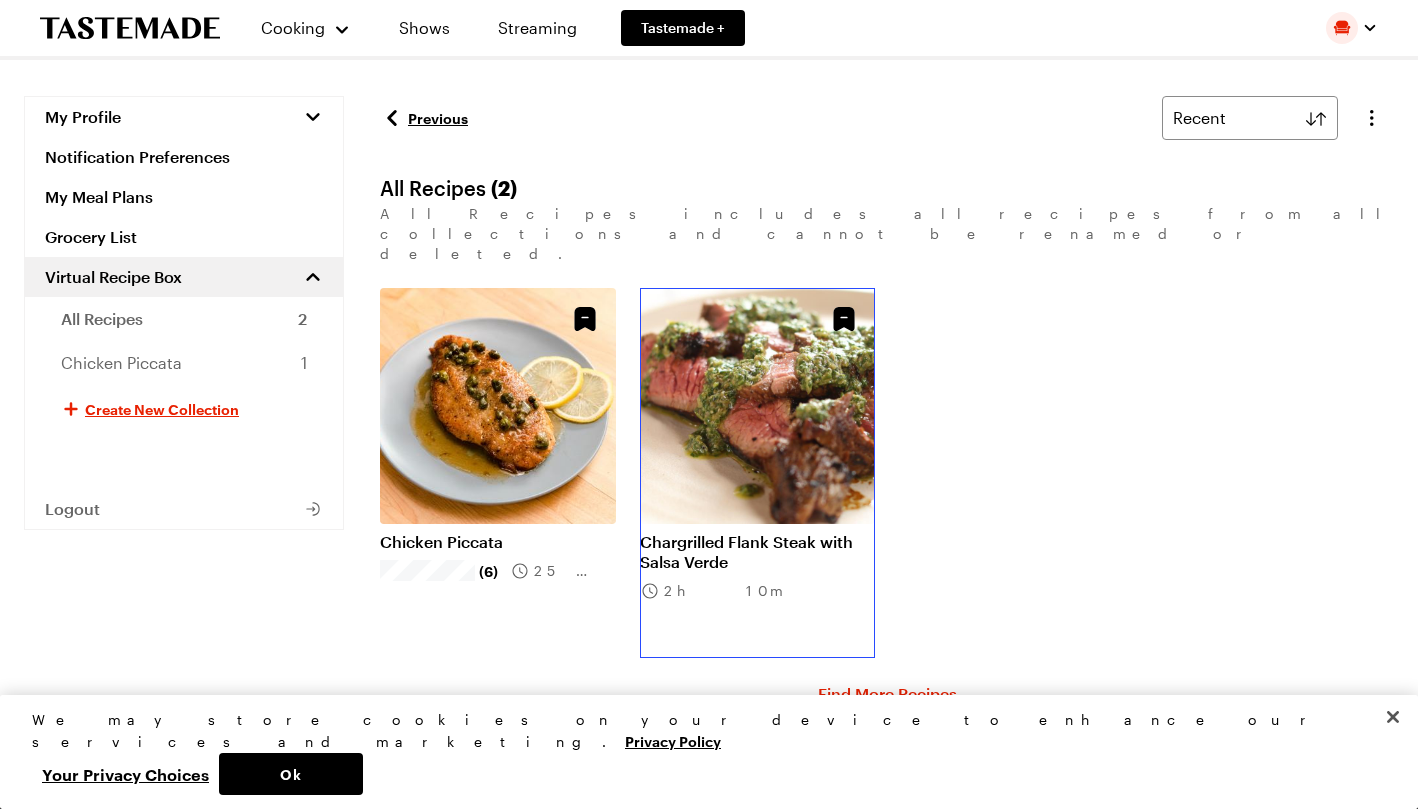 click on "Chargrilled Flank Steak with Salsa Verde" at bounding box center (758, 552) 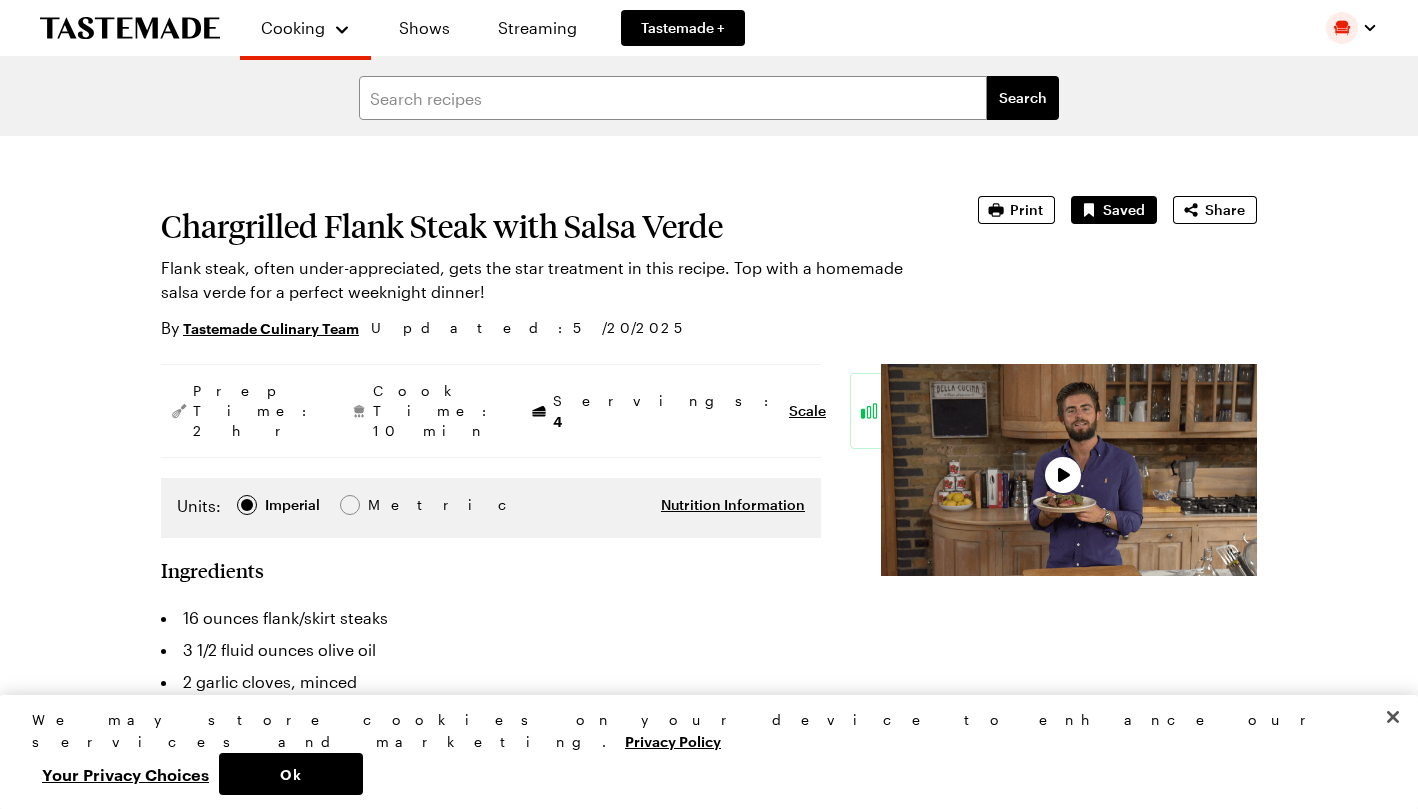 scroll, scrollTop: 0, scrollLeft: 0, axis: both 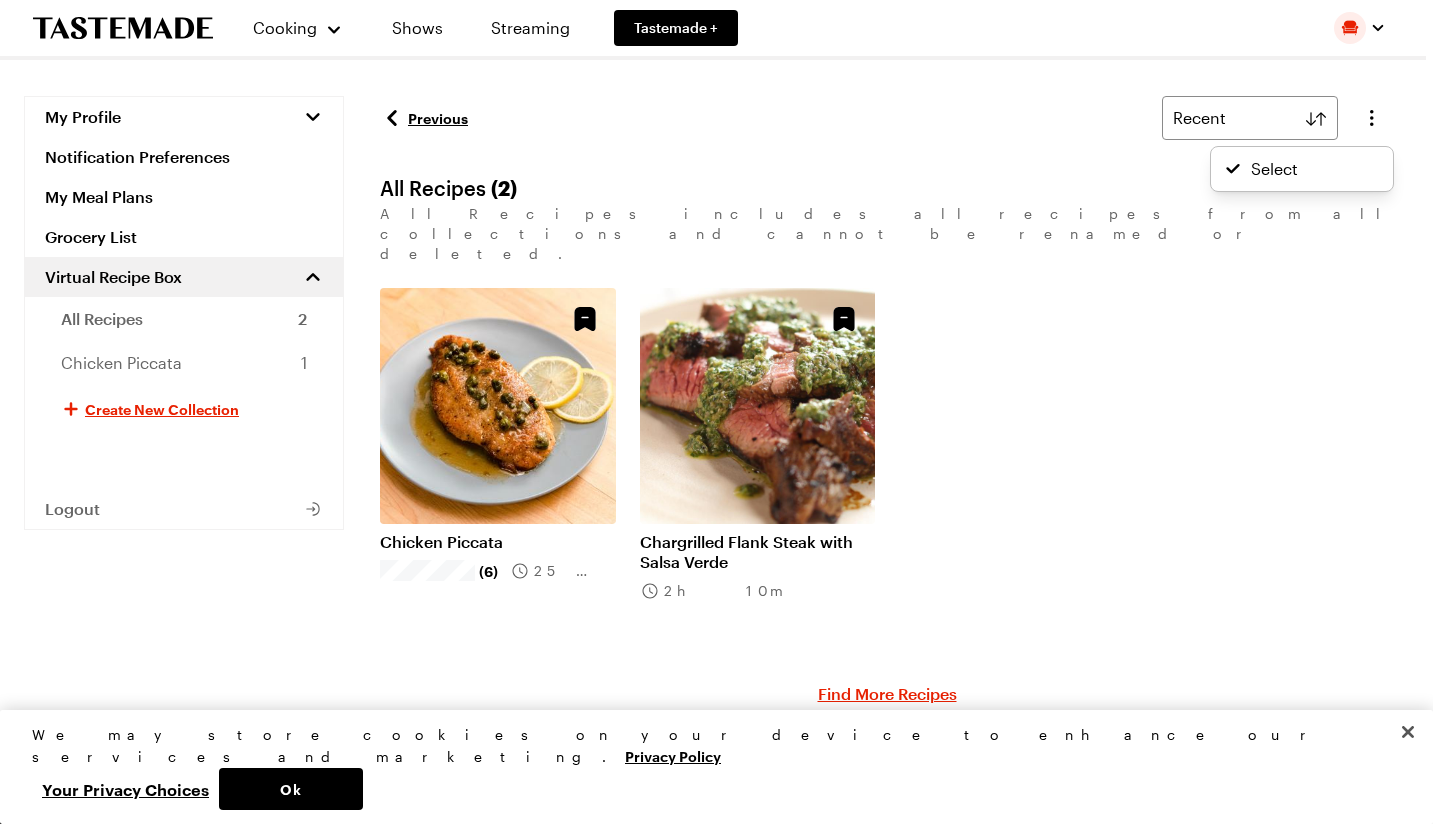 click 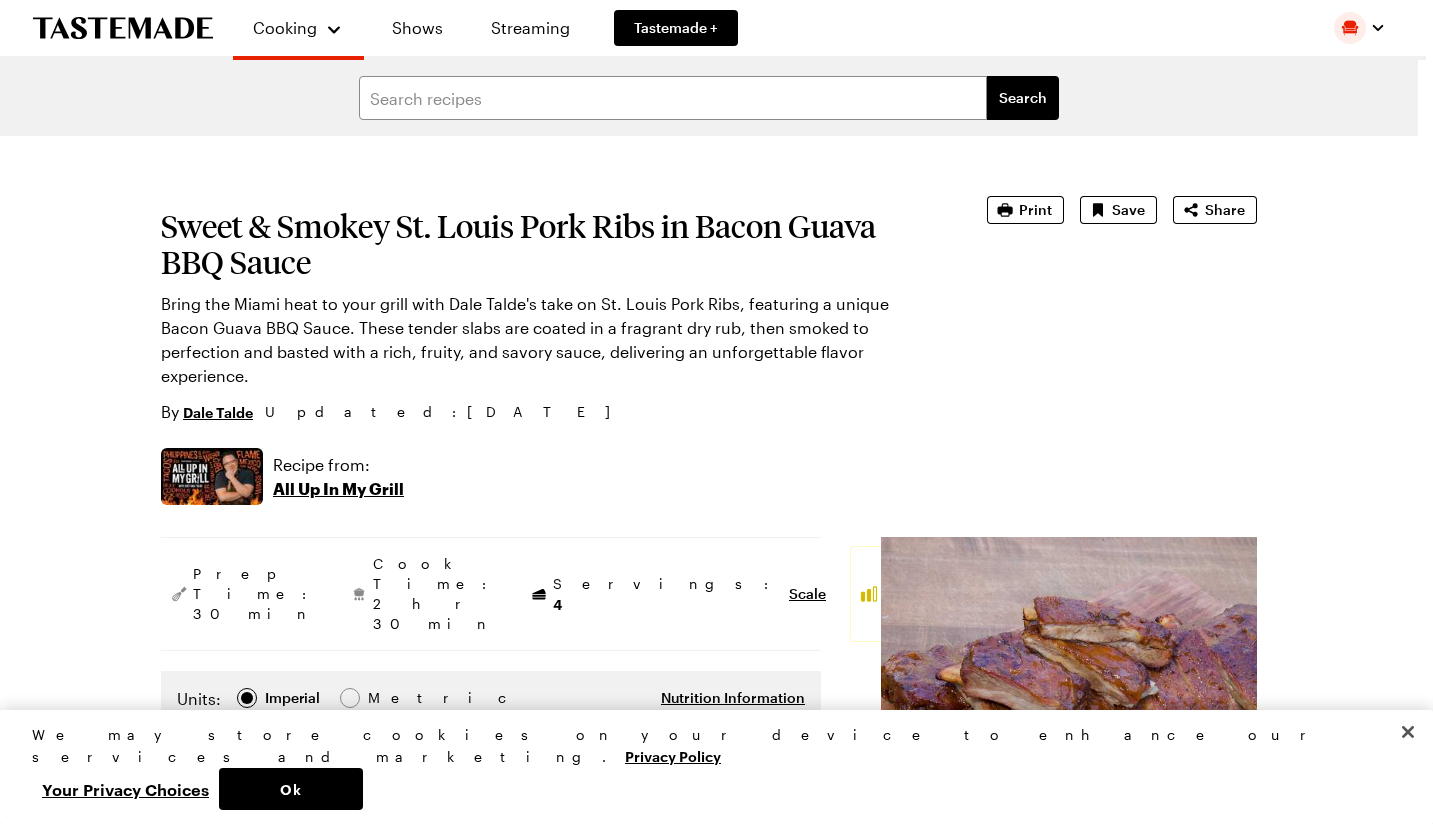 type on "x" 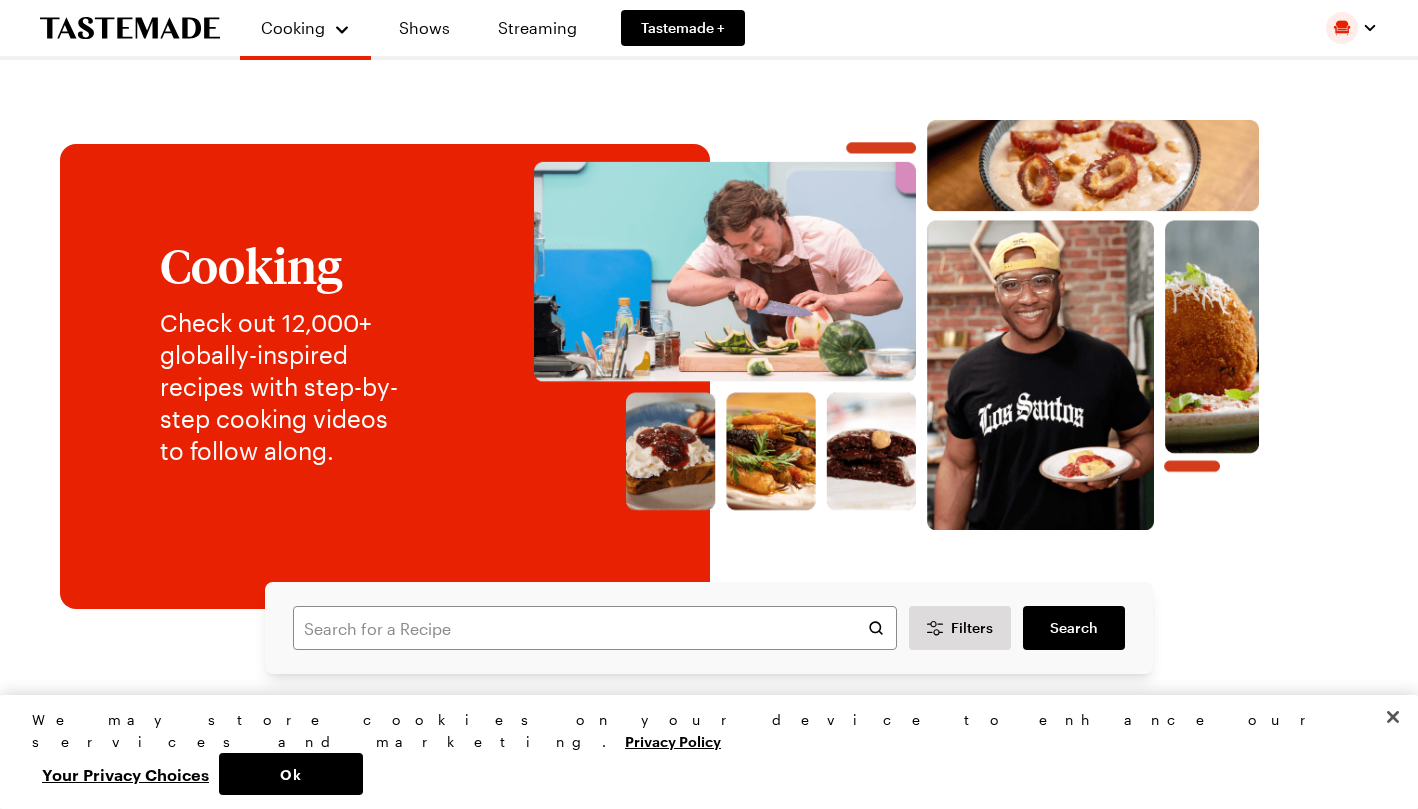 scroll, scrollTop: 0, scrollLeft: 0, axis: both 